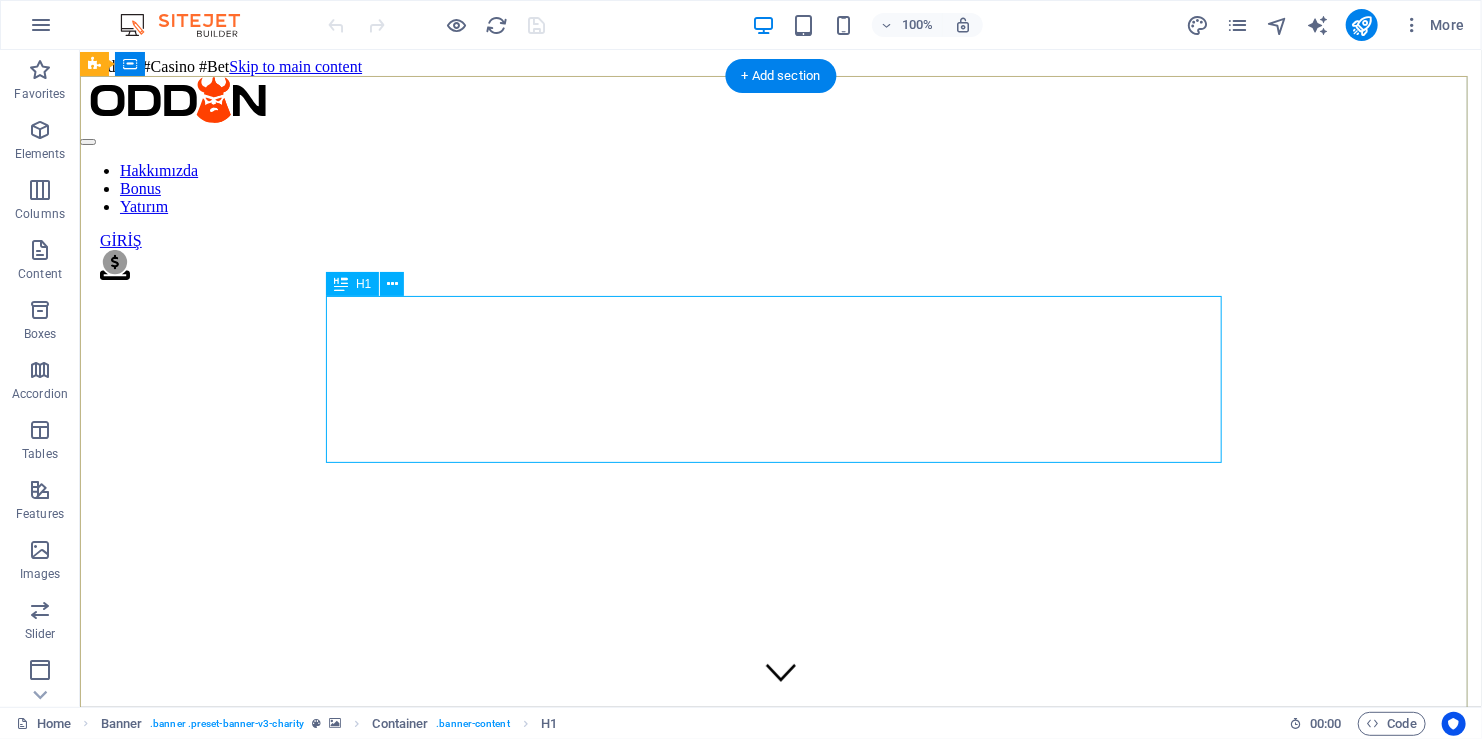 scroll, scrollTop: 0, scrollLeft: 0, axis: both 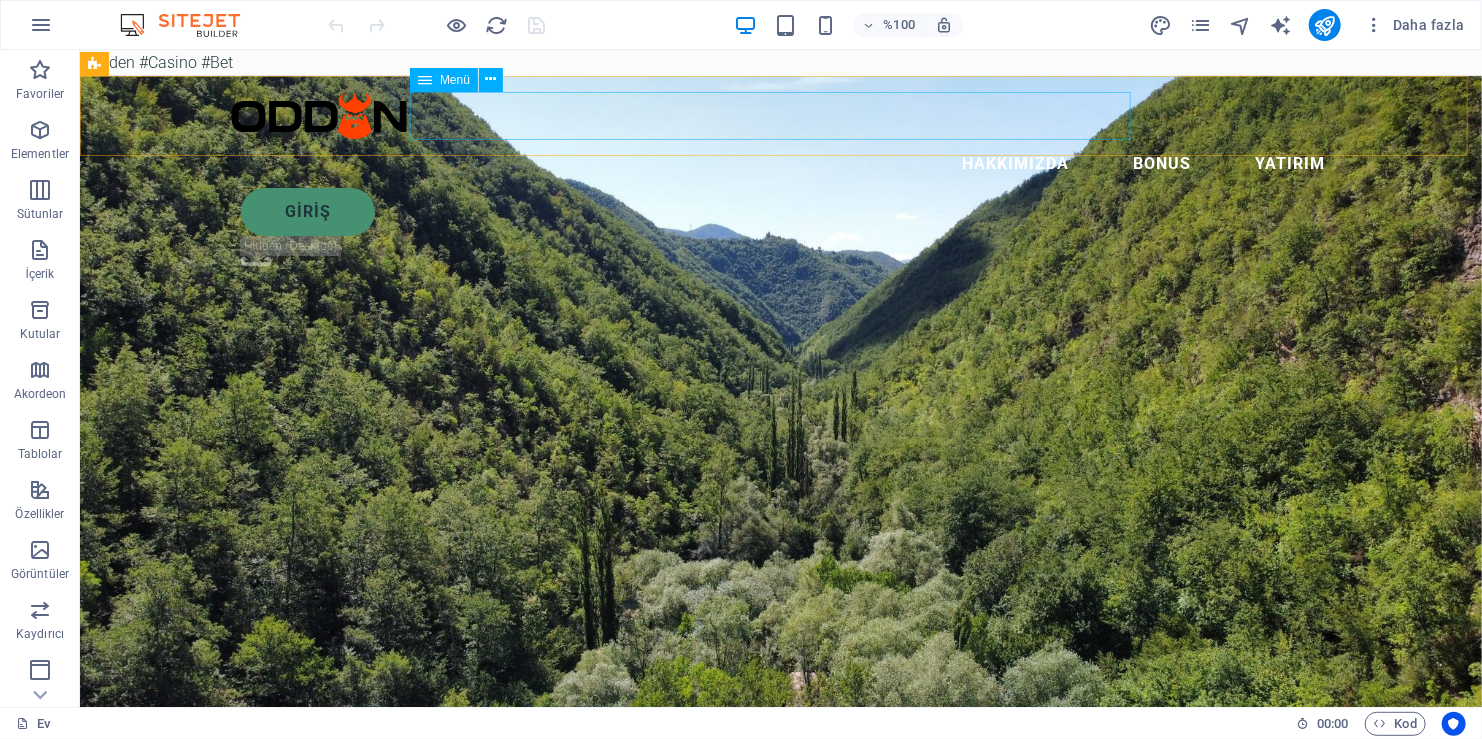 click on "Hakkımızda Bonus Yatırım" at bounding box center [780, 163] 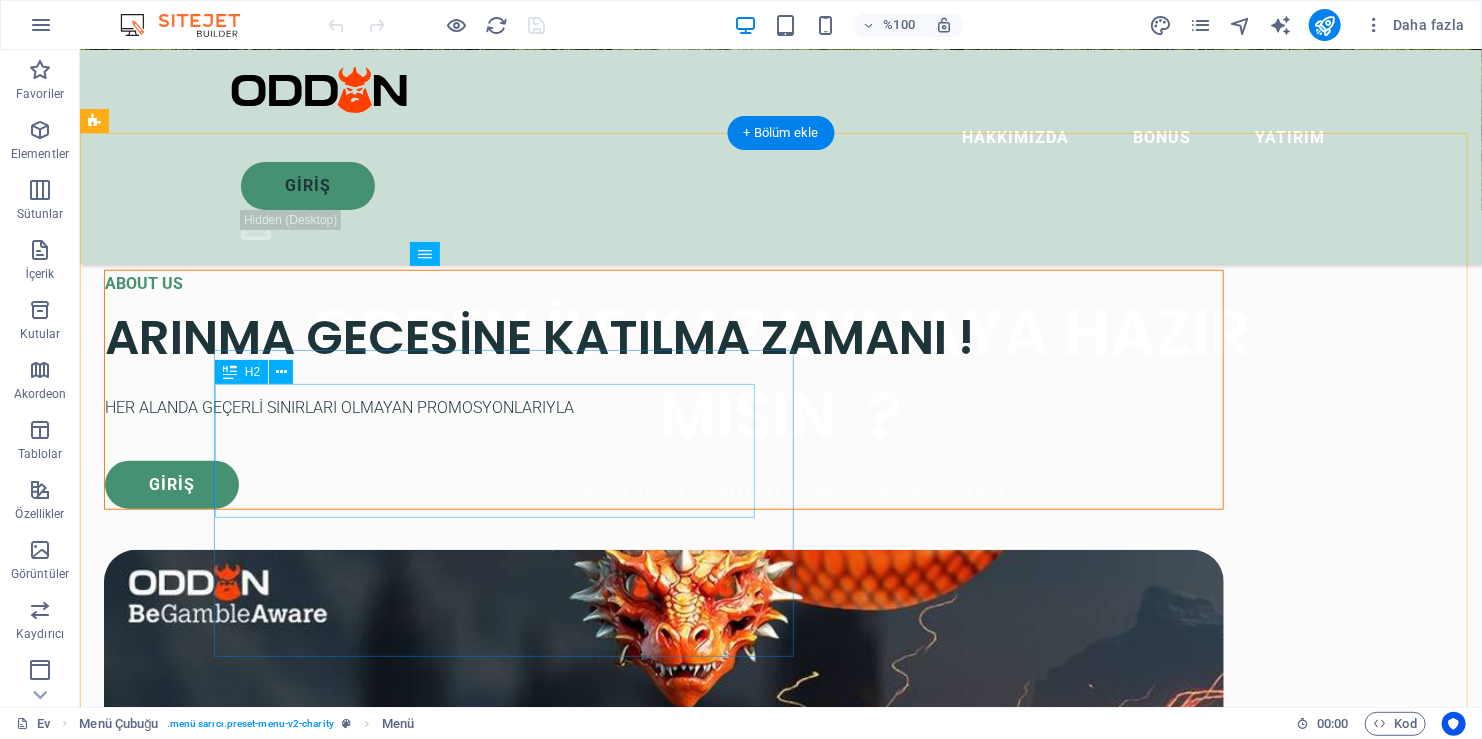 scroll, scrollTop: 600, scrollLeft: 0, axis: vertical 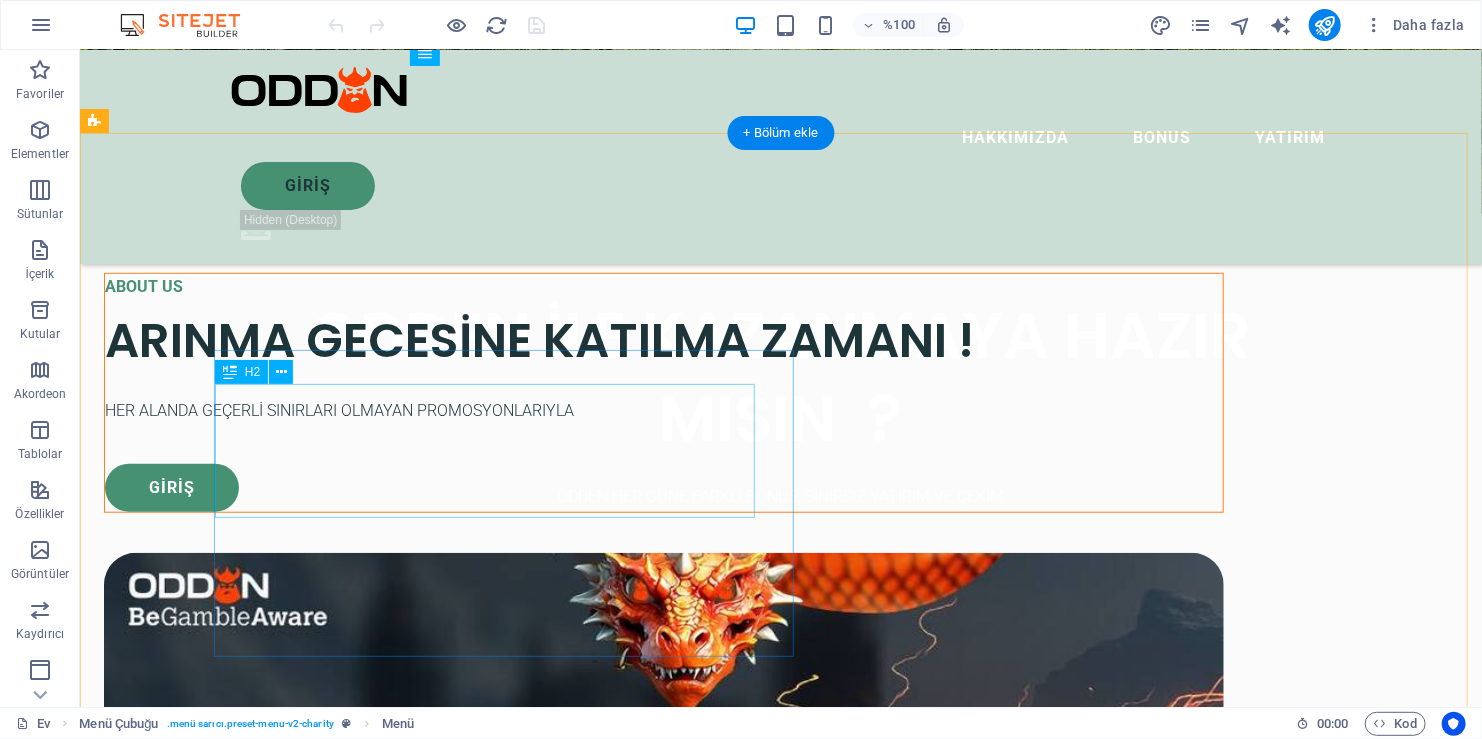 click on "ARINMA GECESİNE KATILMA ZAMANI !" at bounding box center (663, 339) 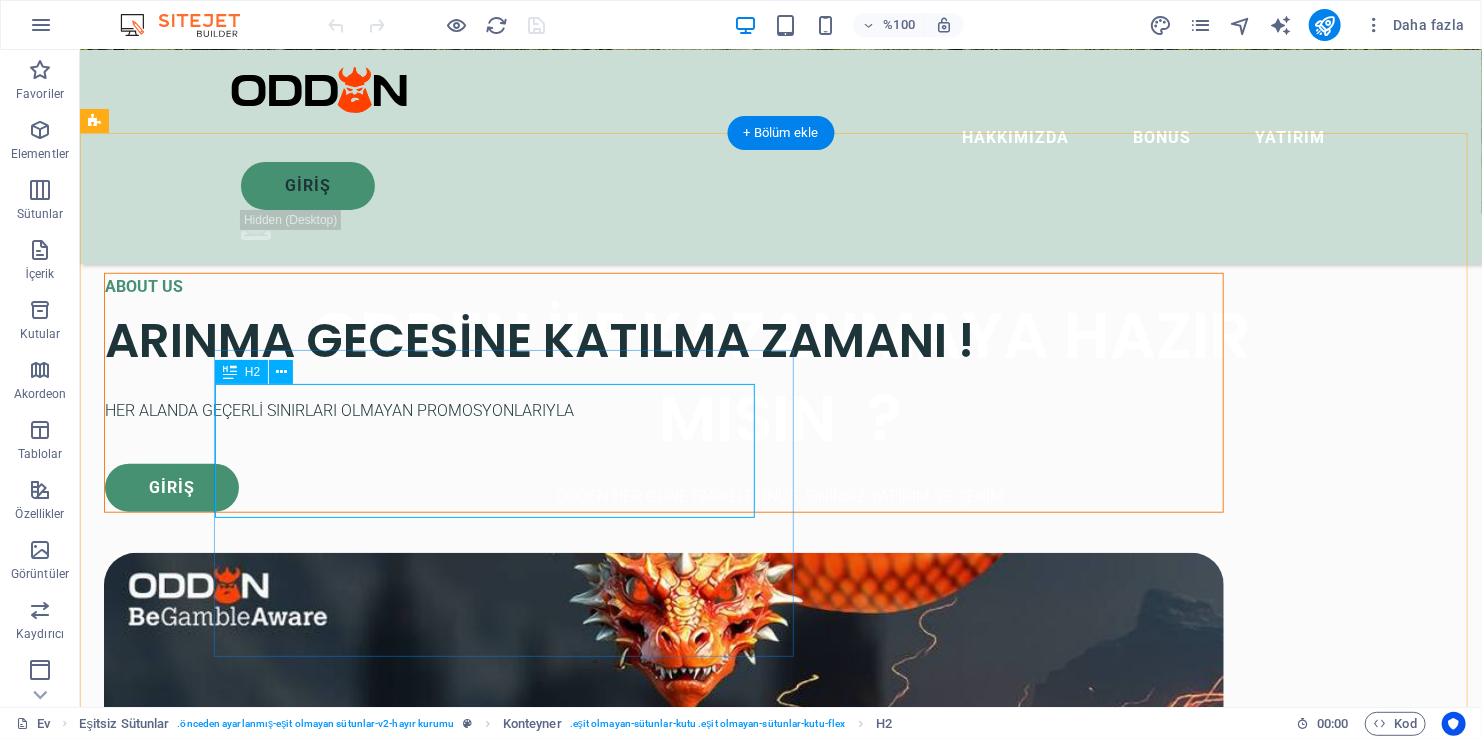 click on "ARINMA GECESİNE KATILMA ZAMANI !" at bounding box center (663, 339) 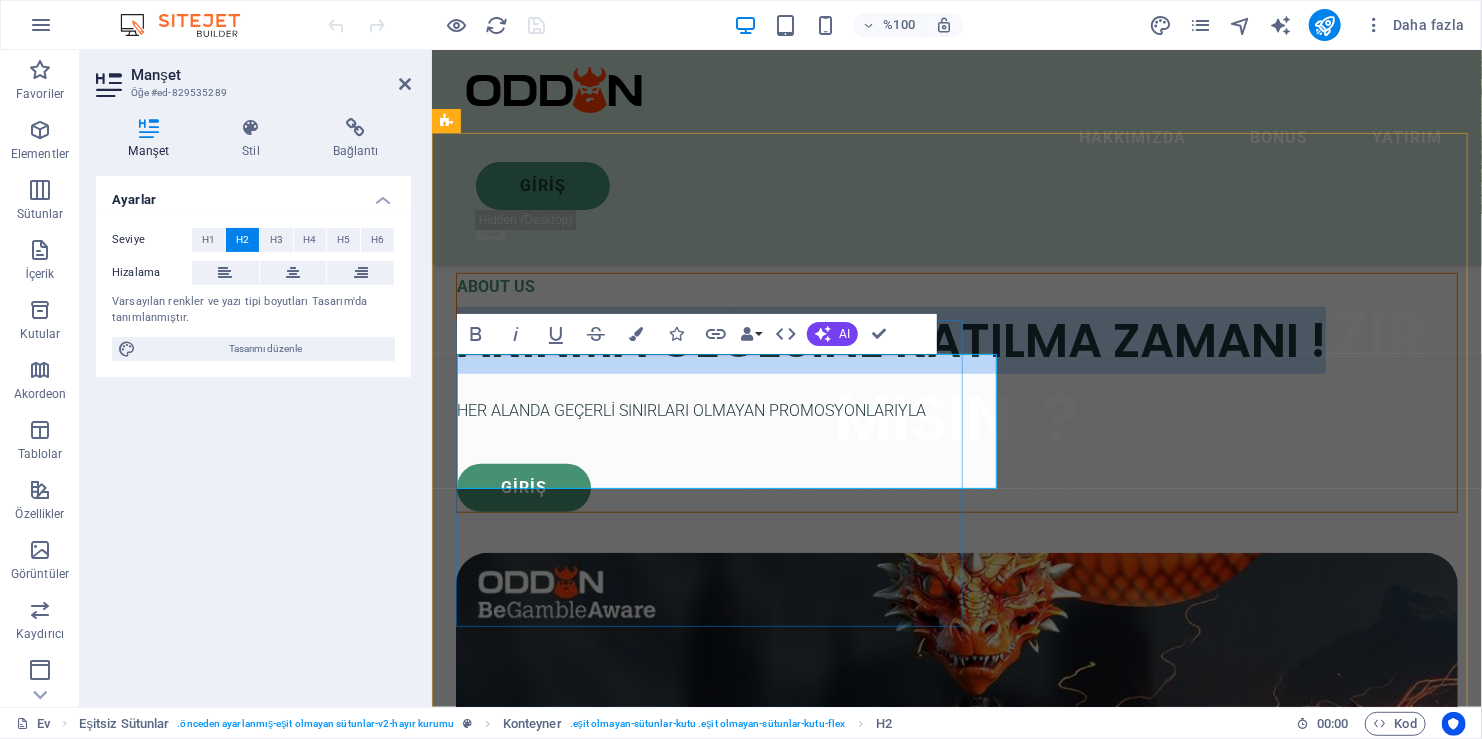 type 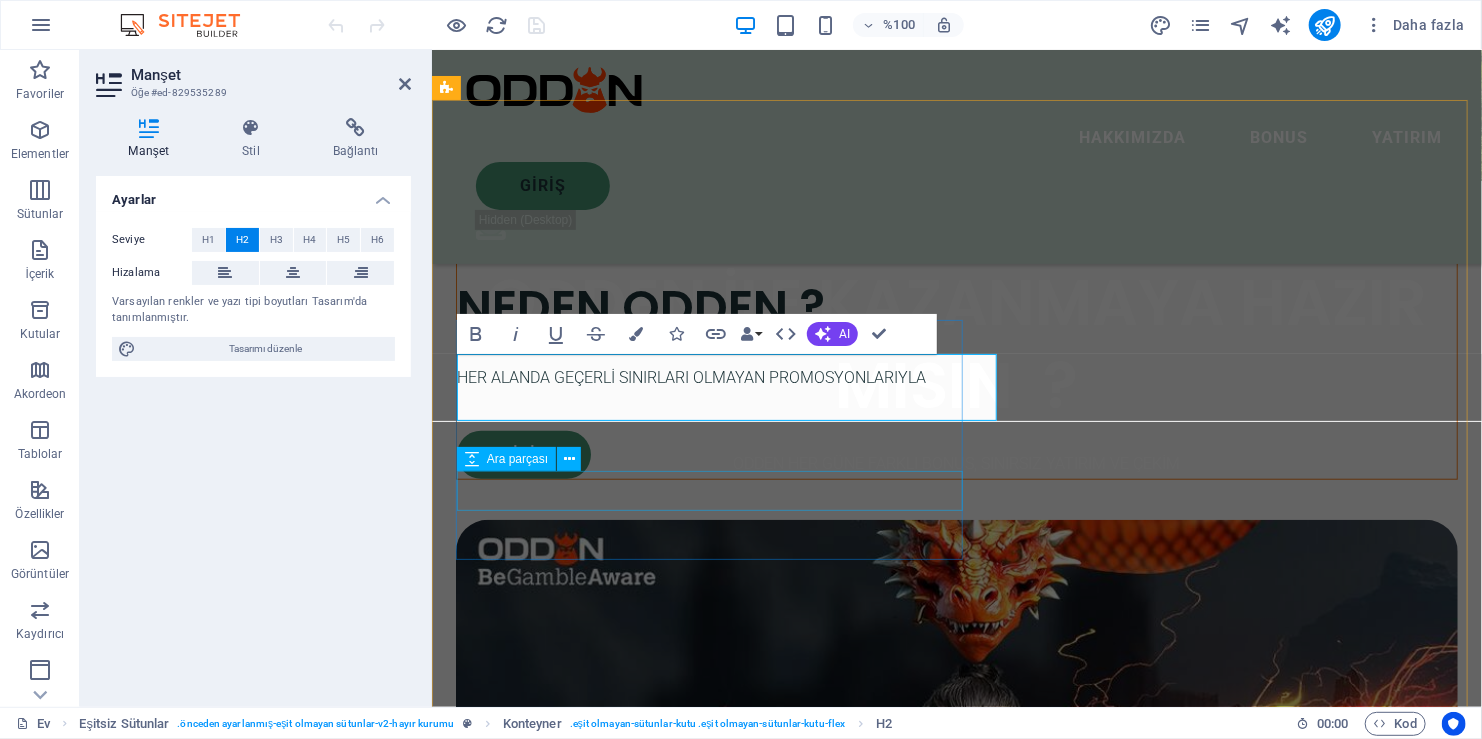 click on "ABOUT US NEDEN ODDEN ? HER ALANDA GEÇERLİ SINIRLARI OLMAYAN PROMOSYONLARIYLA  GİRİŞ" at bounding box center [956, 359] 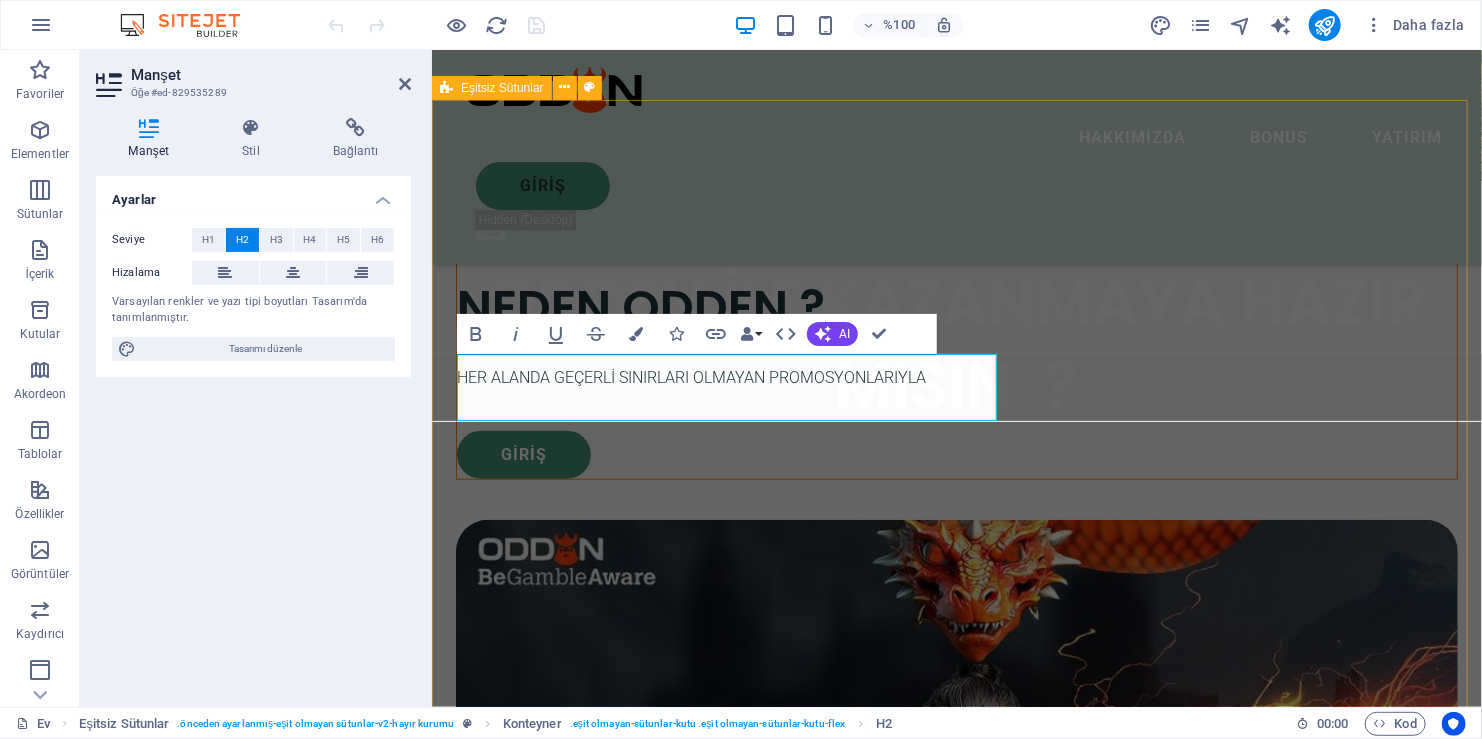 click on "ABOUT US NEDEN ODDEN ? HER ALANDA GEÇERLİ SINIRLARI OLMAYAN PROMOSYONLARIYLA  GİRİŞ" at bounding box center [956, 900] 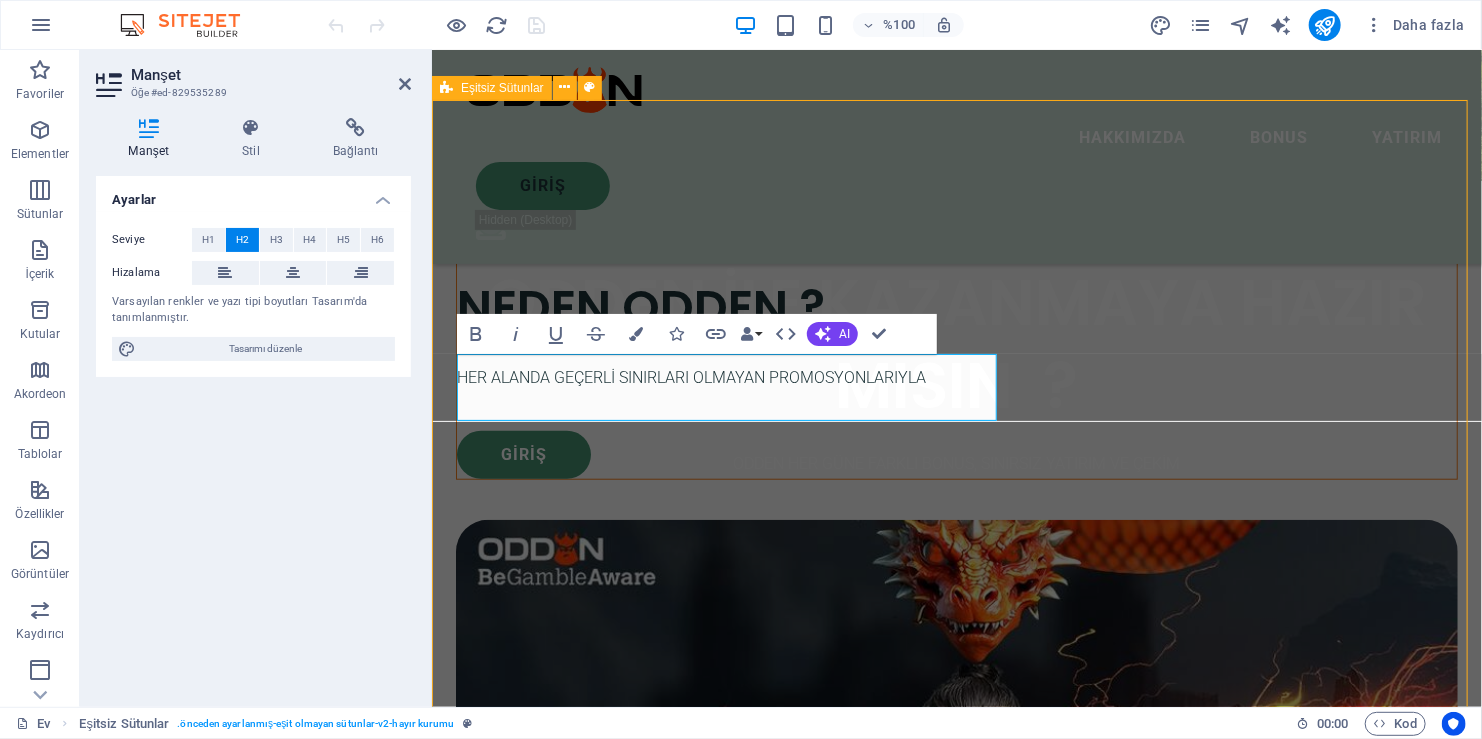 click on "ABOUT US NEDEN ODDEN ? HER ALANDA GEÇERLİ SINIRLARI OLMAYAN PROMOSYONLARIYLA  GİRİŞ" at bounding box center (956, 900) 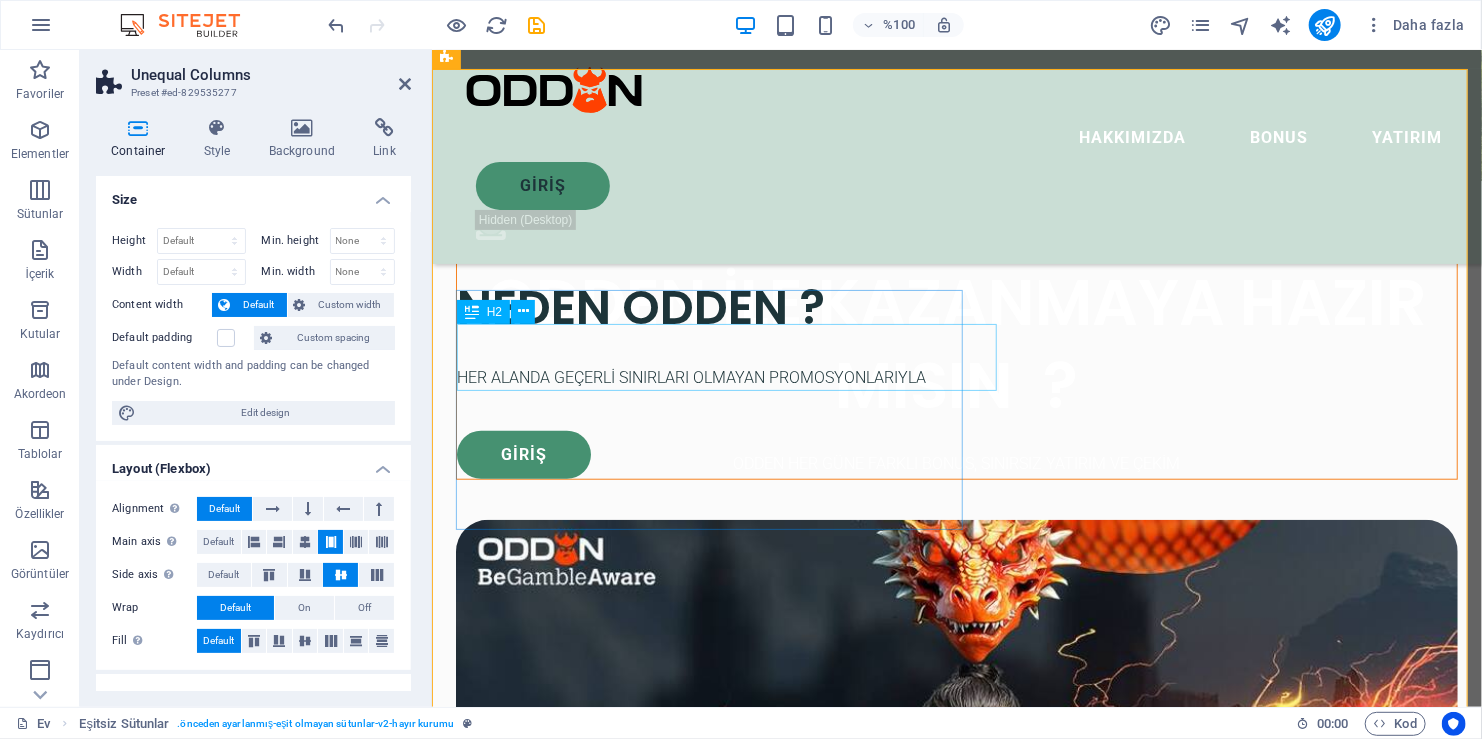 scroll, scrollTop: 664, scrollLeft: 0, axis: vertical 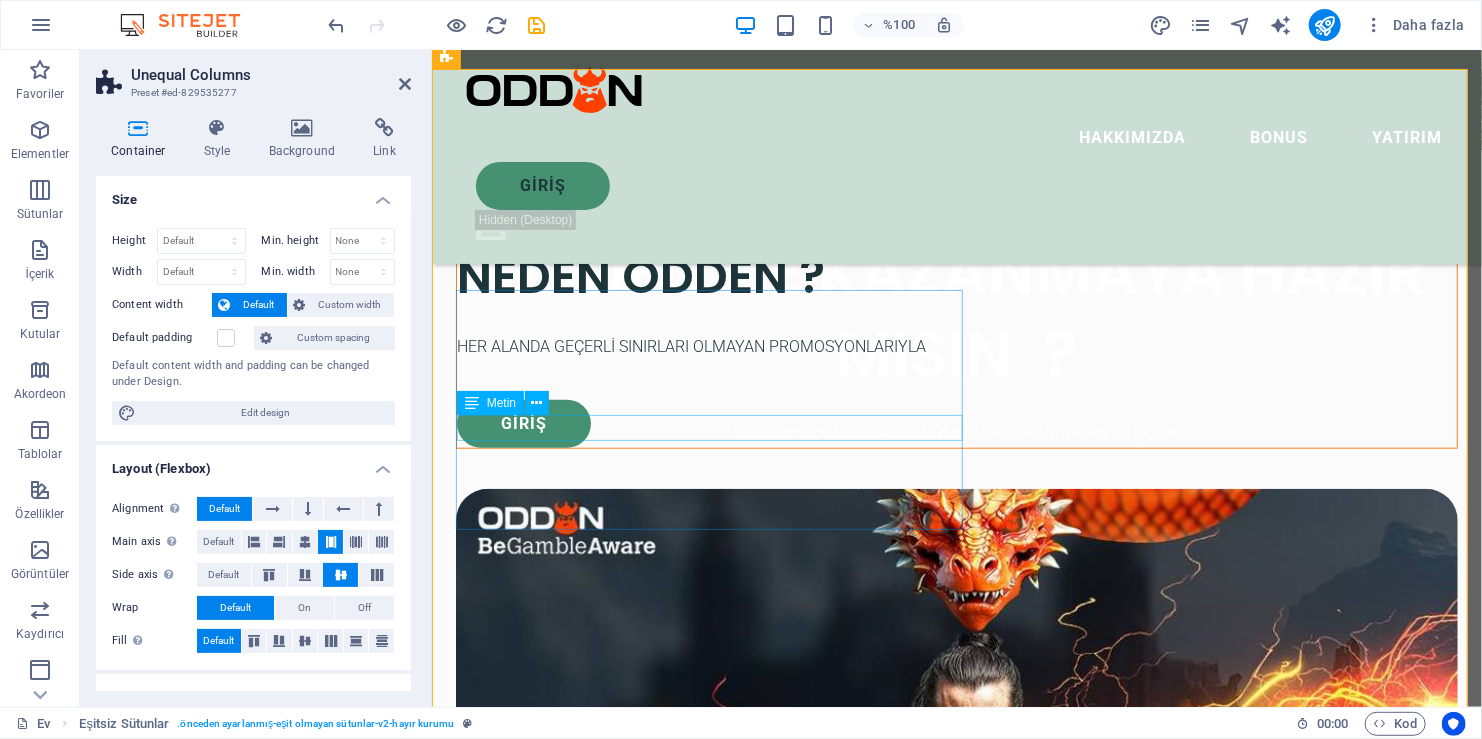 click on "HER ALANDA GEÇERLİ SINIRLARI OLMAYAN PROMOSYONLARIYLA" at bounding box center (956, 346) 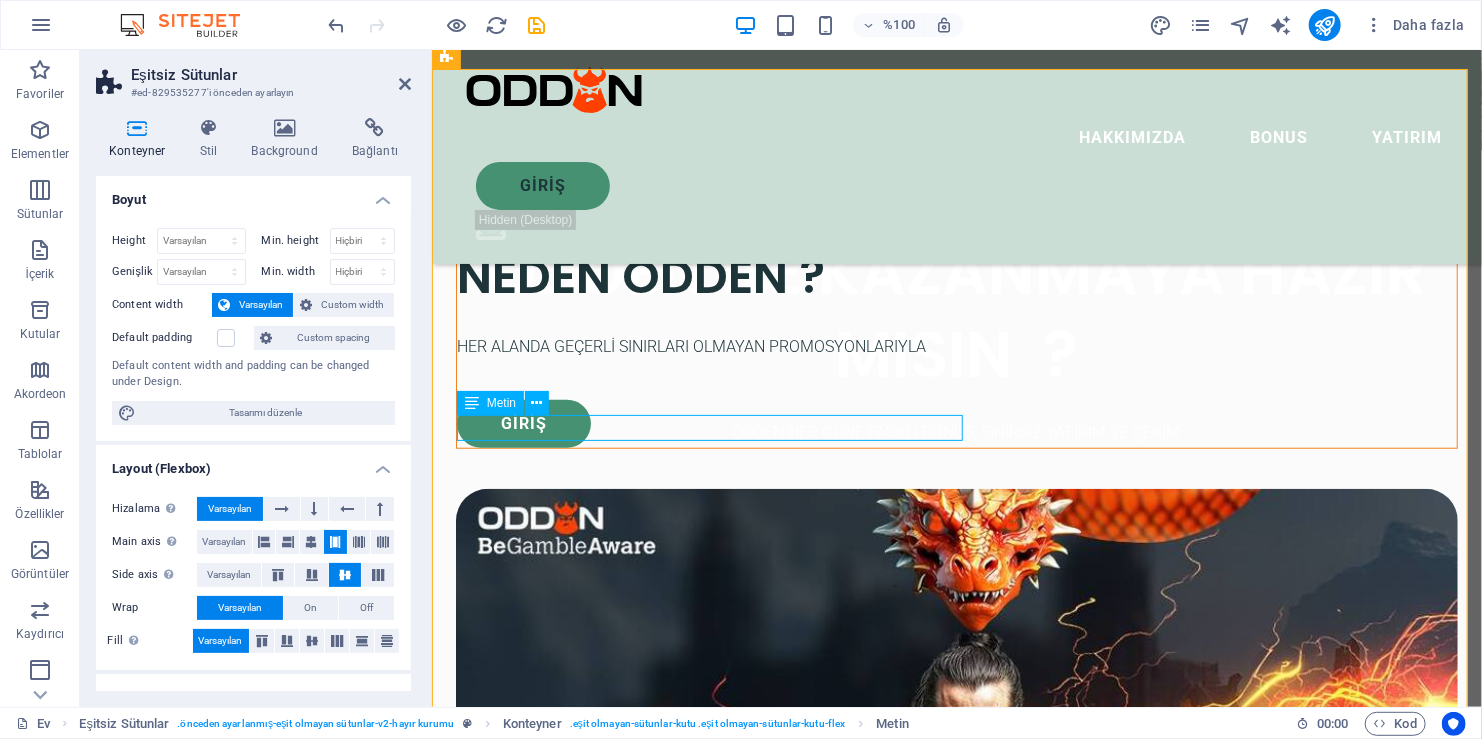 click on "HER ALANDA GEÇERLİ SINIRLARI OLMAYAN PROMOSYONLARIYLA" at bounding box center [956, 346] 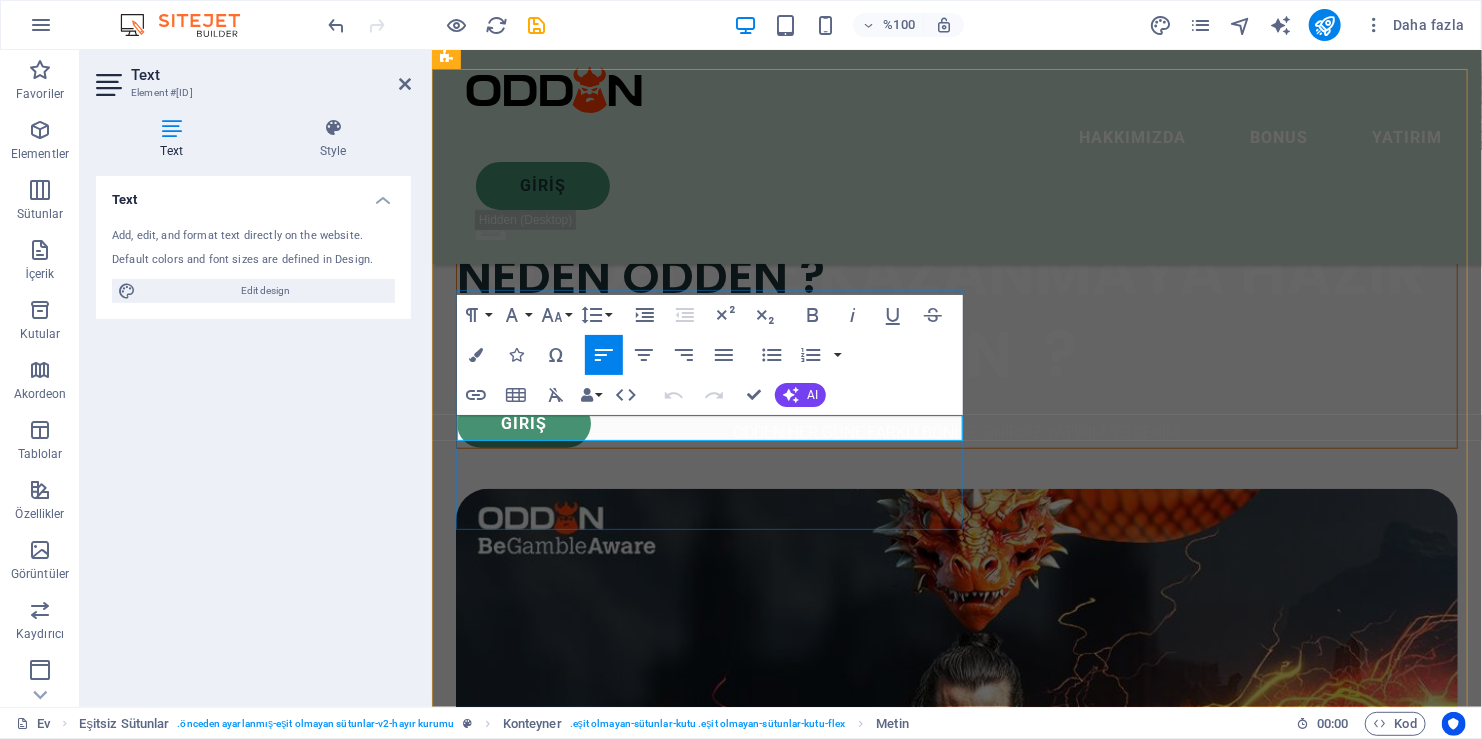 click on "HER ALANDA GEÇERLİ SINIRLARI OLMAYAN PROMOSYONLARIYLA" at bounding box center (956, 346) 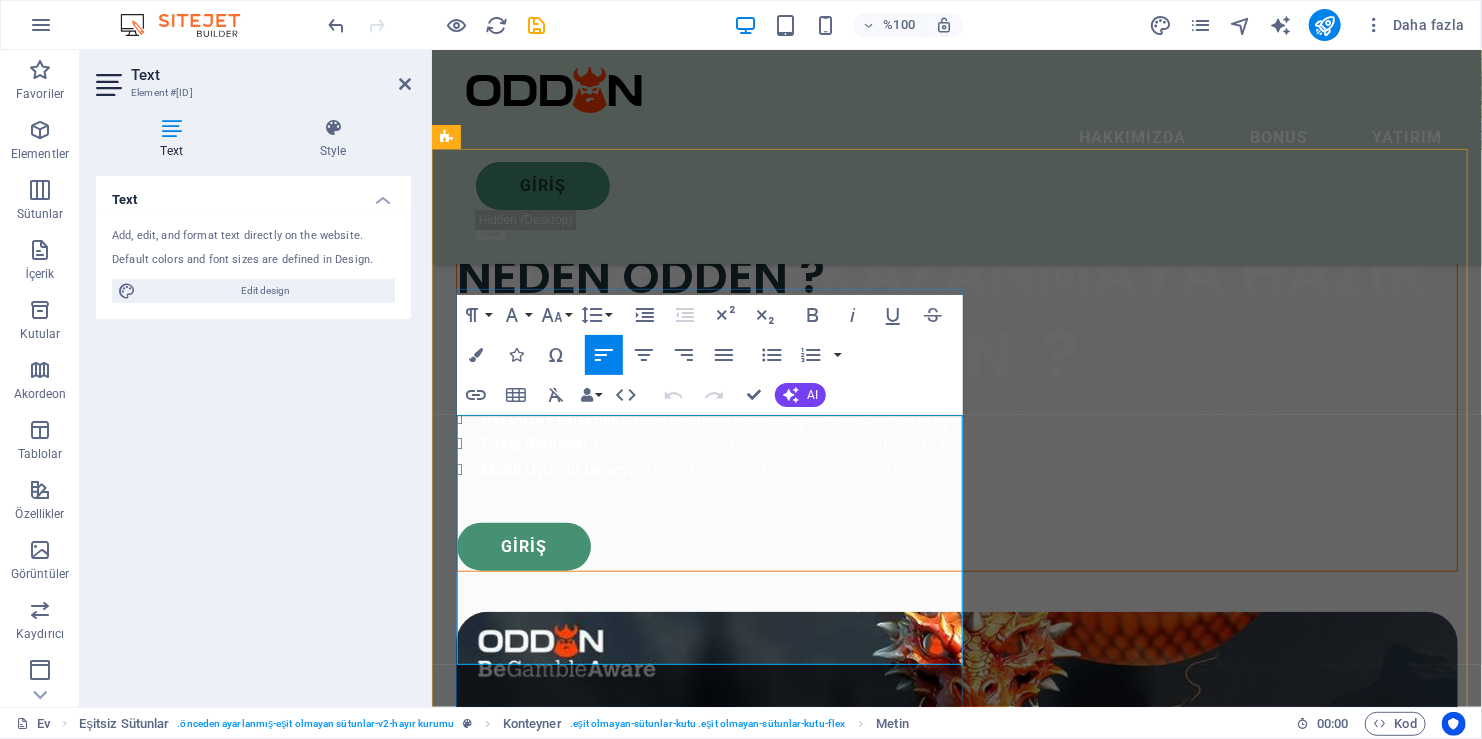 scroll, scrollTop: 584, scrollLeft: 0, axis: vertical 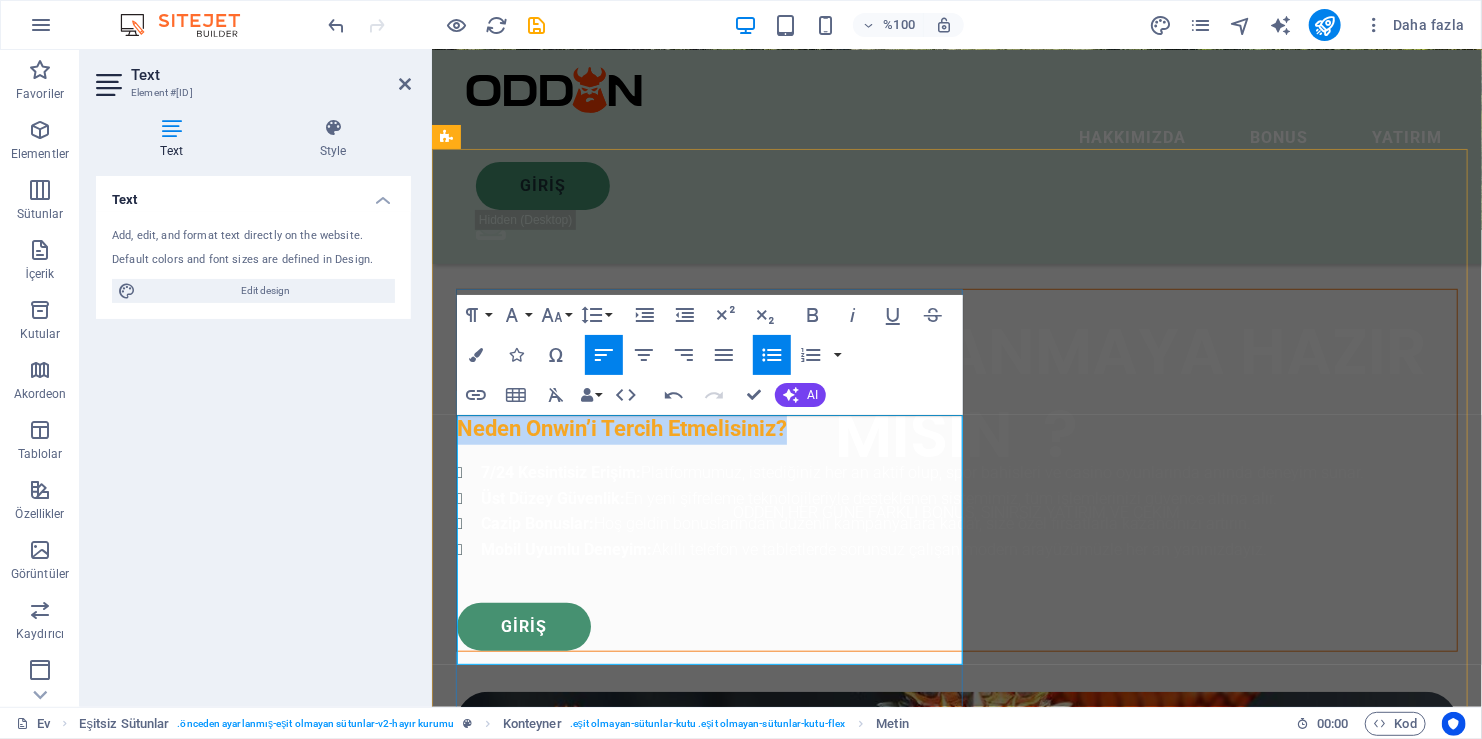drag, startPoint x: 460, startPoint y: 425, endPoint x: 825, endPoint y: 442, distance: 365.3957 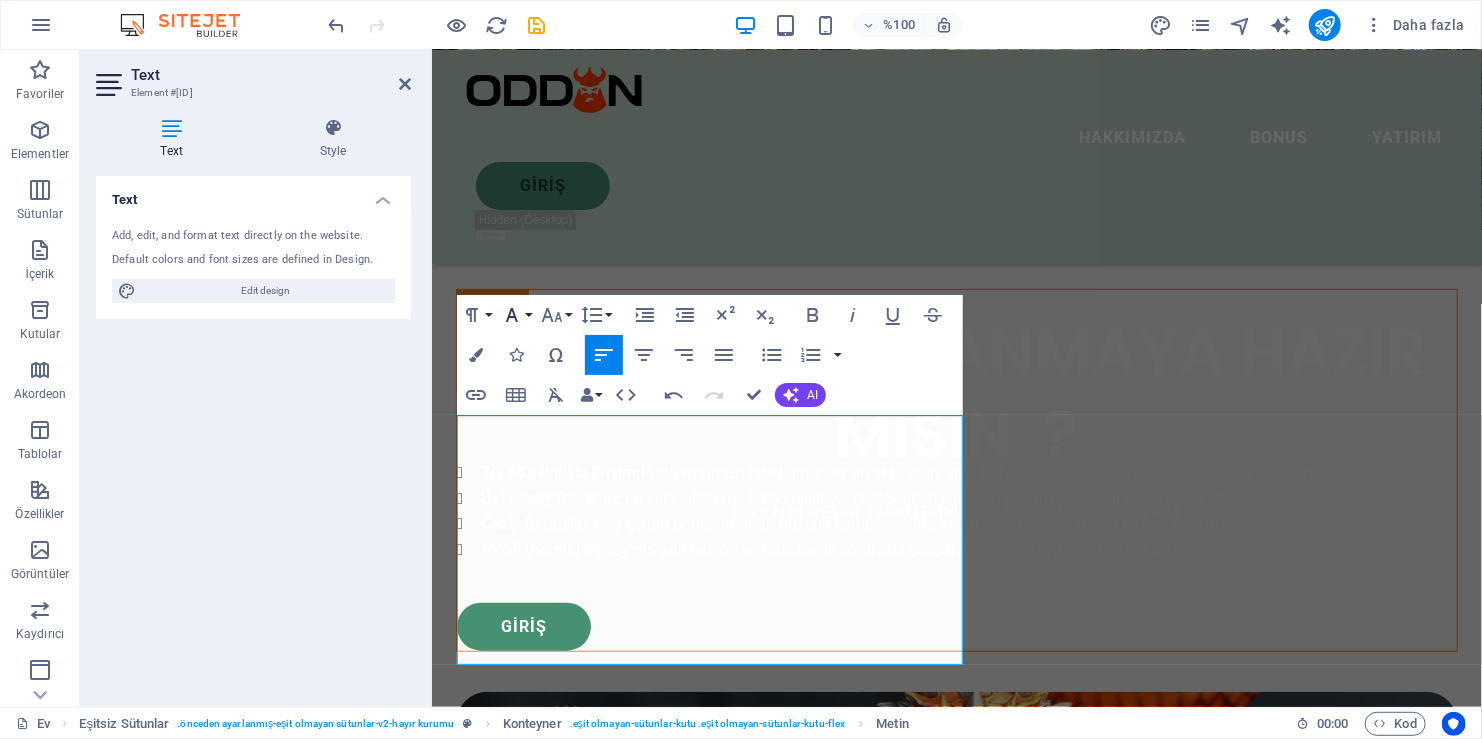 click on "Font Family" at bounding box center [516, 315] 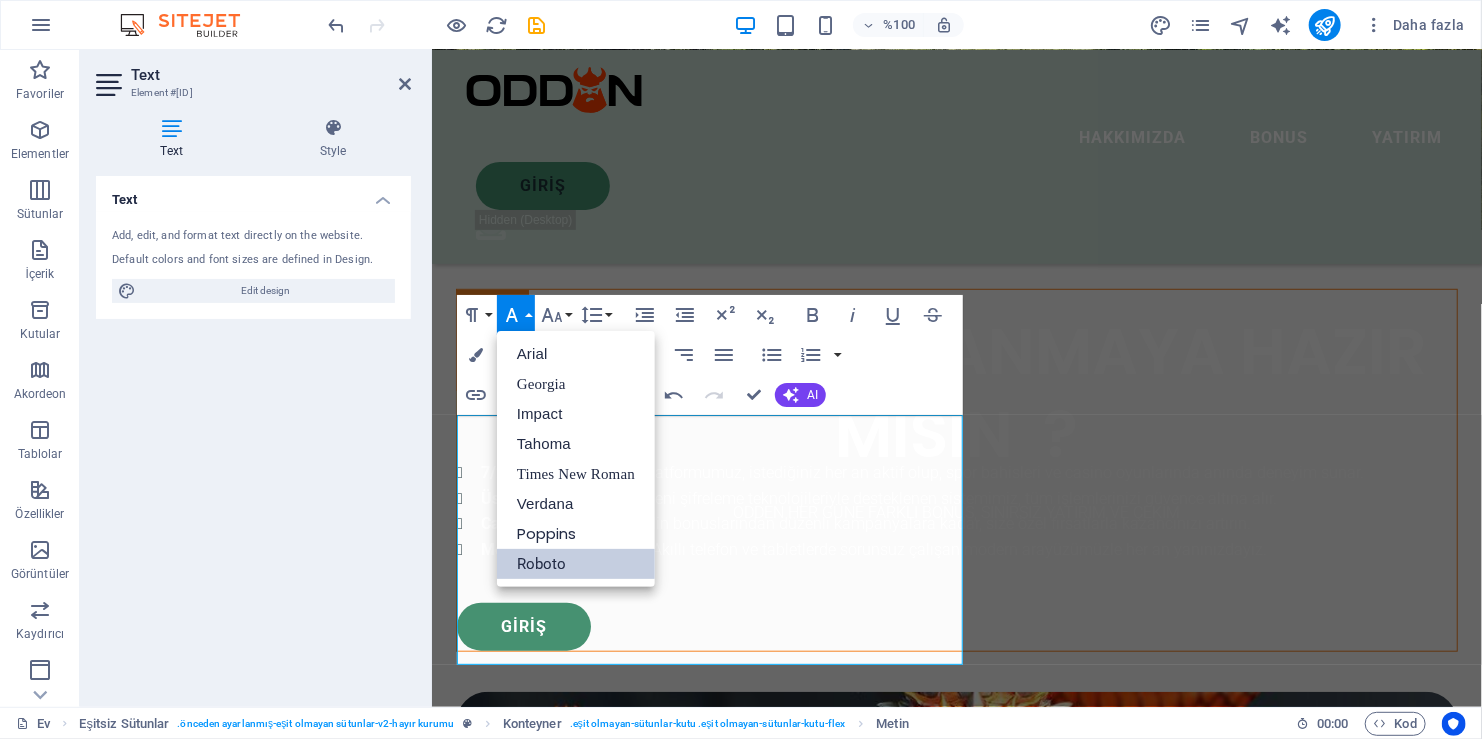 scroll, scrollTop: 0, scrollLeft: 0, axis: both 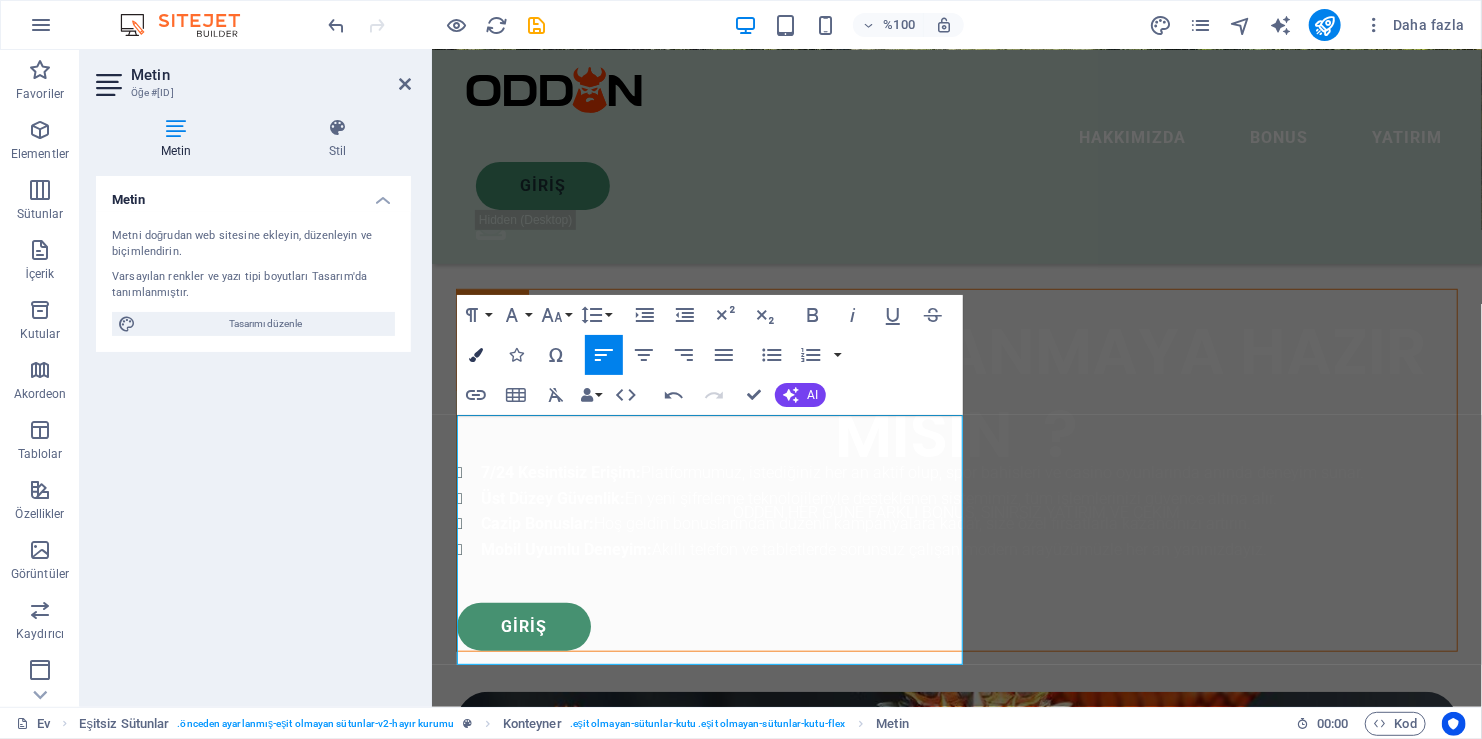 click at bounding box center (476, 355) 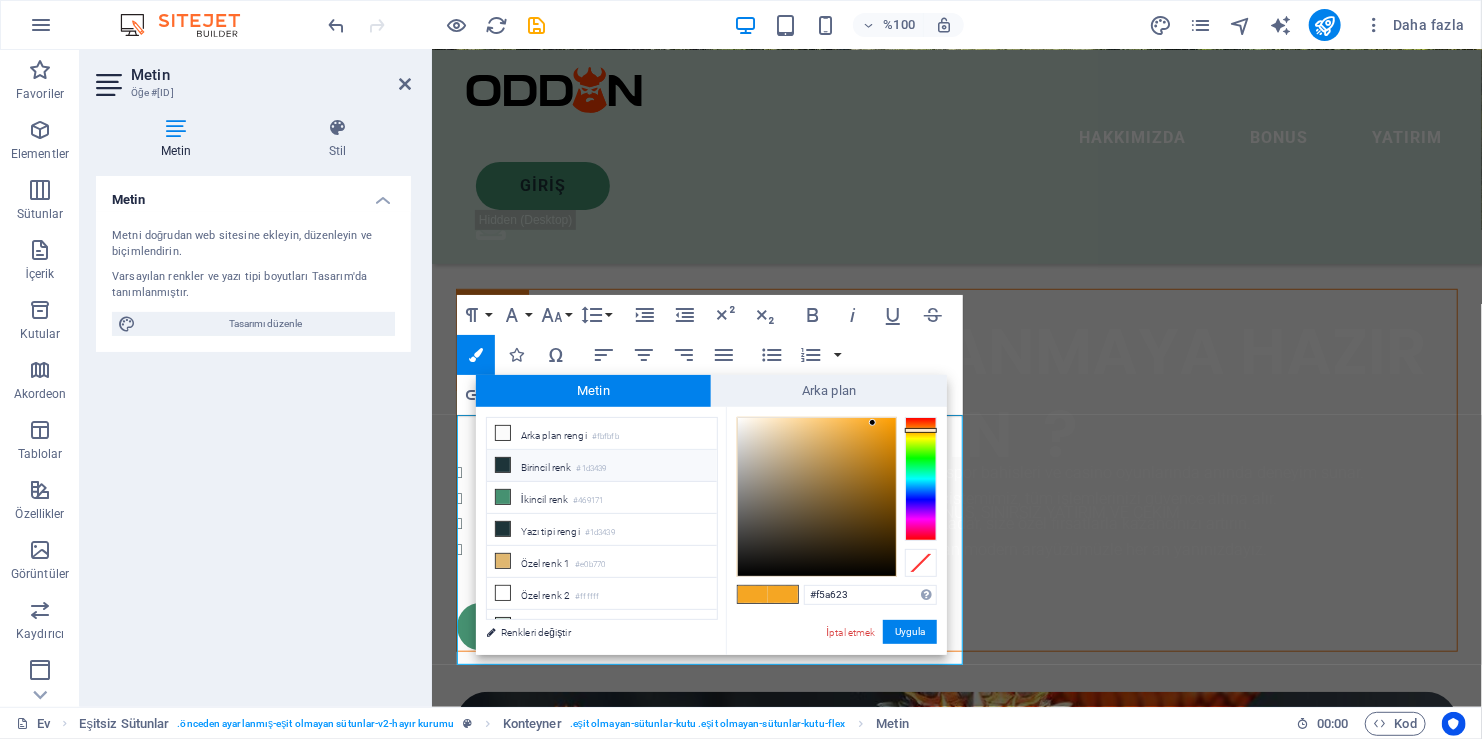 click on "Birincil renk
#1d3439" at bounding box center [602, 466] 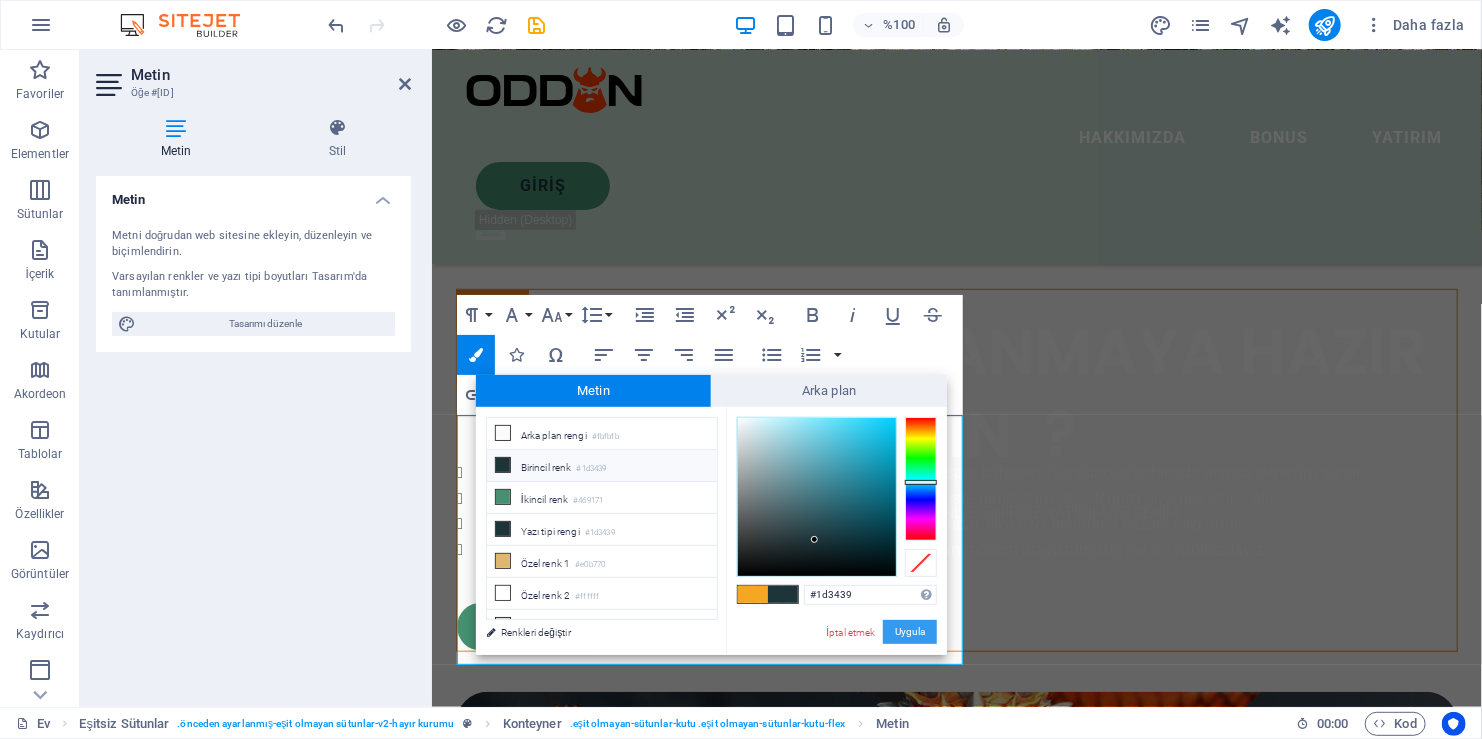 click on "Uygula" at bounding box center [910, 632] 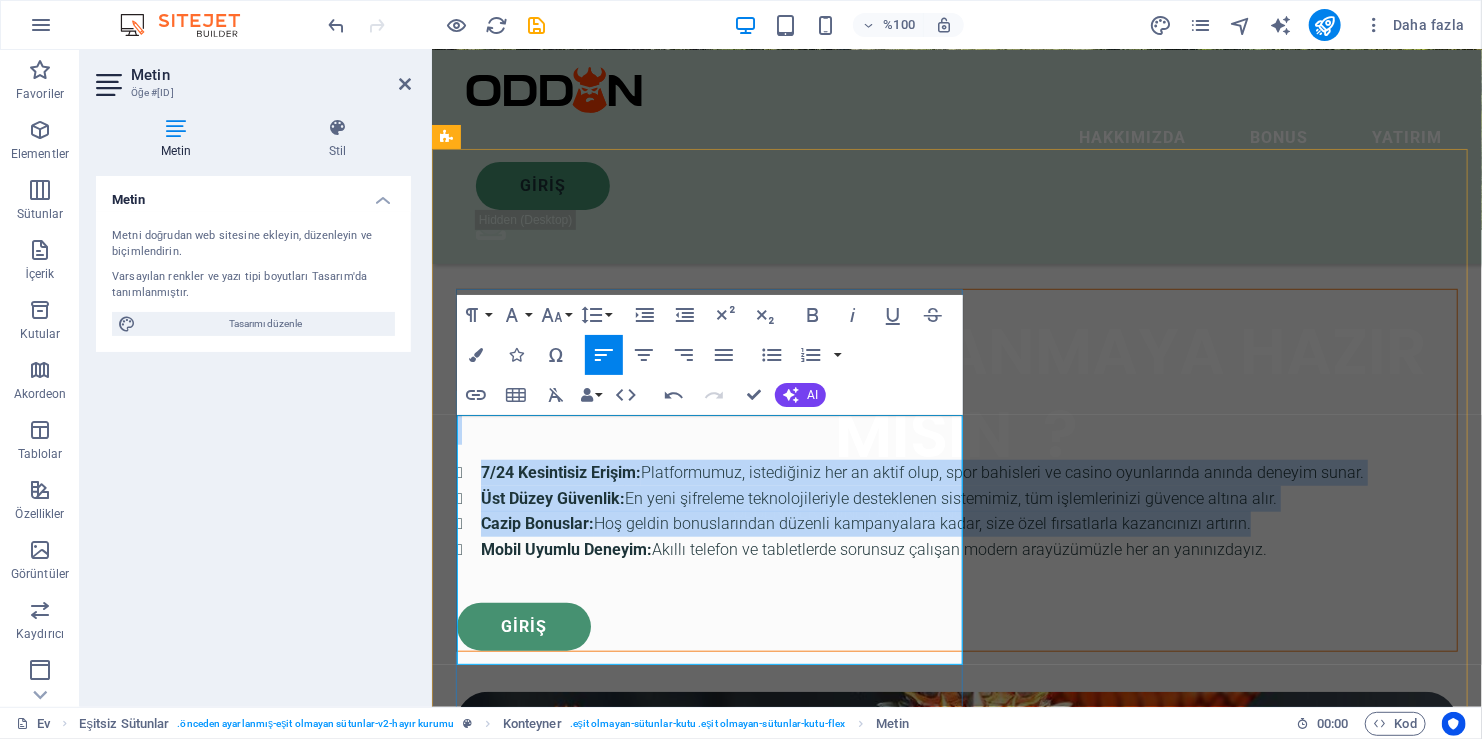 click on "7/24 Kesintisiz Erişim:  Platformumuz, istediğiniz her an aktif olup, spor bahisleri ve casino oyunlarında anında deneyim sunar." at bounding box center (921, 471) 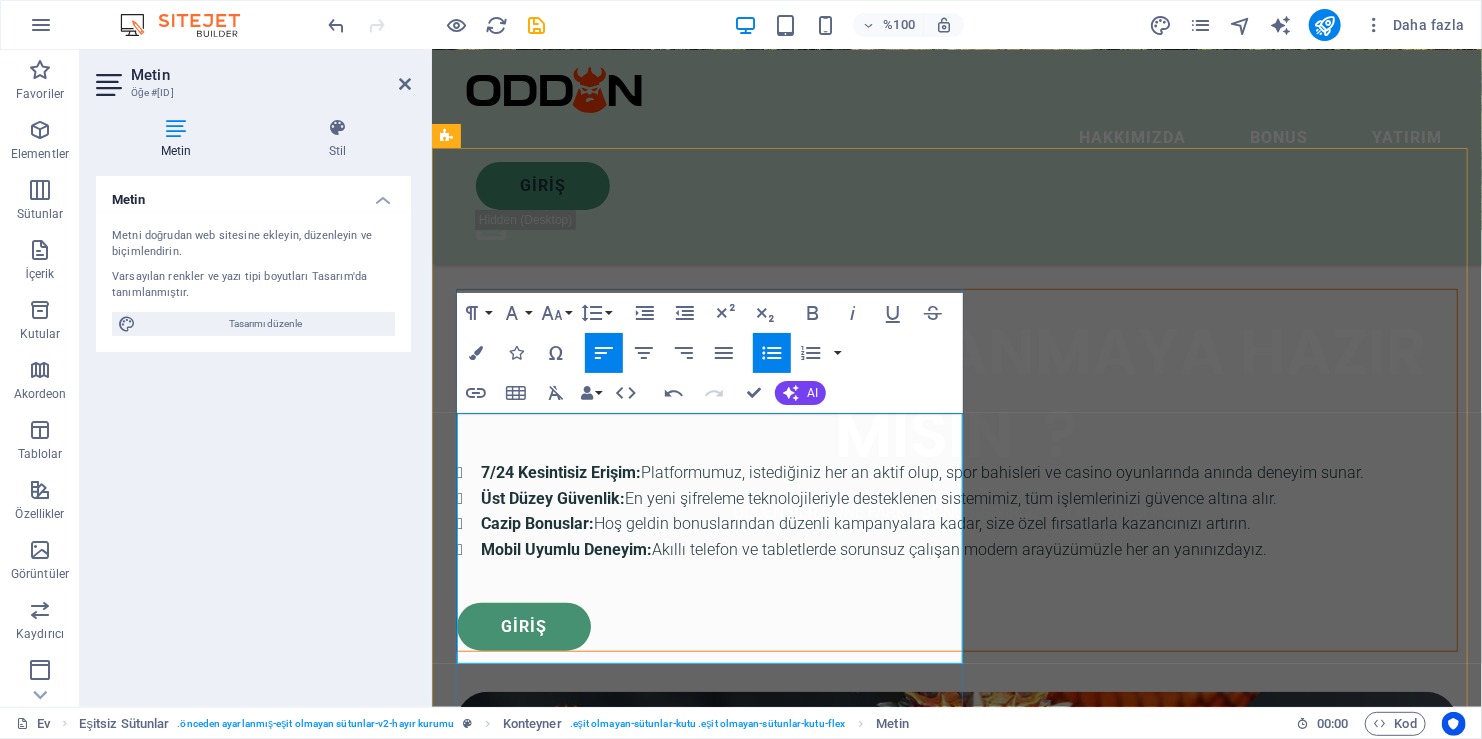 scroll, scrollTop: 684, scrollLeft: 0, axis: vertical 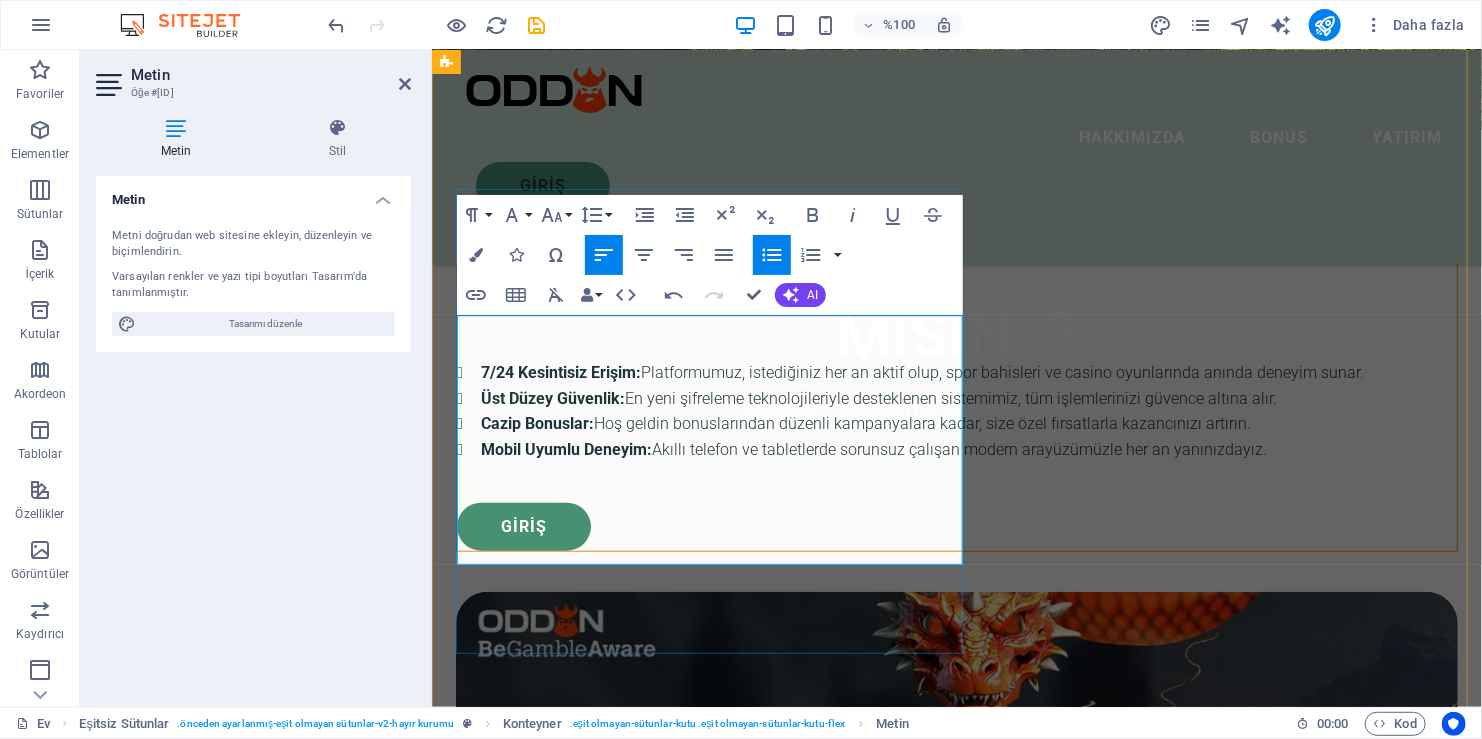 click on "7/24 Kesintisiz Erişim:  Platformumuz, istediğiniz her an aktif olup, spor bahisleri ve casino oyunlarında anında deneyim sunar. Üst Düzey Güvenlik:  En yeni şifreleme teknolojileriyle desteklenen sistemimiz, tüm işlemlerinizi güvence altına alır. Cazip Bonuslar:  Hoş geldin bonuslarından düzenli kampanyalara kadar, size özel fırsatlarla kazancınızı artırın. Mobil Uyumlu Deneyim:  Akıllı telefon ve tabletlerde sorunsuz çalışan modern arayüzümüzle her an yanınızdayız." at bounding box center [956, 387] 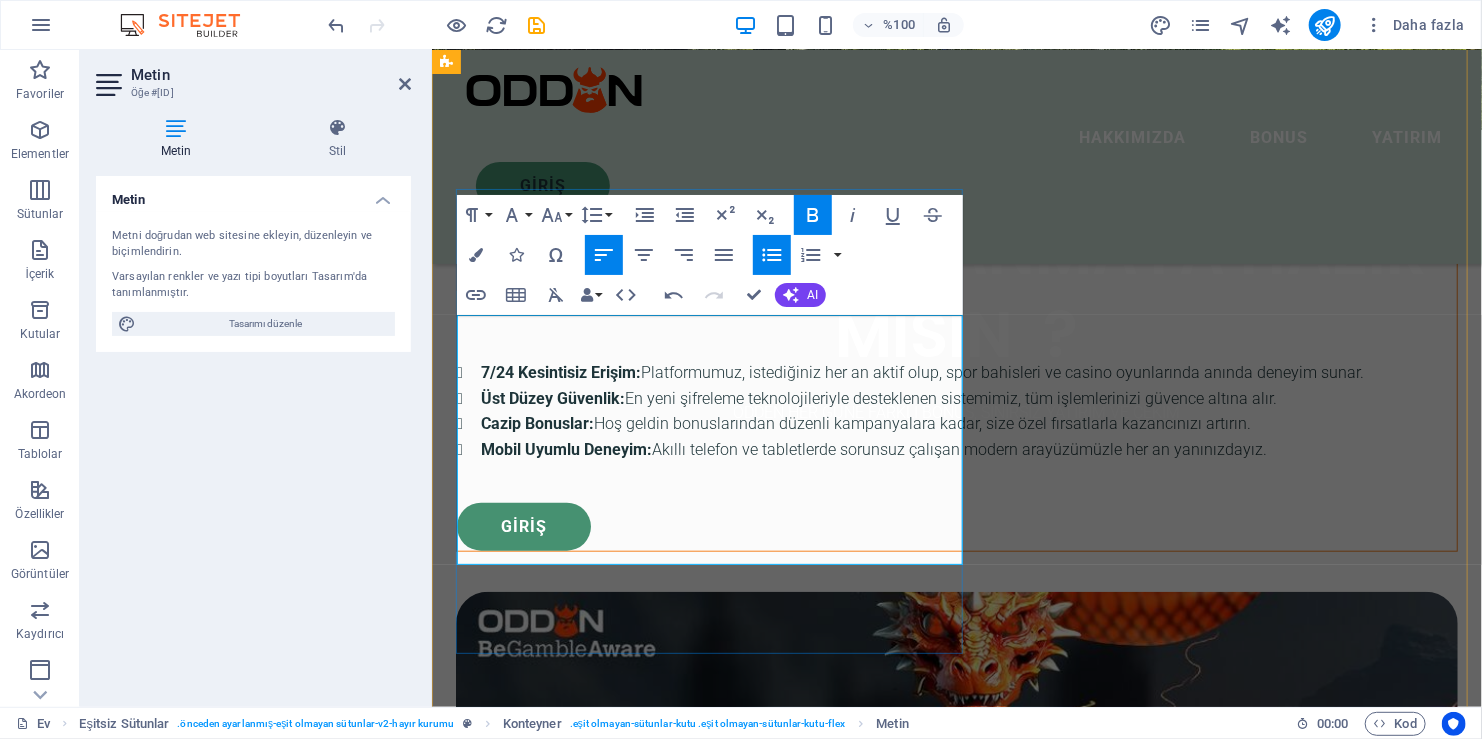 click on "7/24 Kesintisiz Erişim:  Platformumuz, istediğiniz her an aktif olup, spor bahisleri ve casino oyunlarında anında deneyim sunar. Üst Düzey Güvenlik:  En yeni şifreleme teknolojileriyle desteklenen sistemimiz, tüm işlemlerinizi güvence altına alır. Cazip Bonuslar:  Hoş geldin bonuslarından düzenli kampanyalara kadar, size özel fırsatlarla kazancınızı artırın. Mobil Uyumlu Deneyim:  Akıllı telefon ve tabletlerde sorunsuz çalışan modern arayüzümüzle her an yanınızdayız." at bounding box center (956, 387) 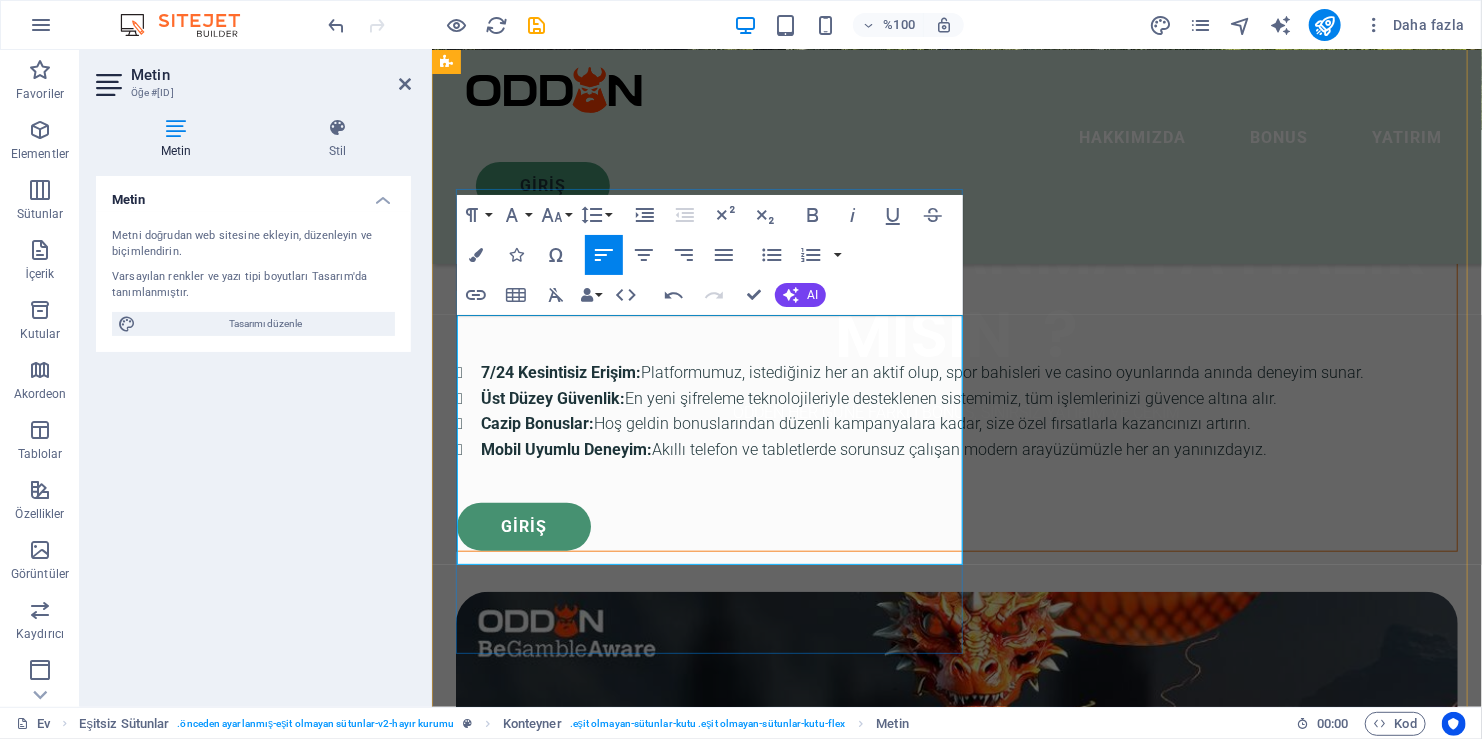click at bounding box center (956, 328) 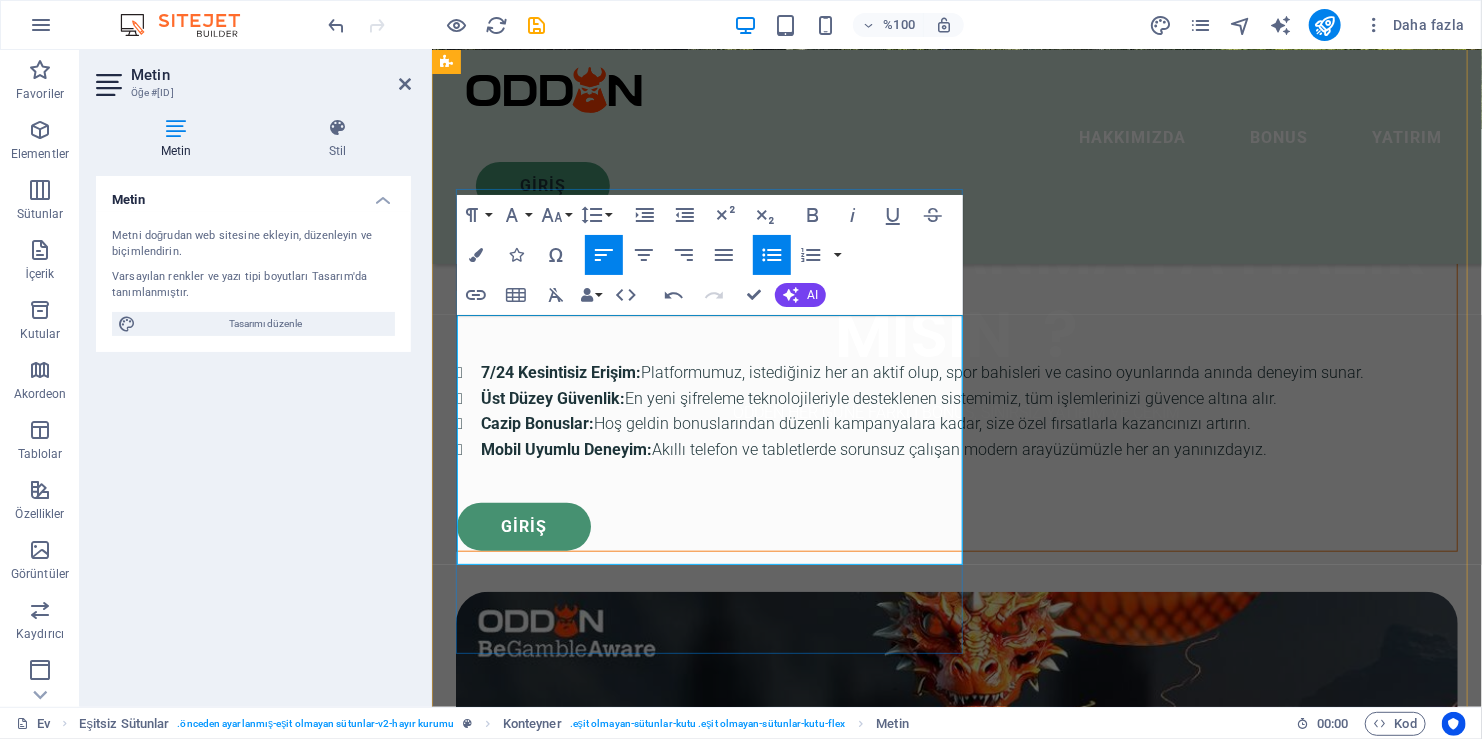 type 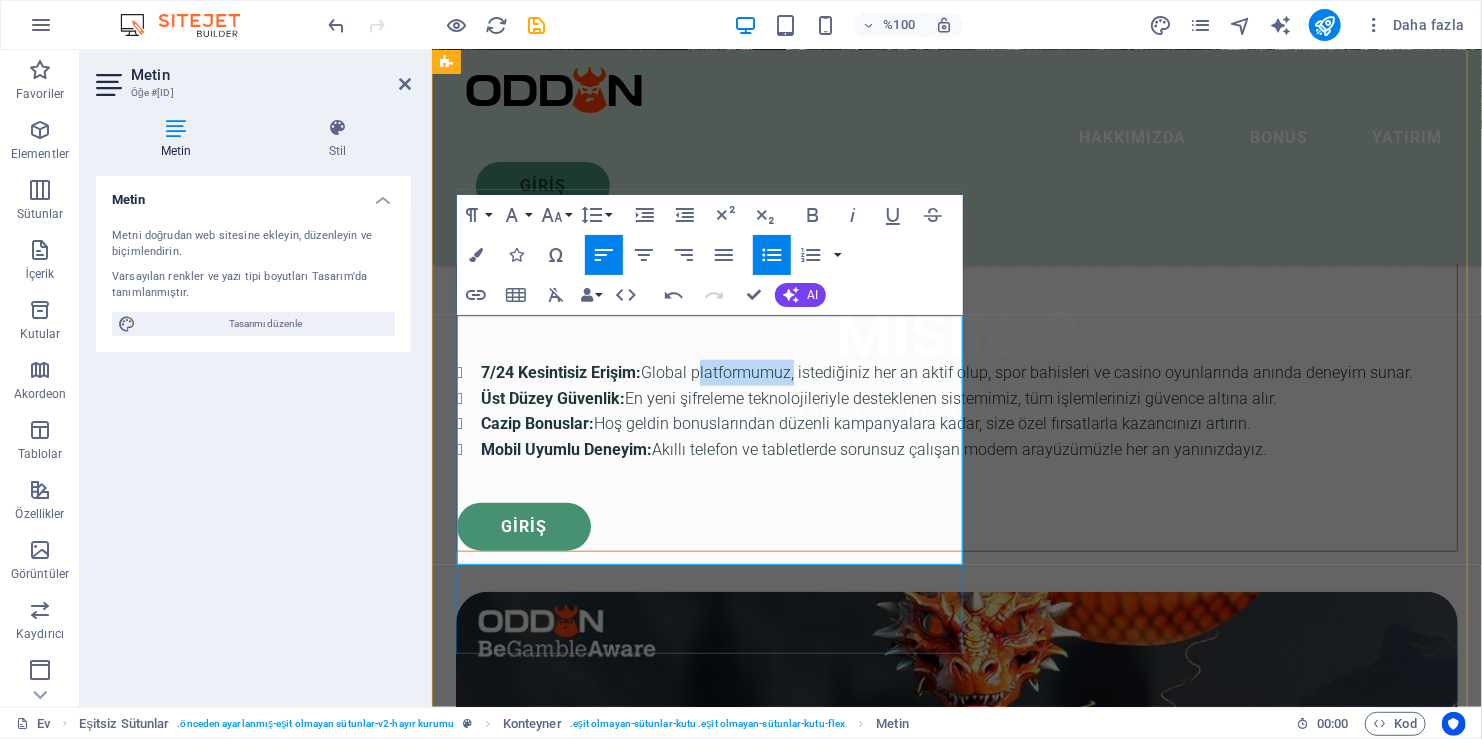 drag, startPoint x: 695, startPoint y: 372, endPoint x: 792, endPoint y: 372, distance: 97 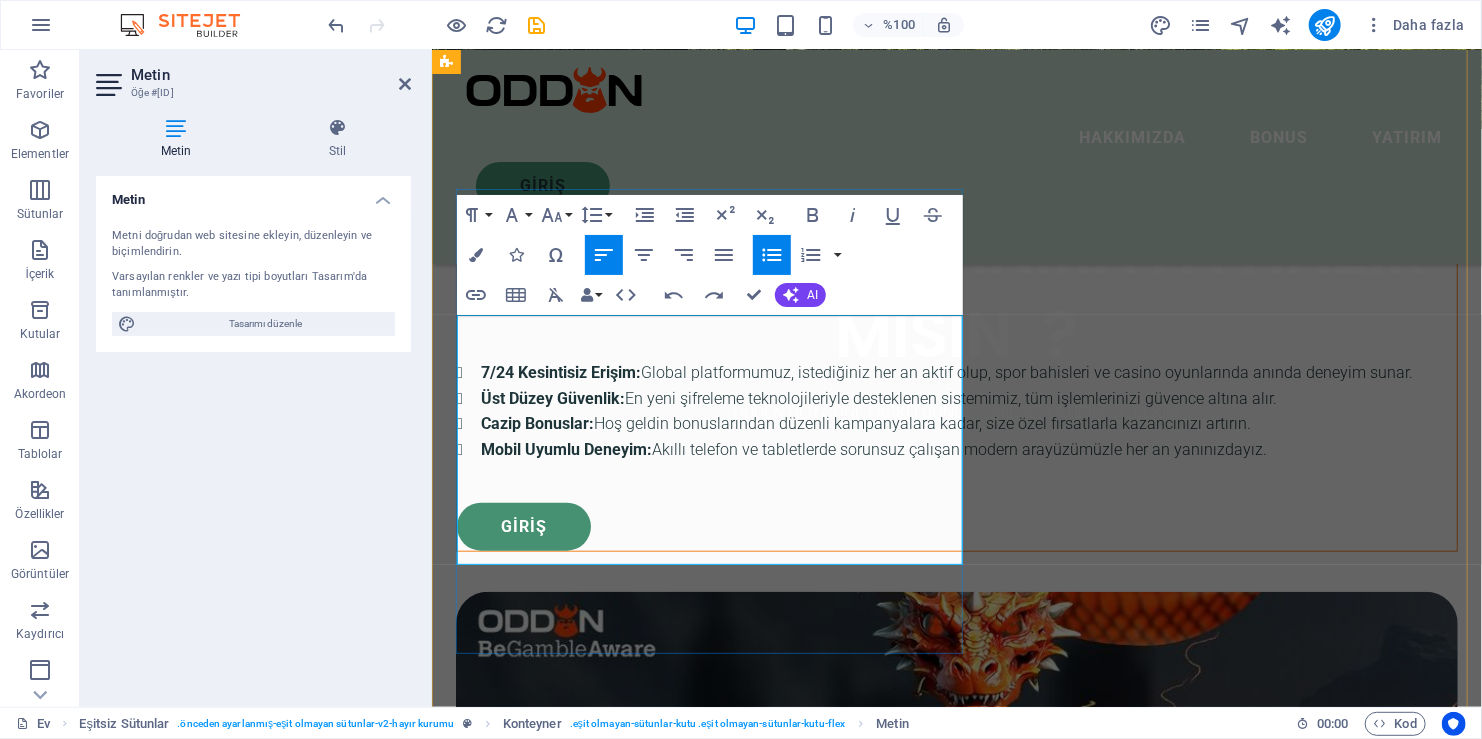 click on "Üst Düzey Güvenlik:  En yeni şifreleme teknolojileriyle desteklenen sistemimiz, tüm işlemlerinizi güvence altına alır." at bounding box center [968, 398] 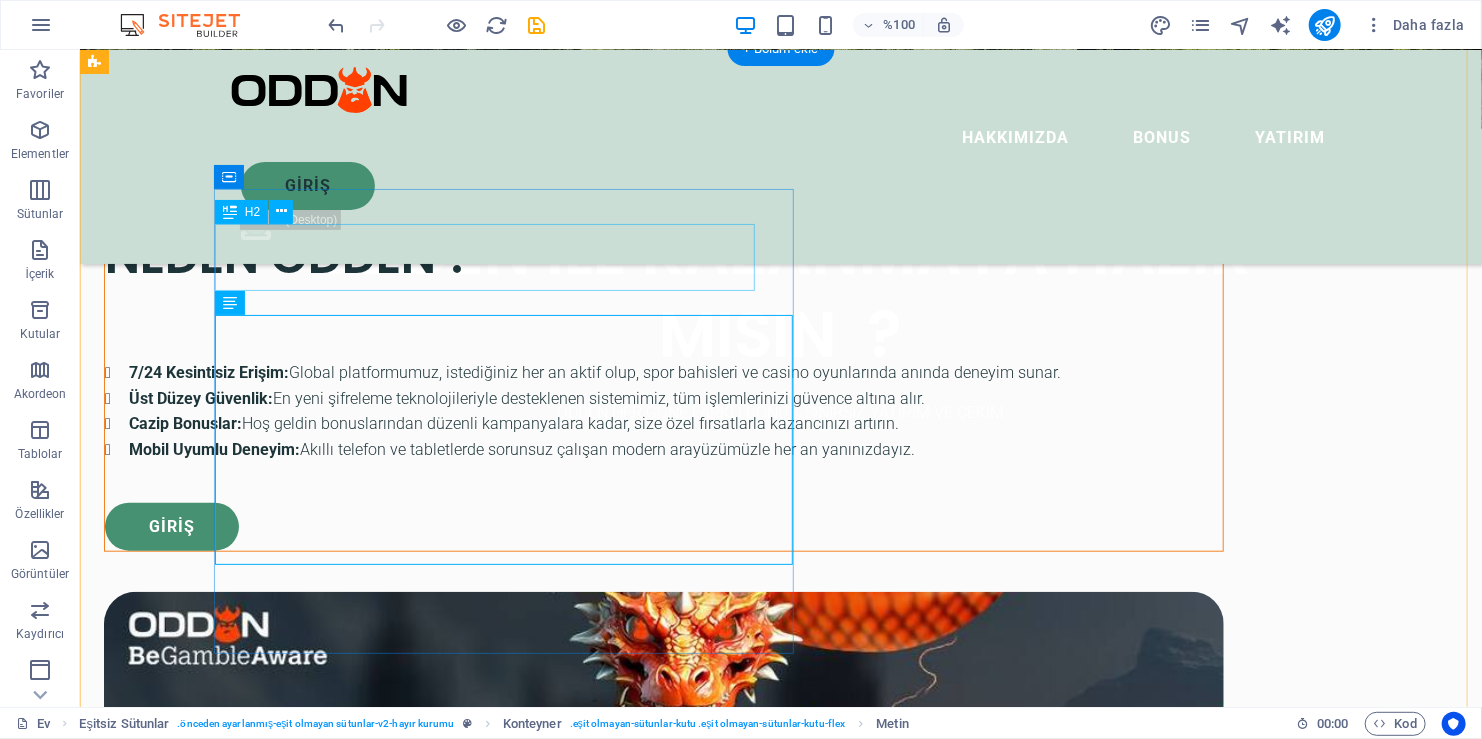 click on "NEDEN ODDEN ?" at bounding box center (663, 255) 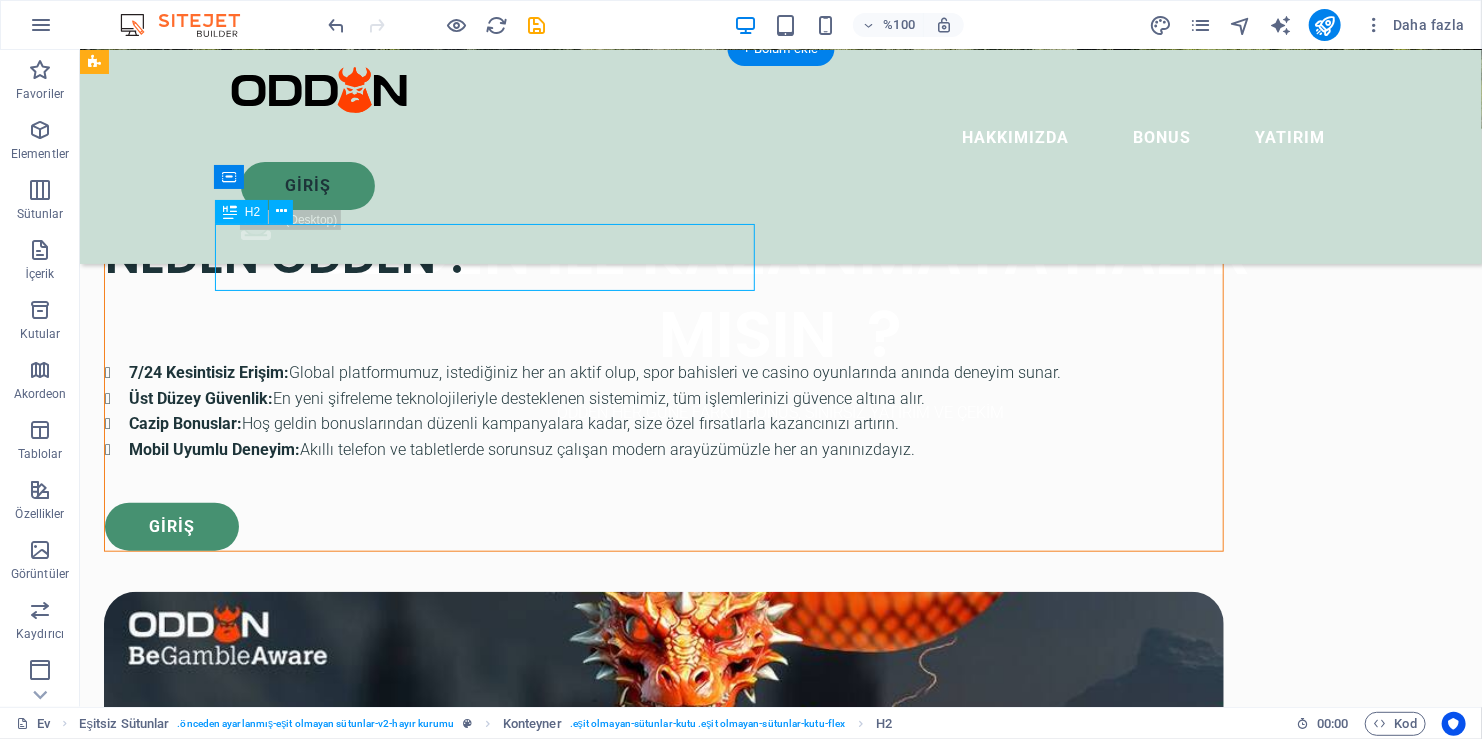 click on "NEDEN ODDEN ?" at bounding box center [663, 255] 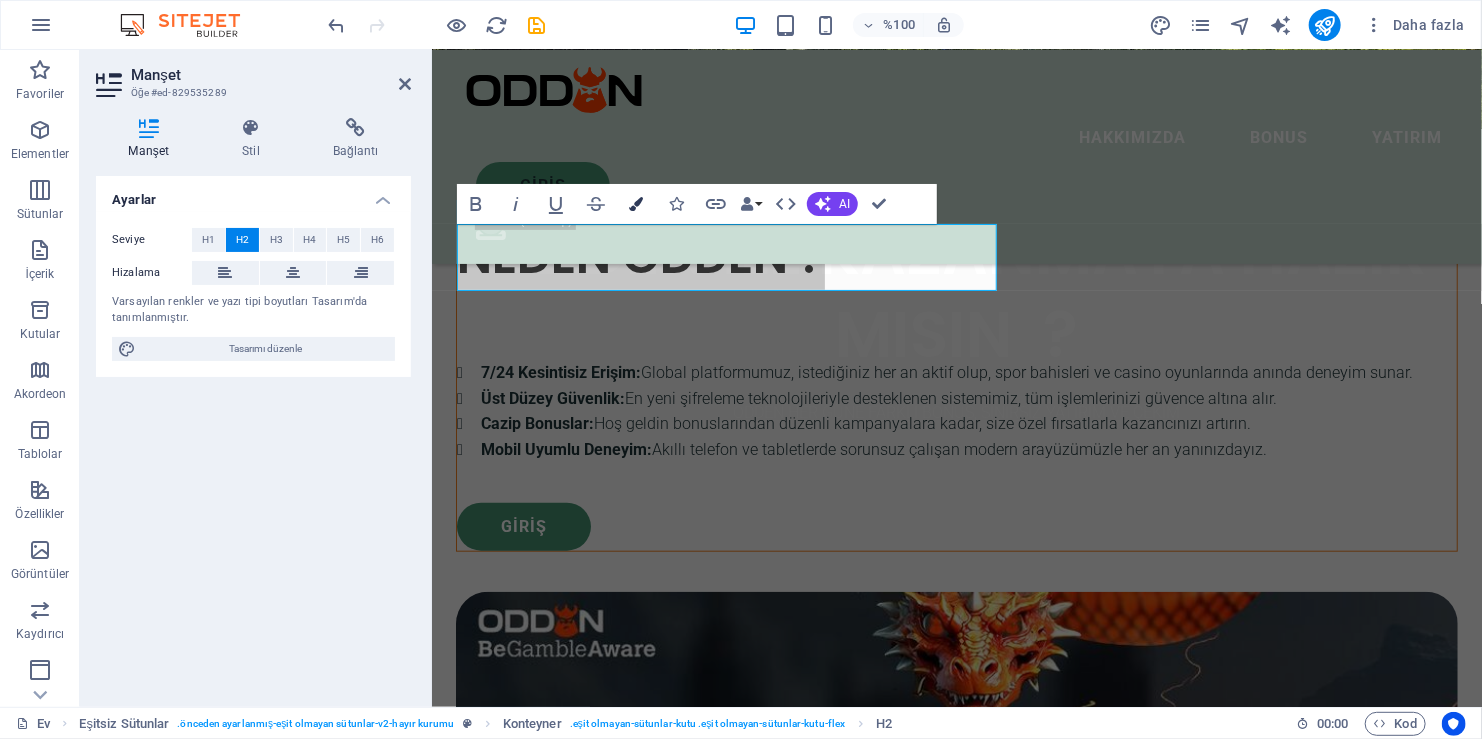 click at bounding box center (636, 204) 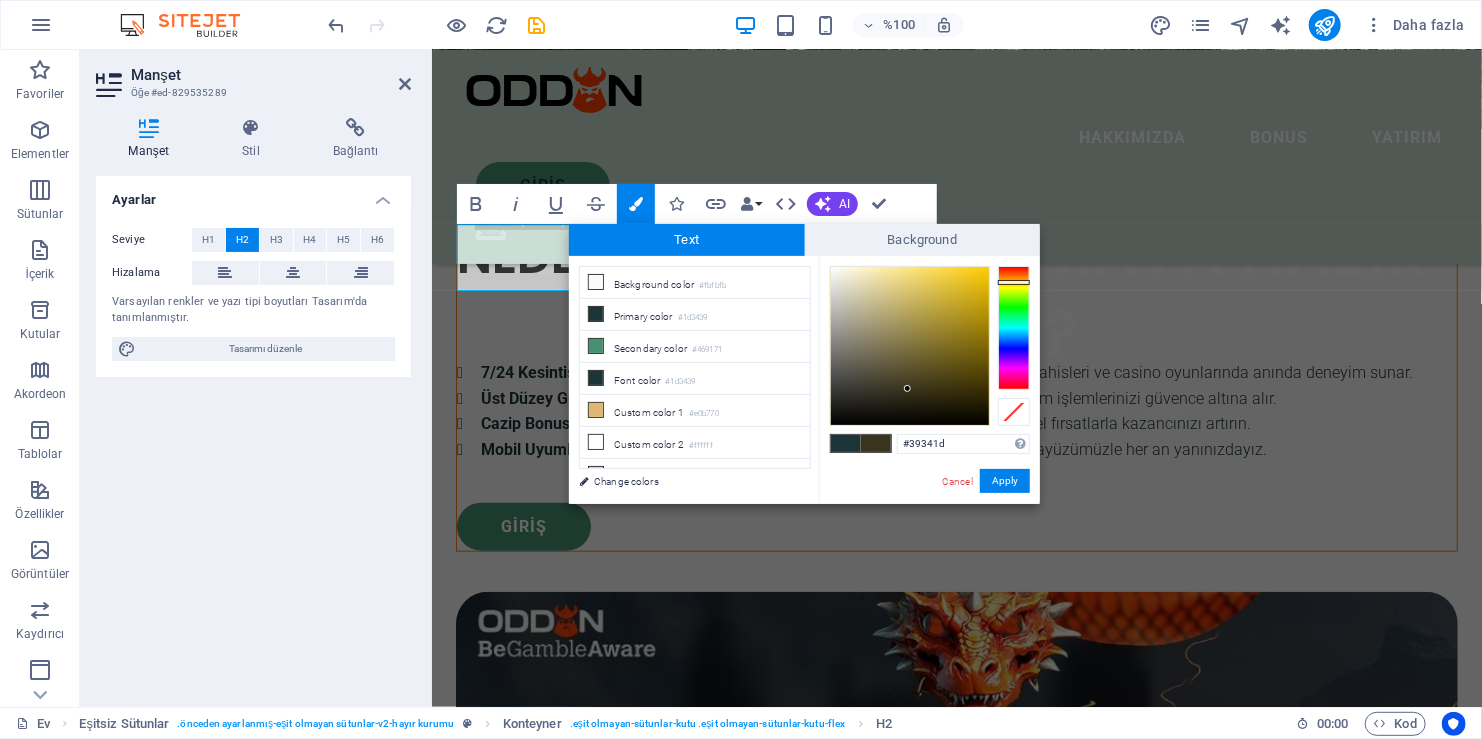 click at bounding box center [1014, 328] 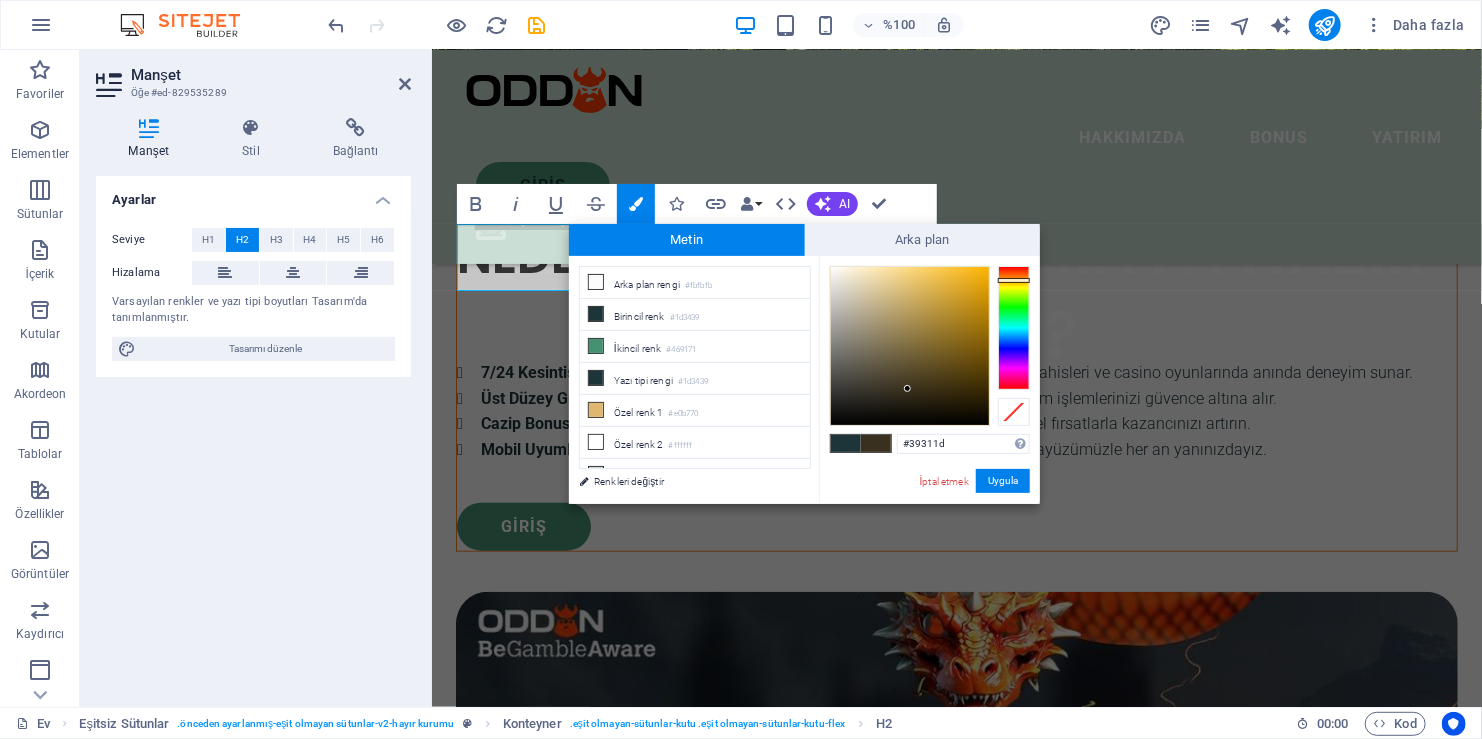 click at bounding box center (1014, 280) 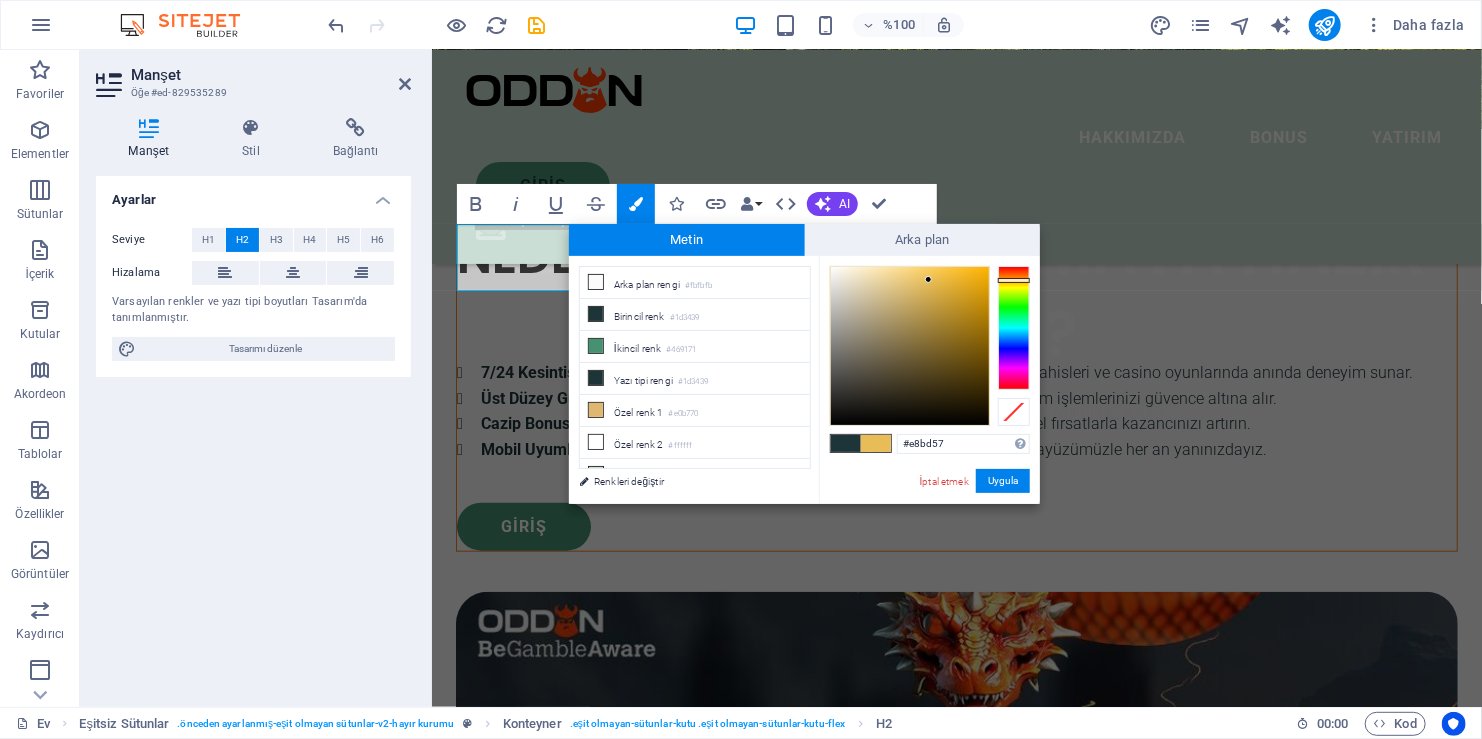 click at bounding box center [910, 346] 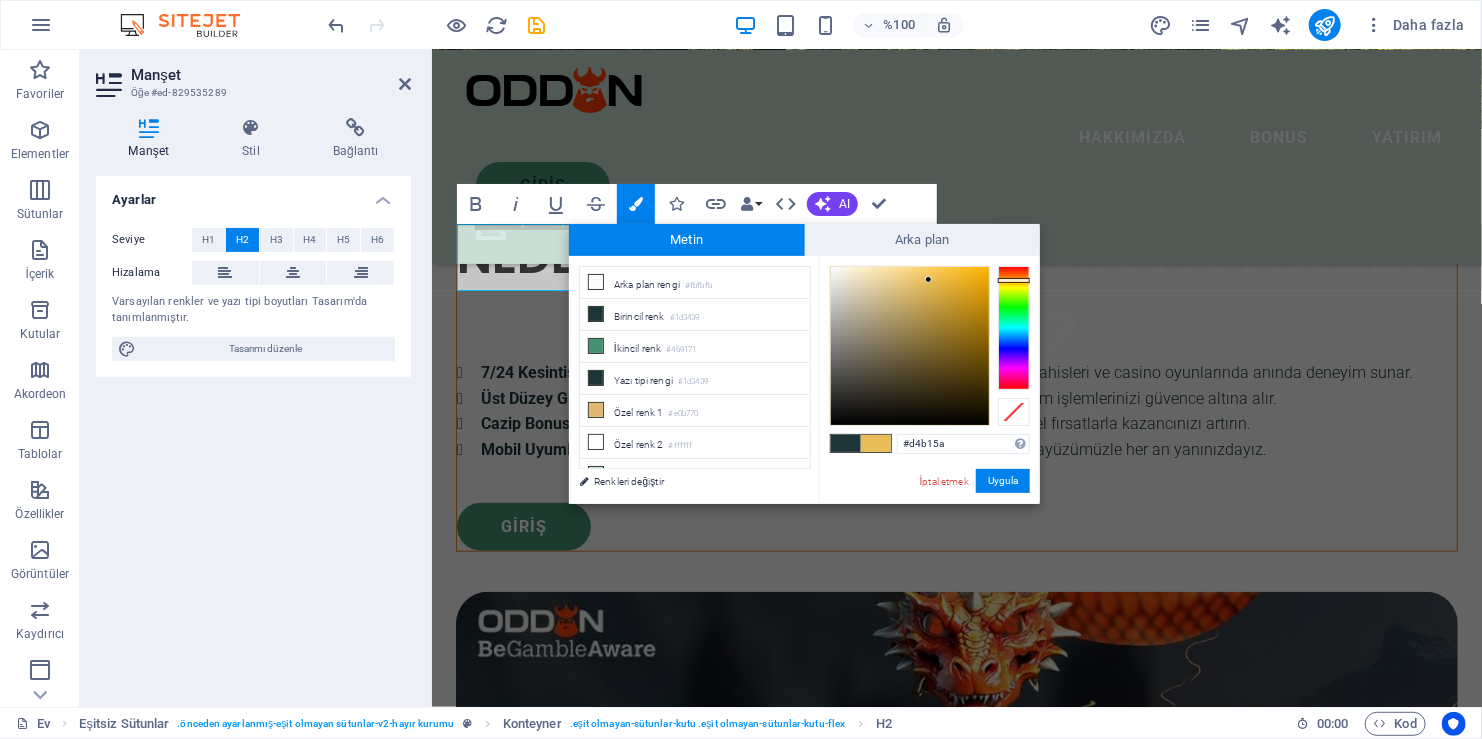 click at bounding box center [910, 346] 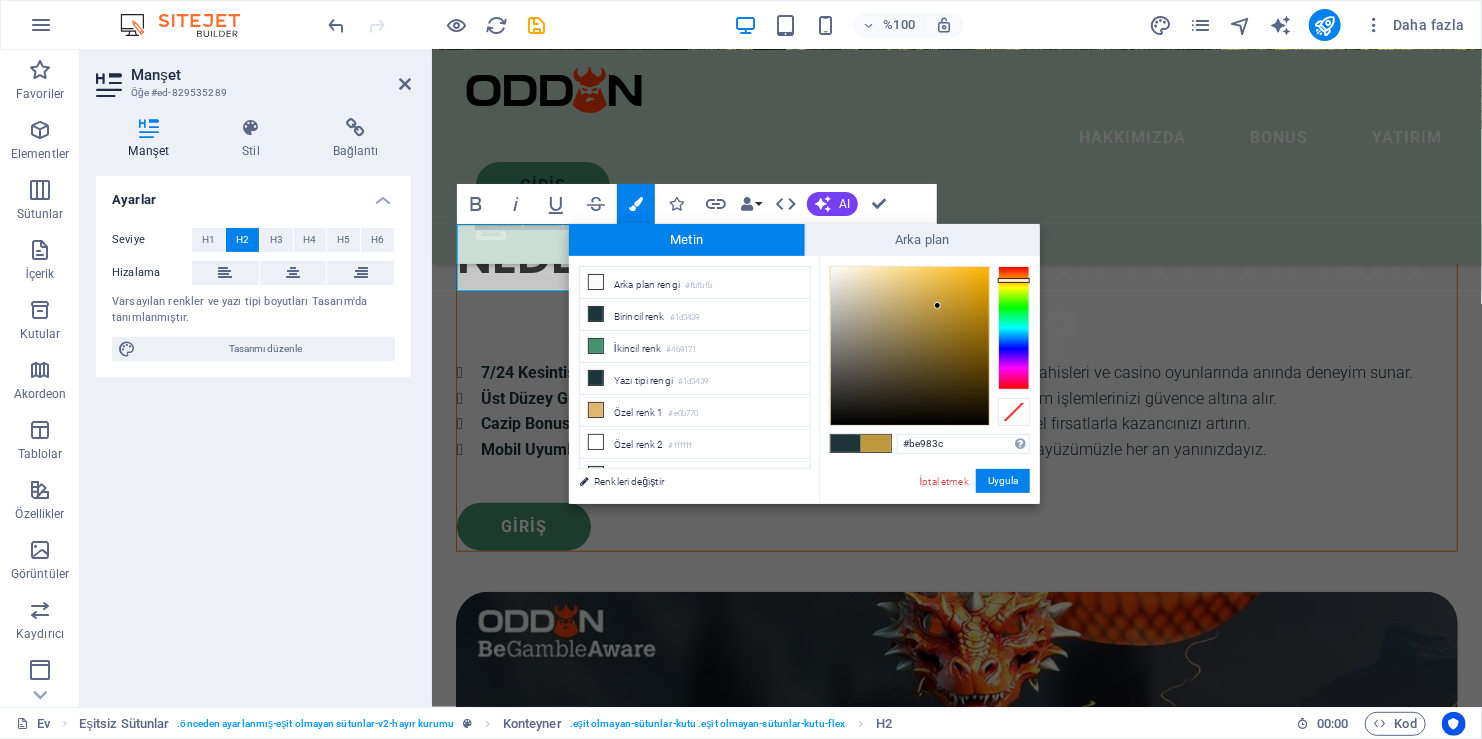 drag, startPoint x: 937, startPoint y: 306, endPoint x: 942, endPoint y: 284, distance: 22.561028 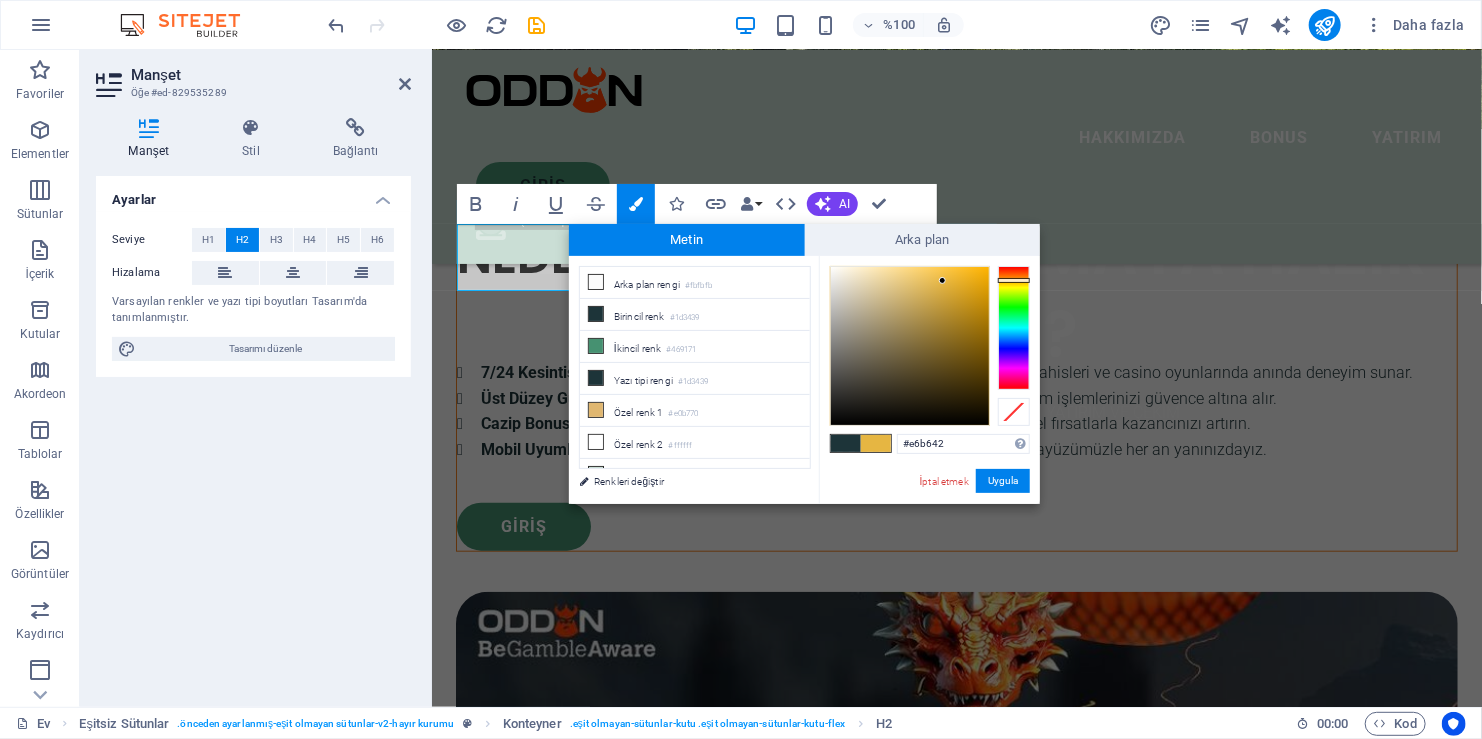 click at bounding box center (910, 346) 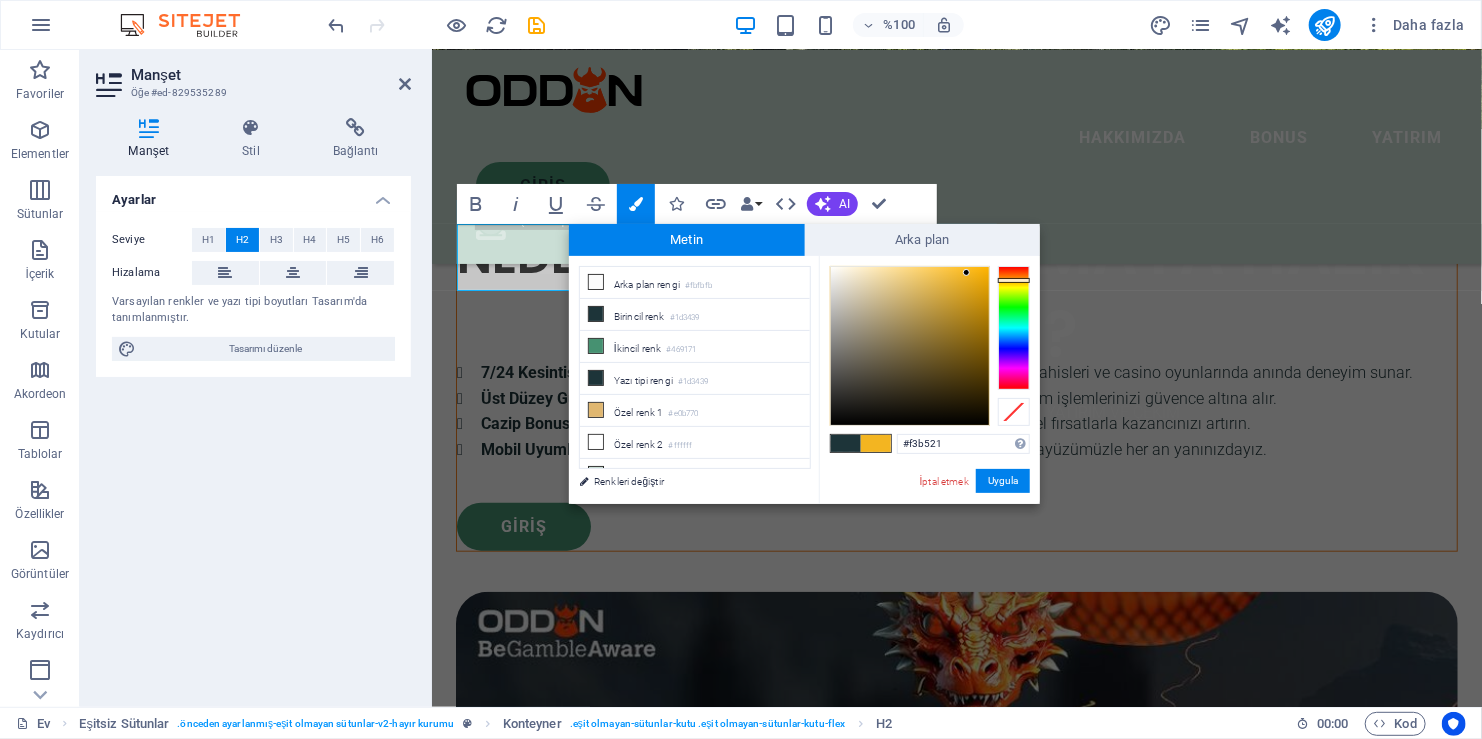 click at bounding box center [910, 346] 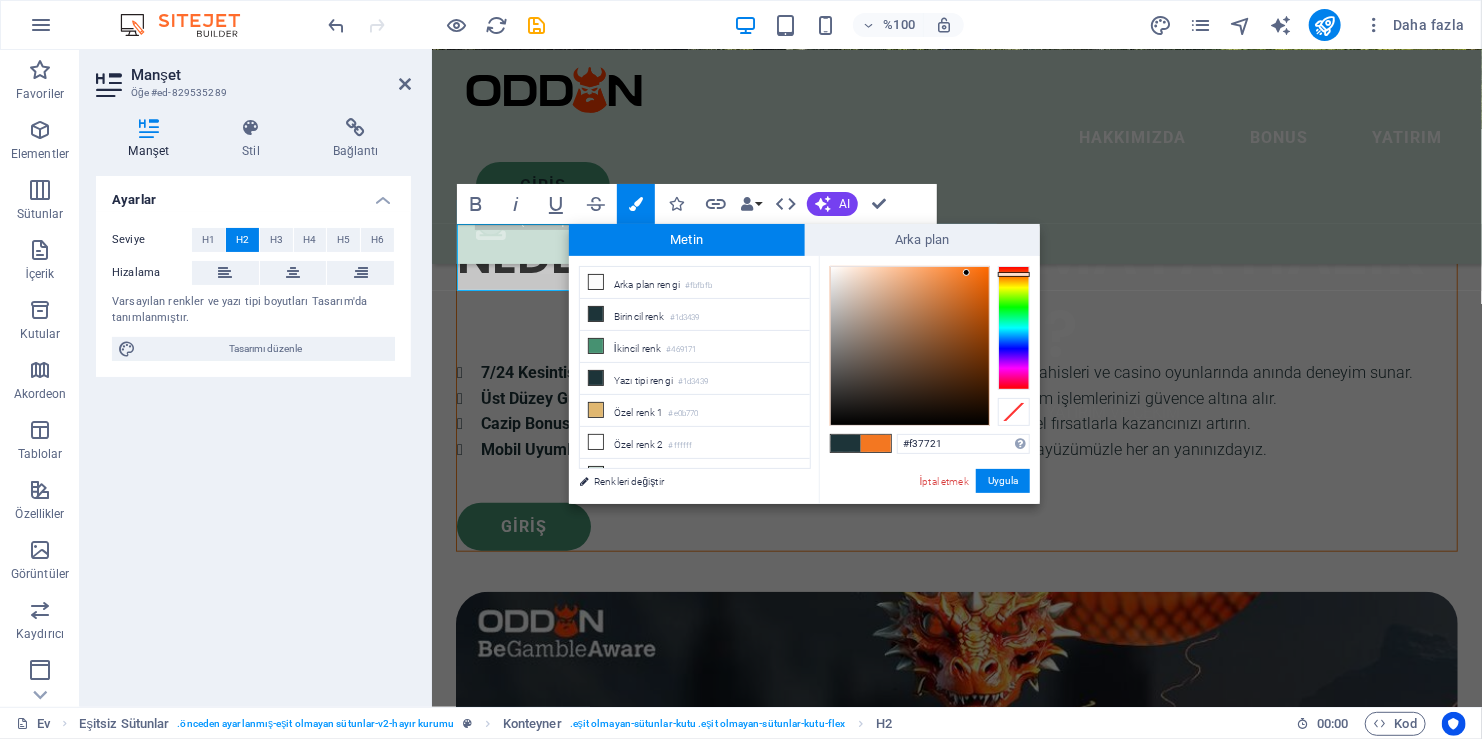 click at bounding box center (1014, 328) 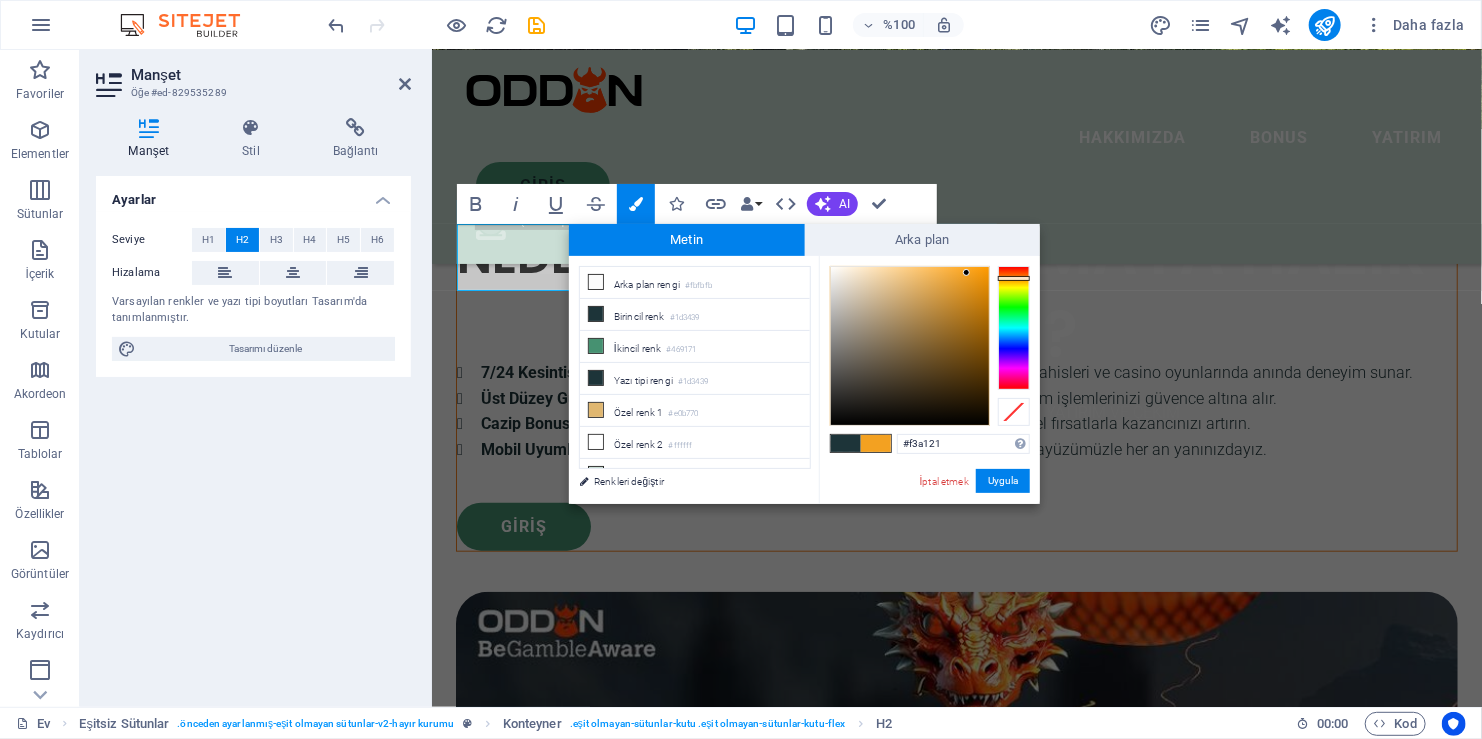click at bounding box center (1014, 328) 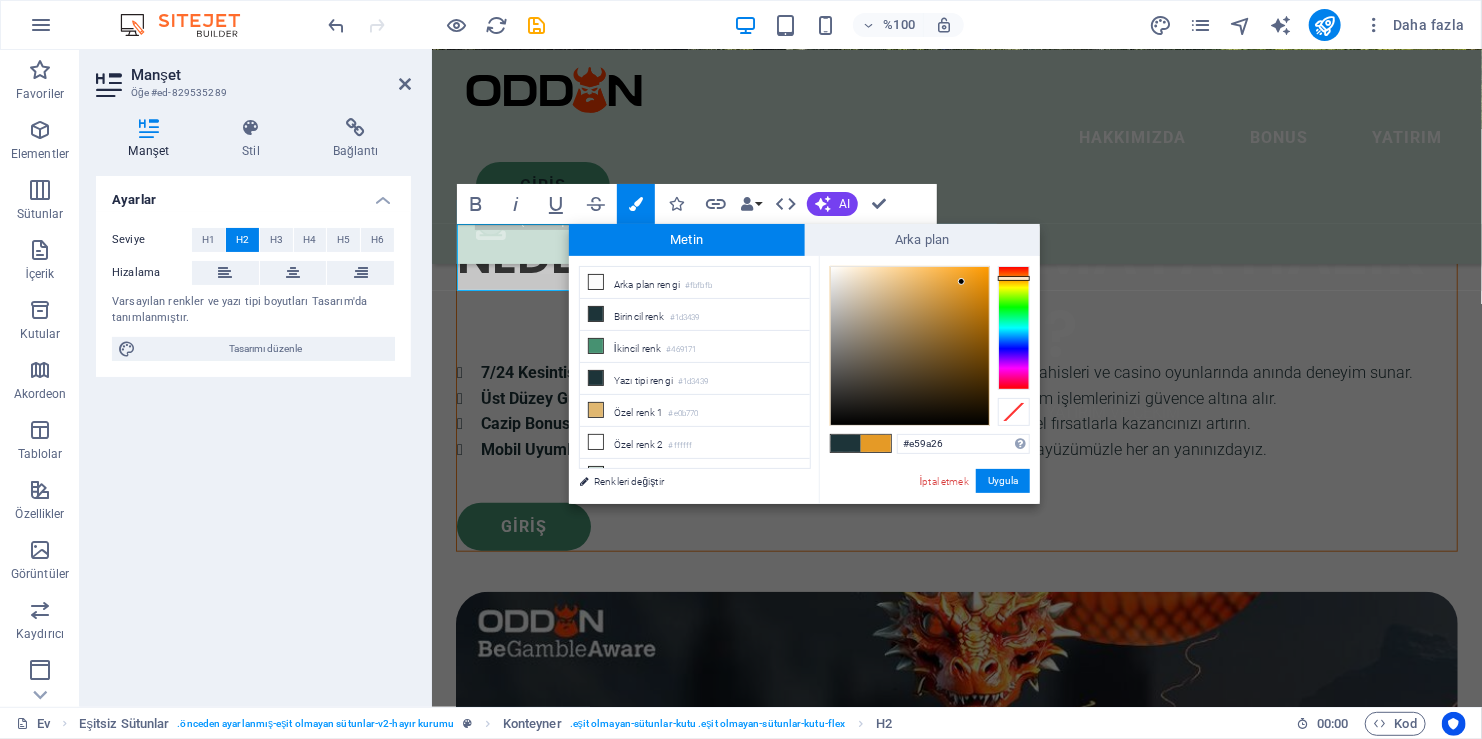 click at bounding box center (910, 346) 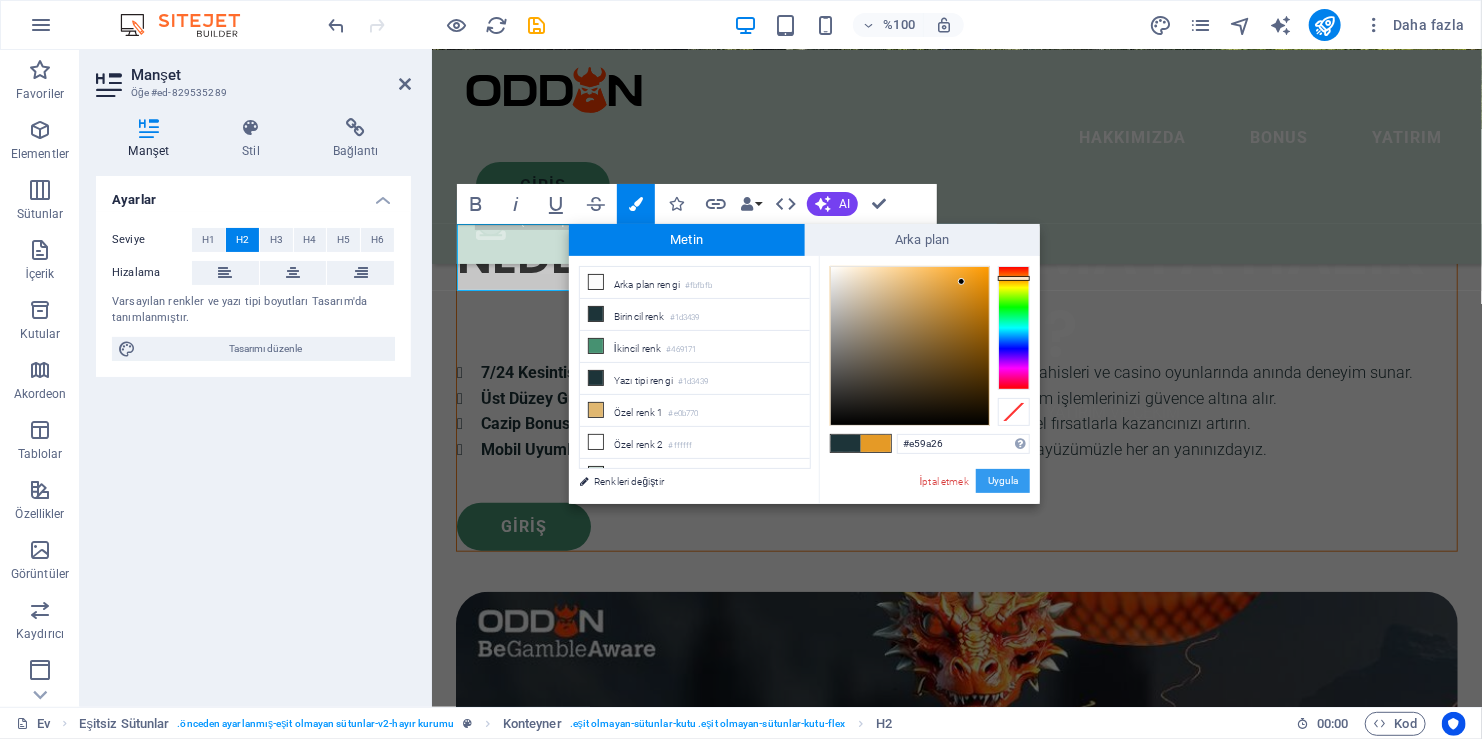 click on "Uygula" at bounding box center (1003, 481) 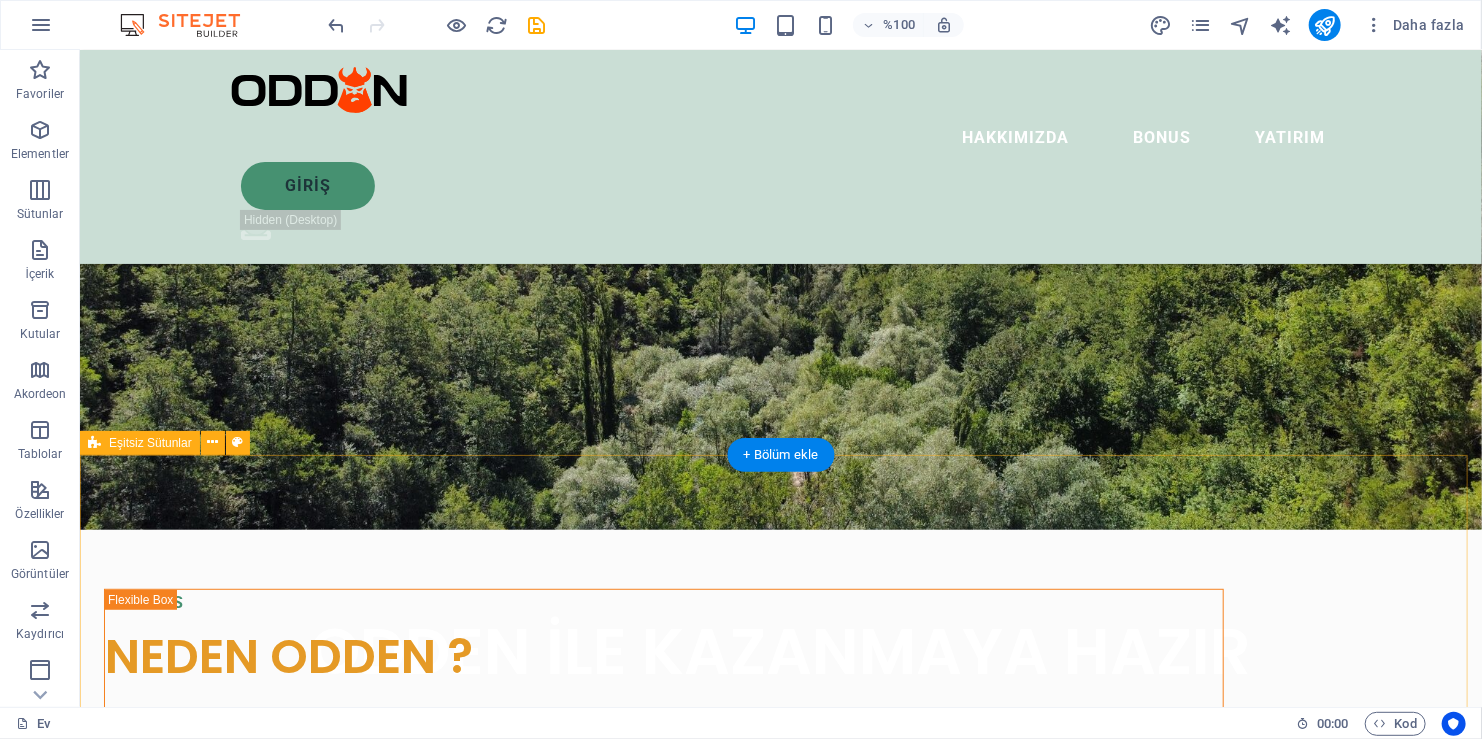 scroll, scrollTop: 0, scrollLeft: 0, axis: both 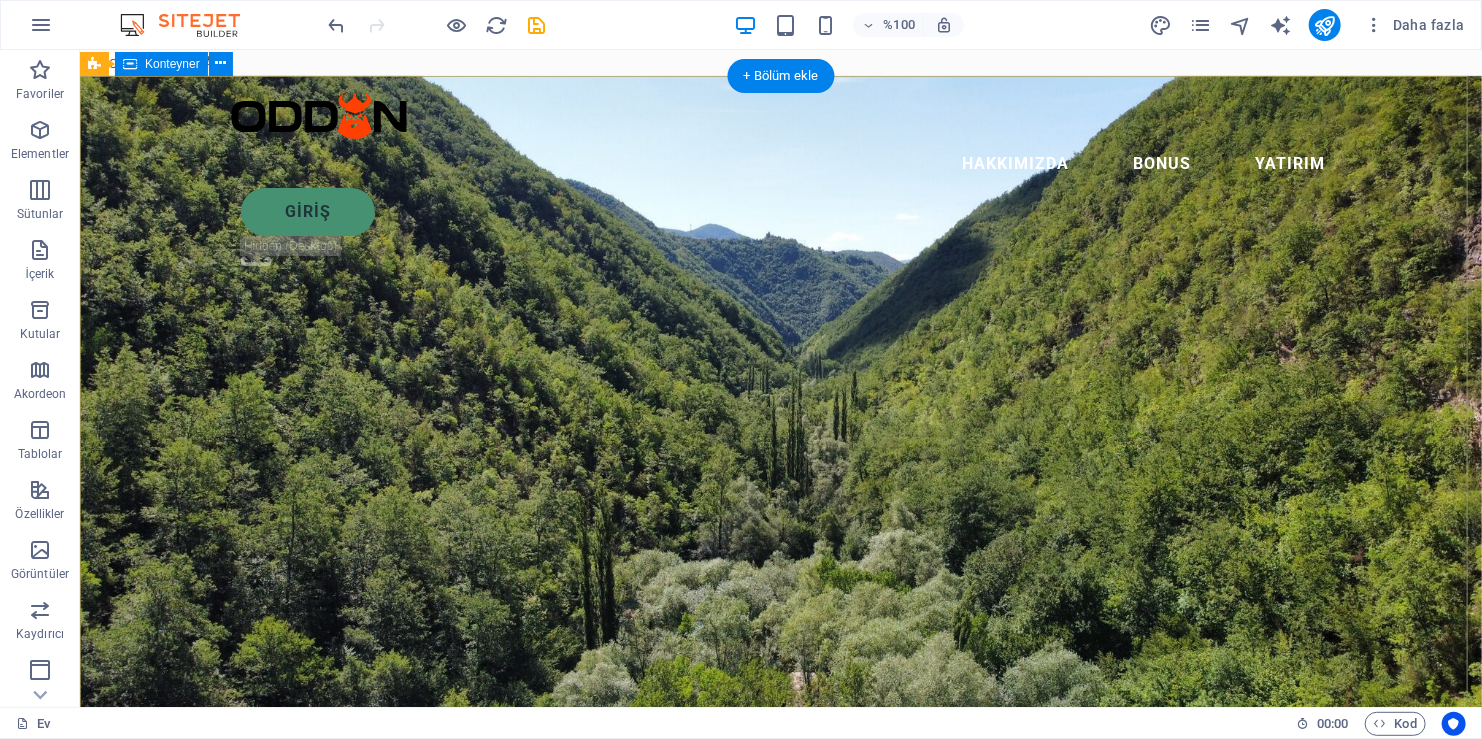 click on "ODDEN İLE KAZANMAYA HAZIR MISIN  ? ODDEN HER GÜNE FARKLI BONUS, SINIRSIZ YATIRIM VE ÇEKİM" at bounding box center (780, 921) 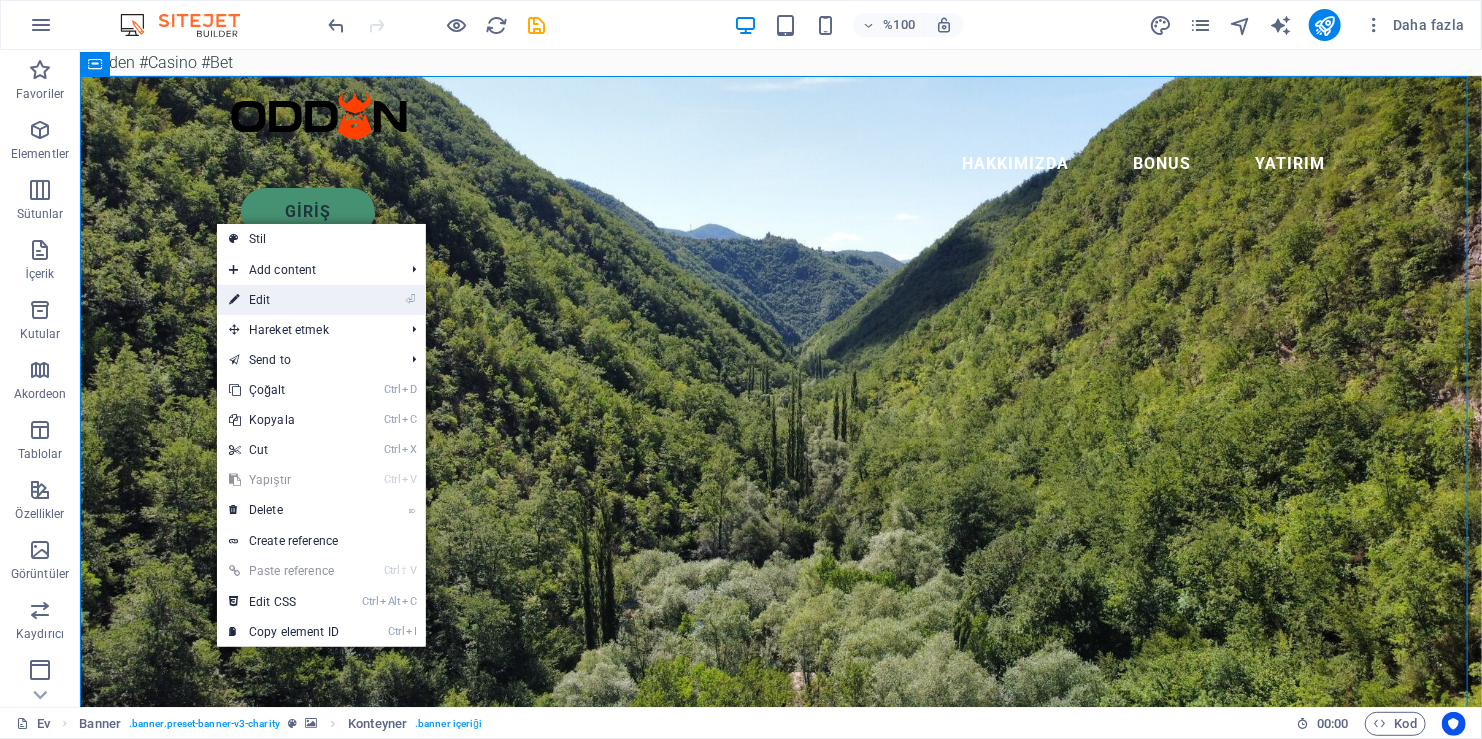 click on "⏎  Edit" at bounding box center [284, 300] 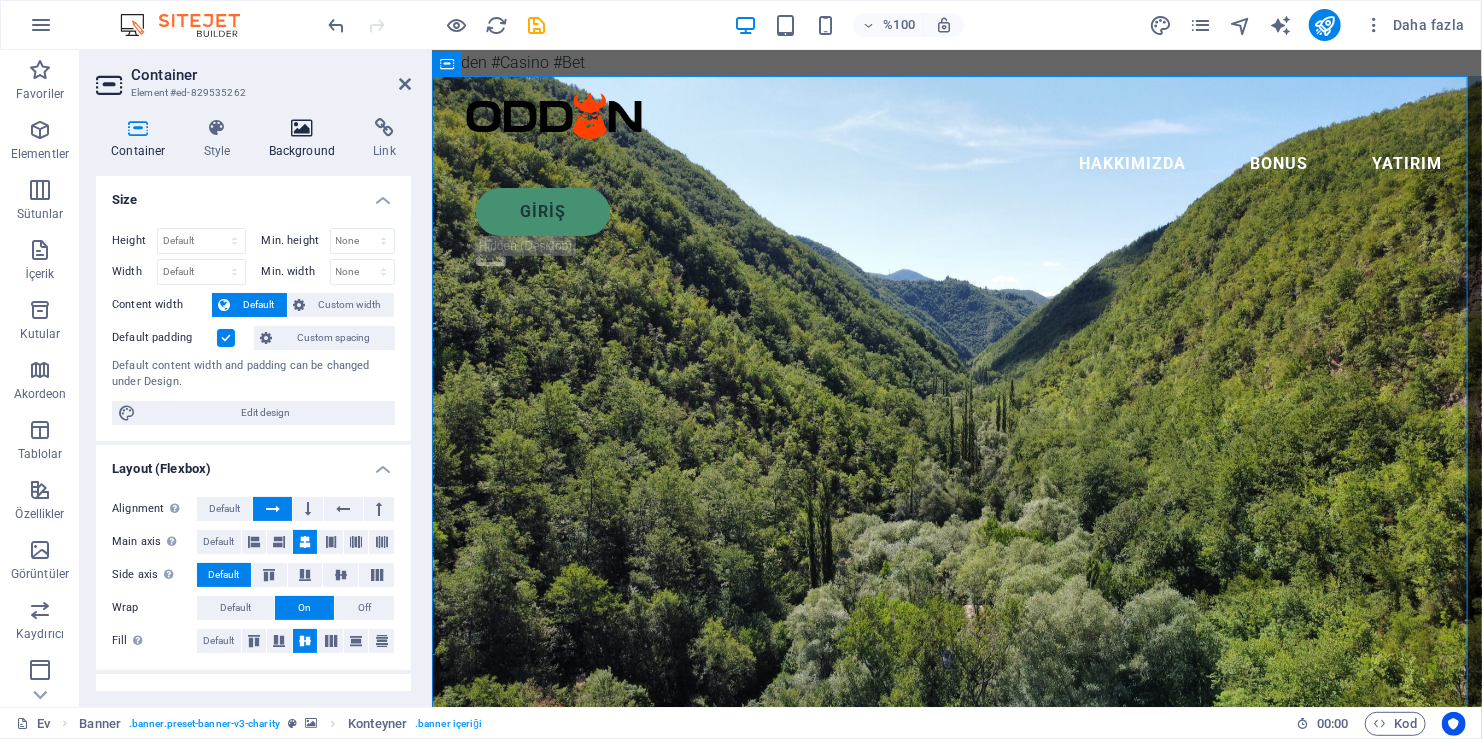 click on "Background" at bounding box center [306, 139] 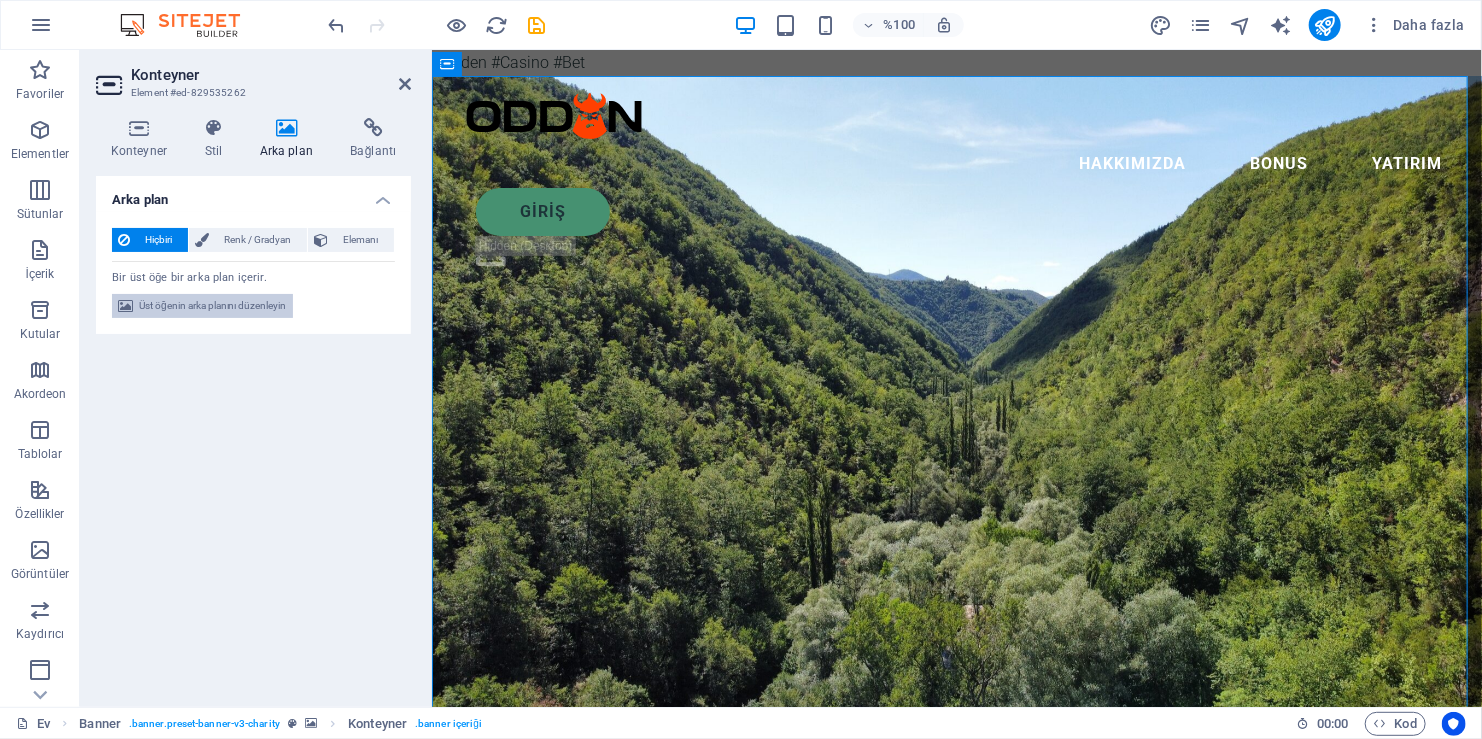 click on "Üst öğenin arka planını düzenleyin" at bounding box center [213, 306] 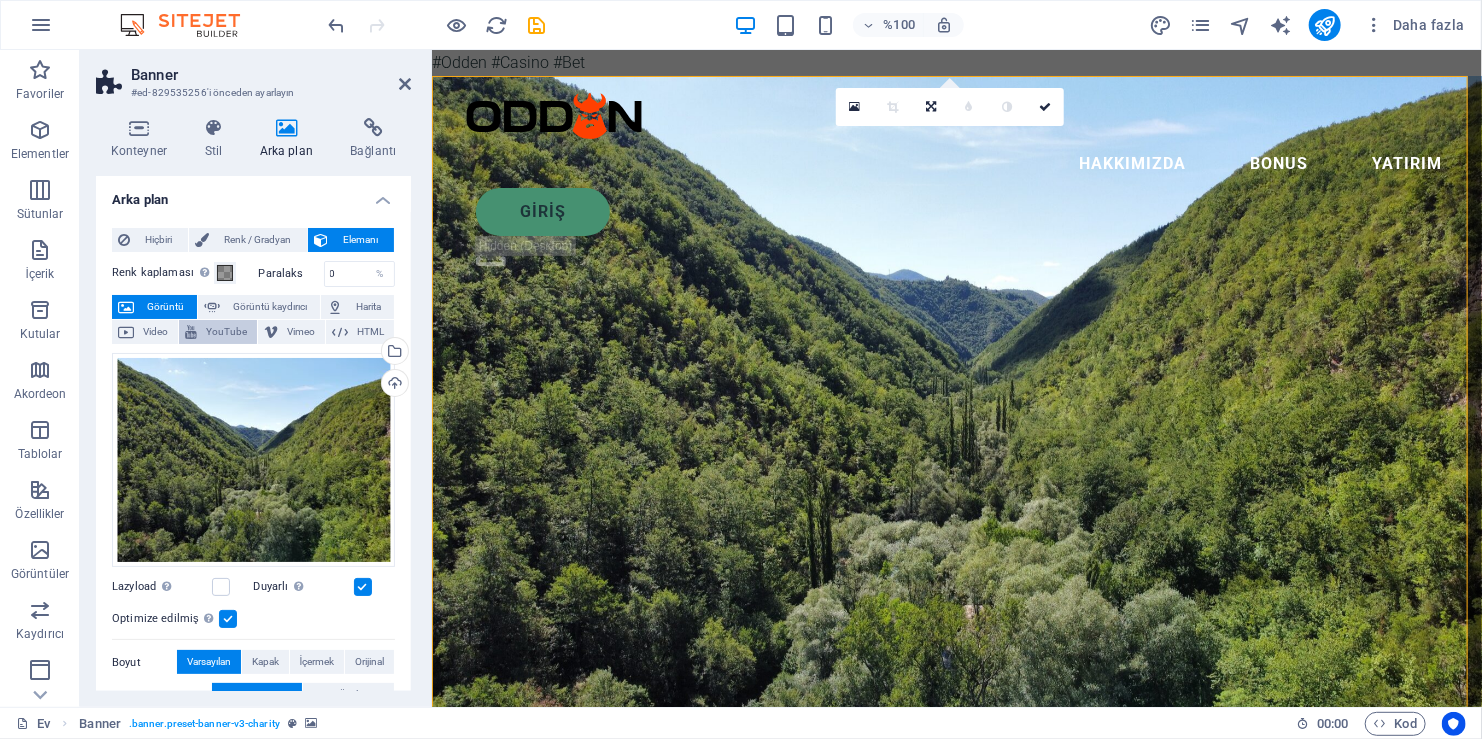 click on "YouTube" at bounding box center [227, 332] 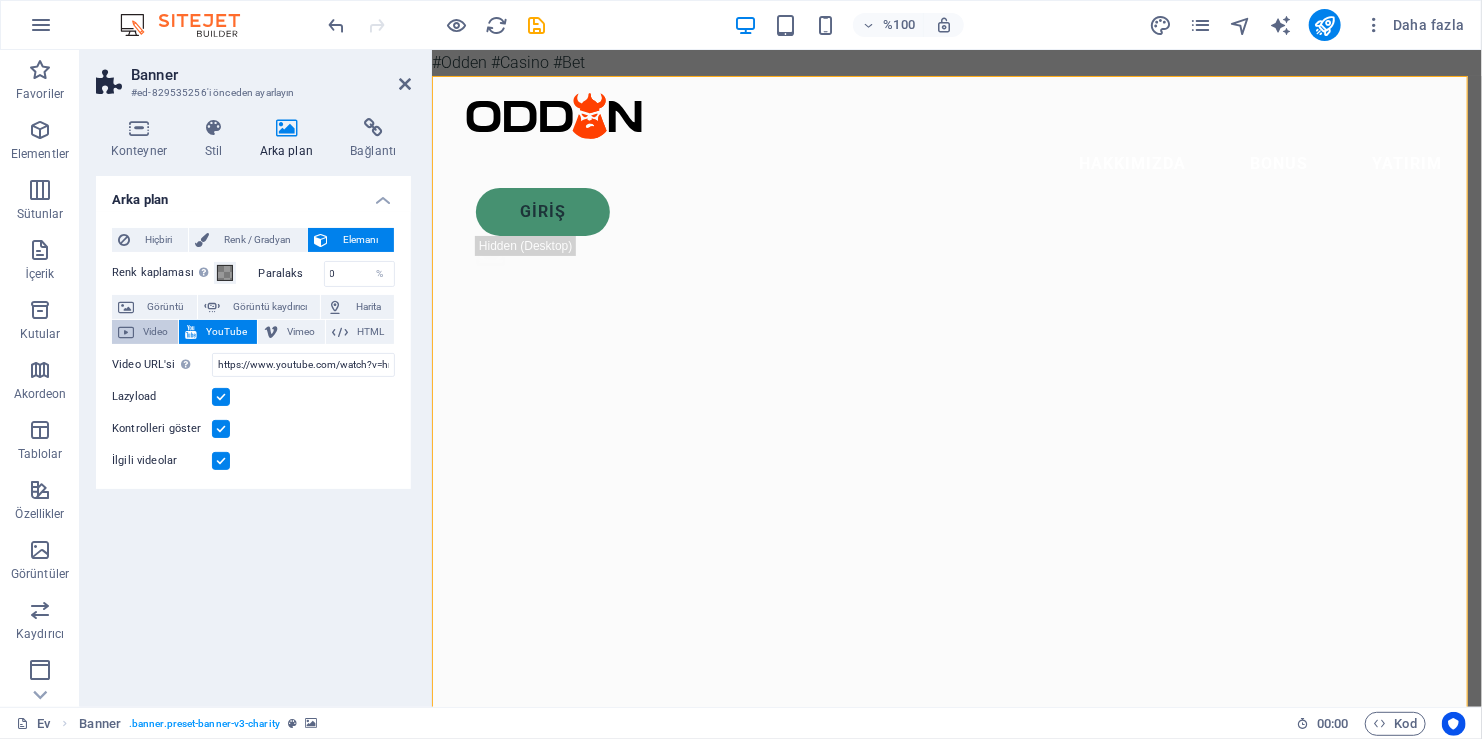 click on "Video" at bounding box center [156, 332] 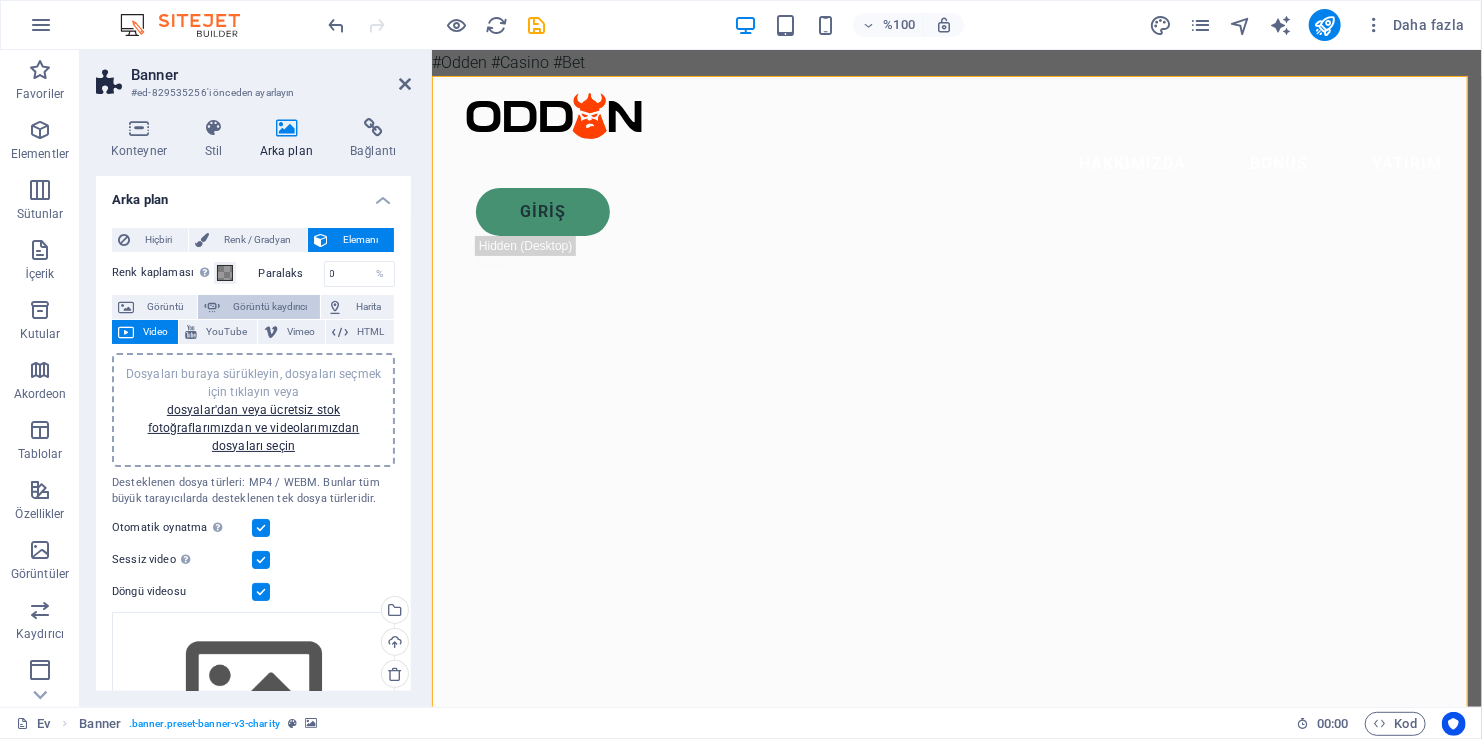 click on "Görüntü kaydırıcı" at bounding box center [270, 307] 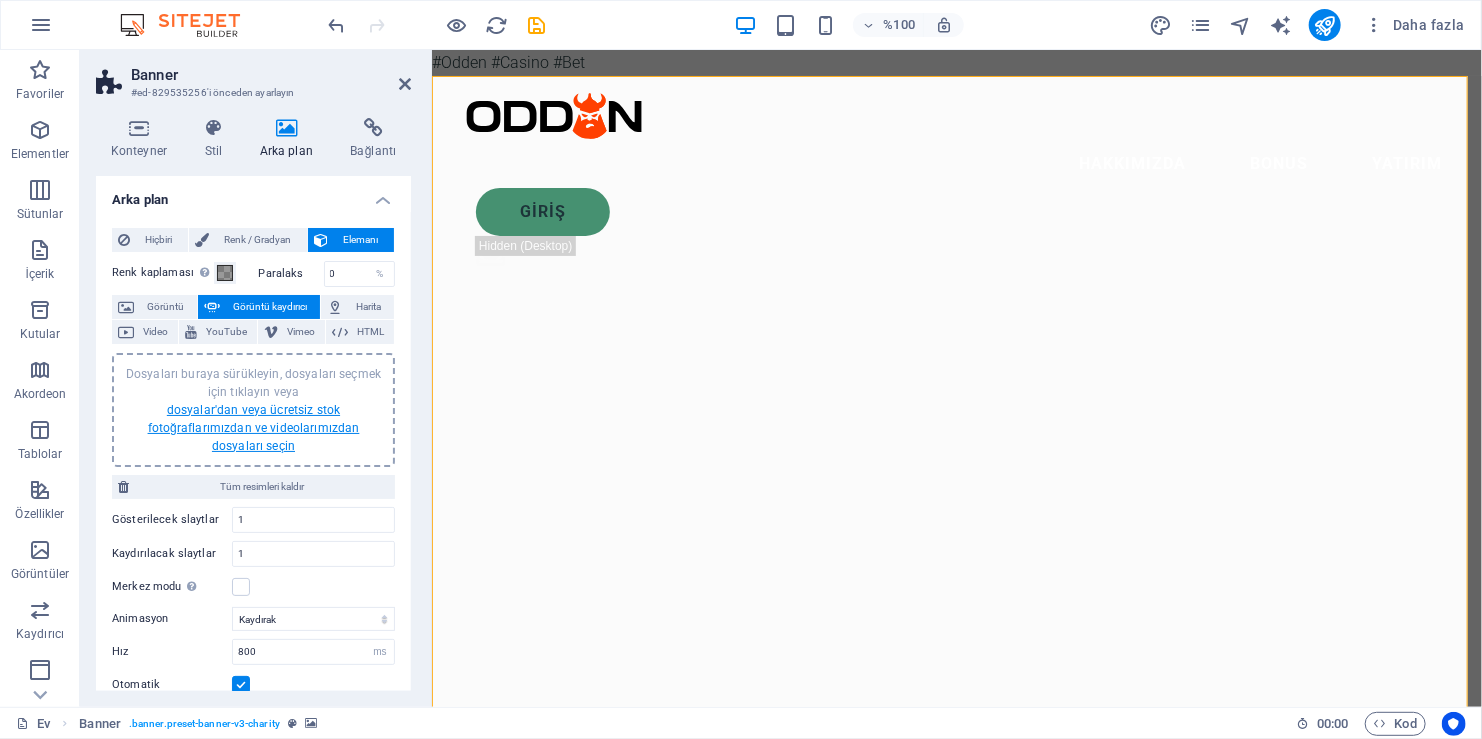 click on "dosyalar'dan veya ücretsiz stok fotoğraflarımızdan ve videolarımızdan dosyaları seçin" at bounding box center (254, 428) 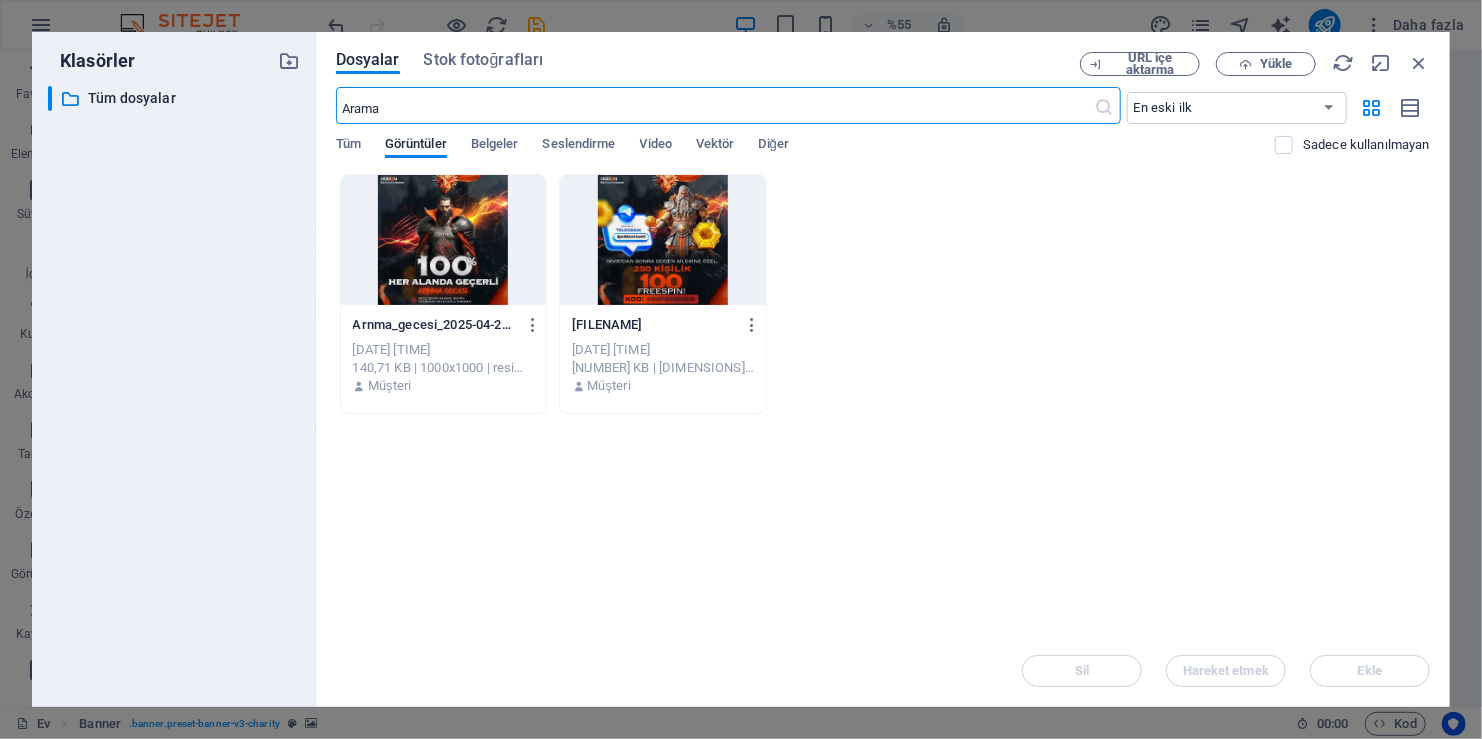 click at bounding box center [444, 240] 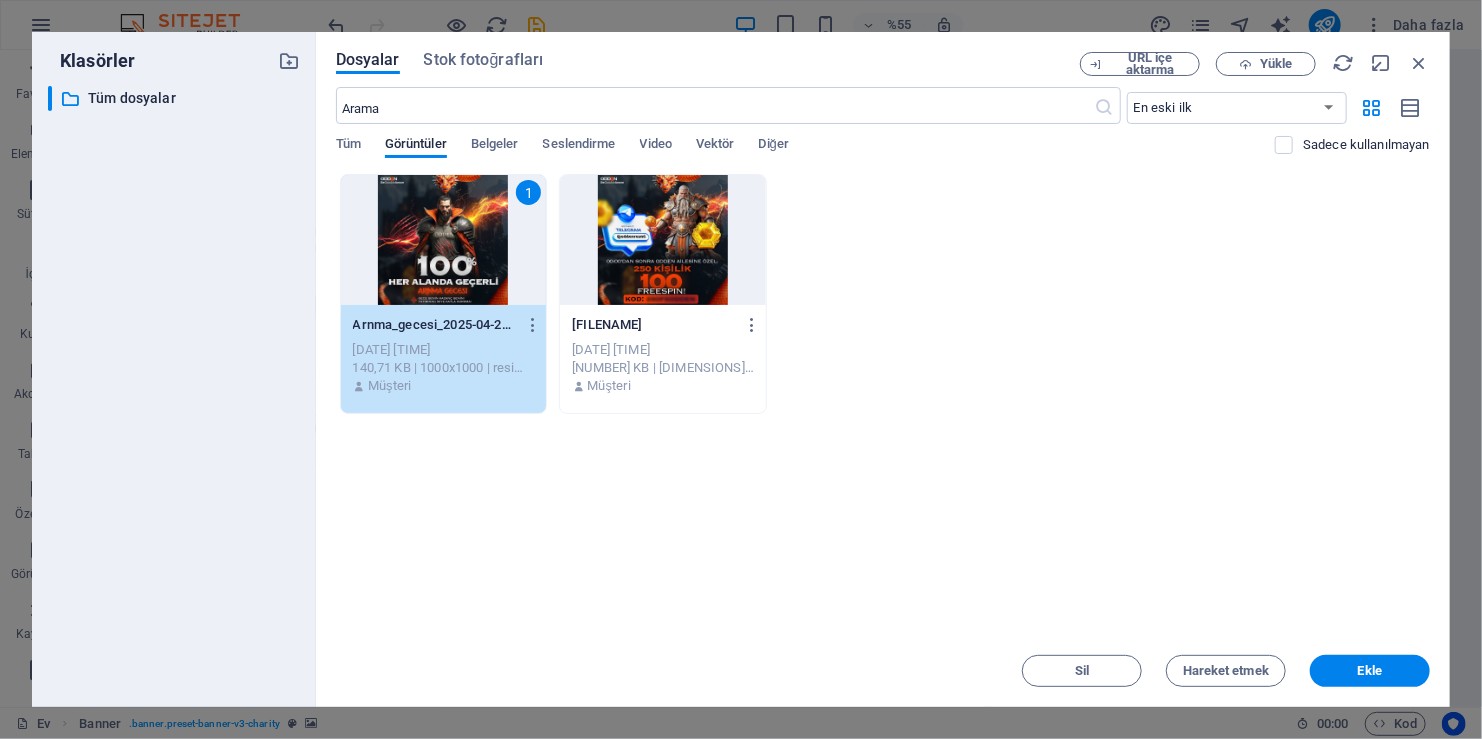 click at bounding box center [663, 240] 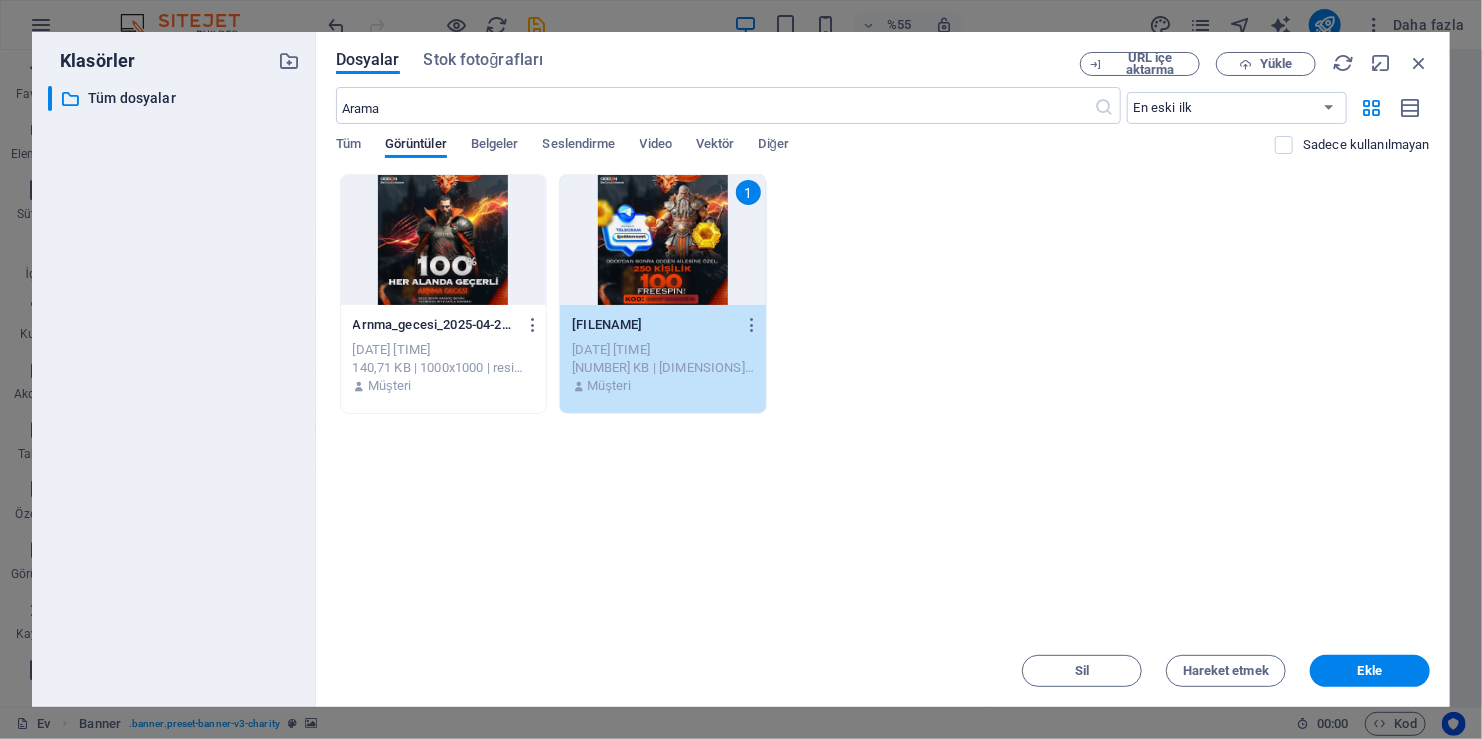 click at bounding box center (444, 240) 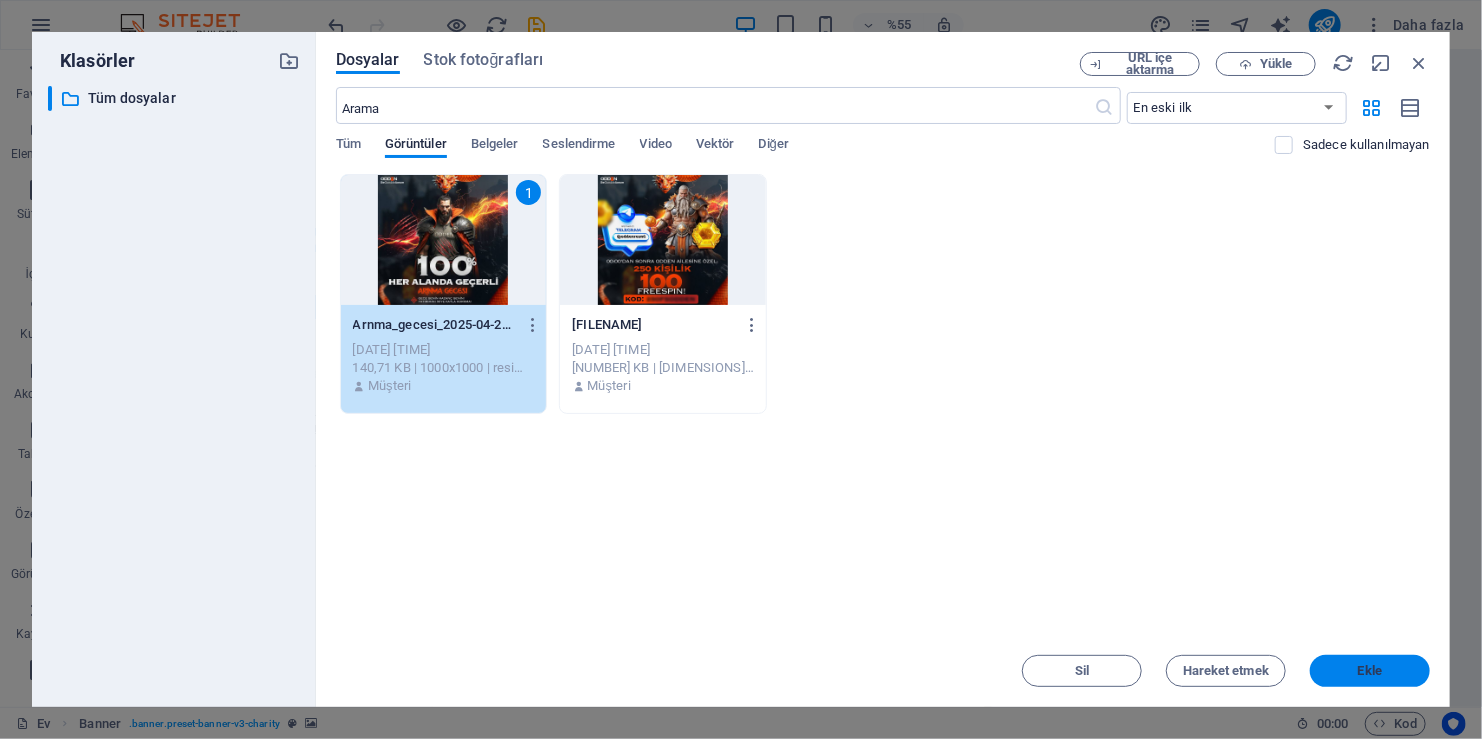 drag, startPoint x: 1345, startPoint y: 669, endPoint x: 912, endPoint y: 617, distance: 436.11124 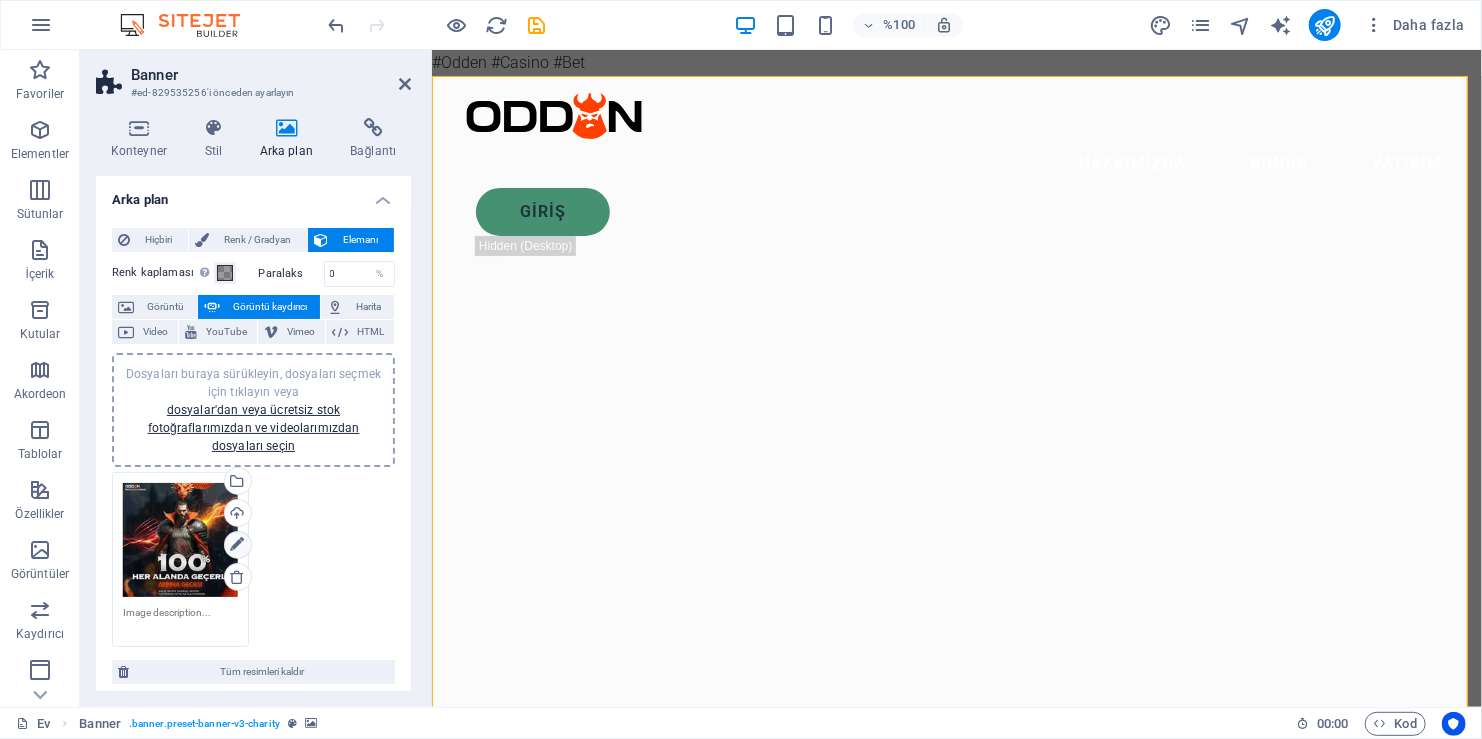 click at bounding box center [237, 545] 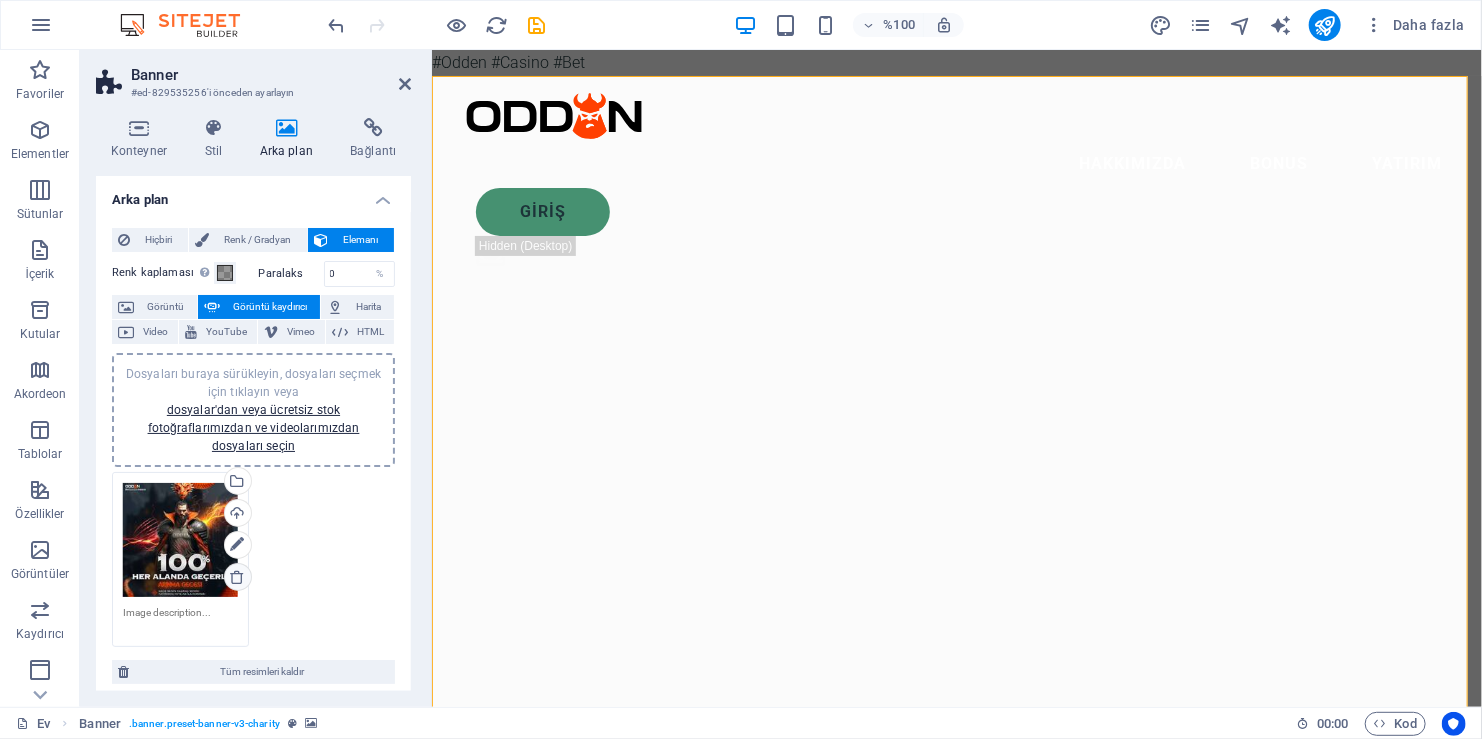 click at bounding box center [237, 577] 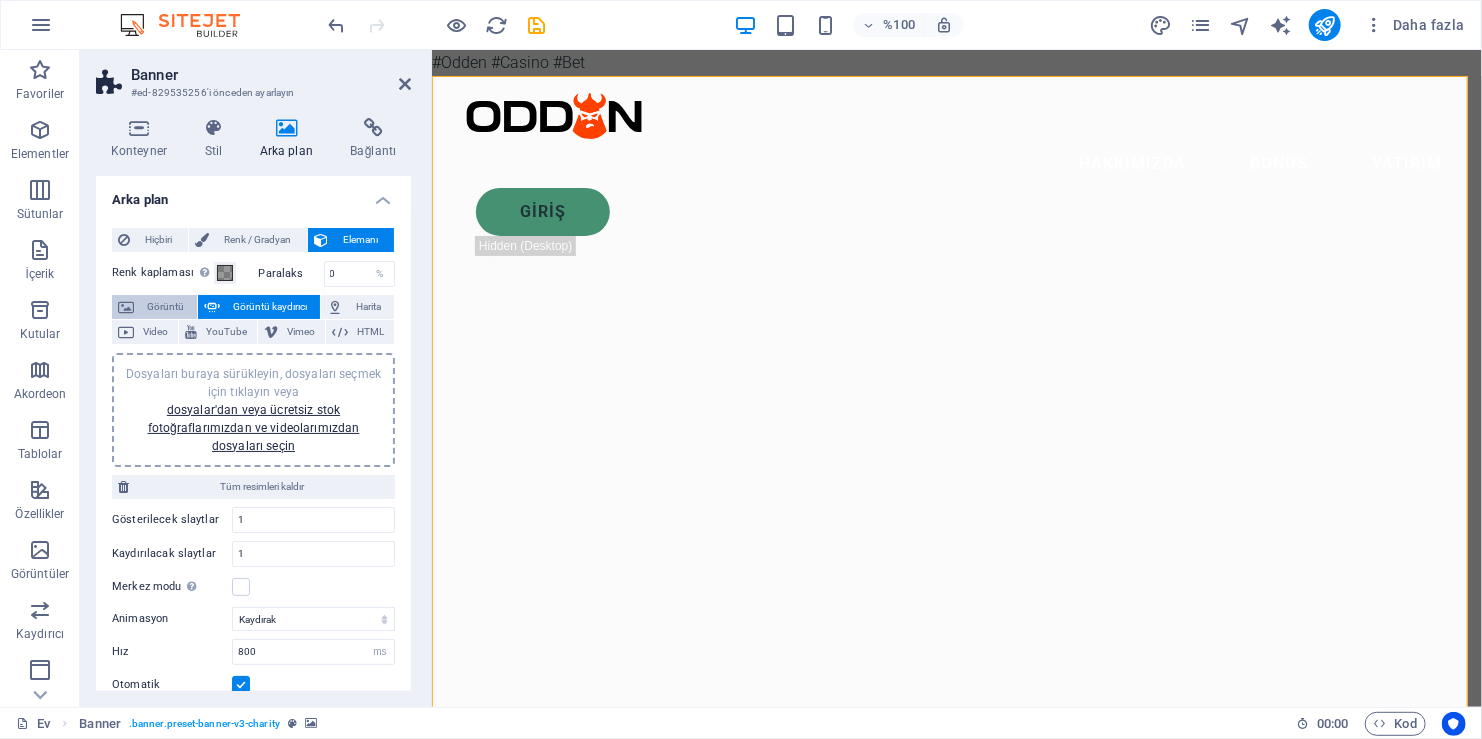 click at bounding box center (126, 307) 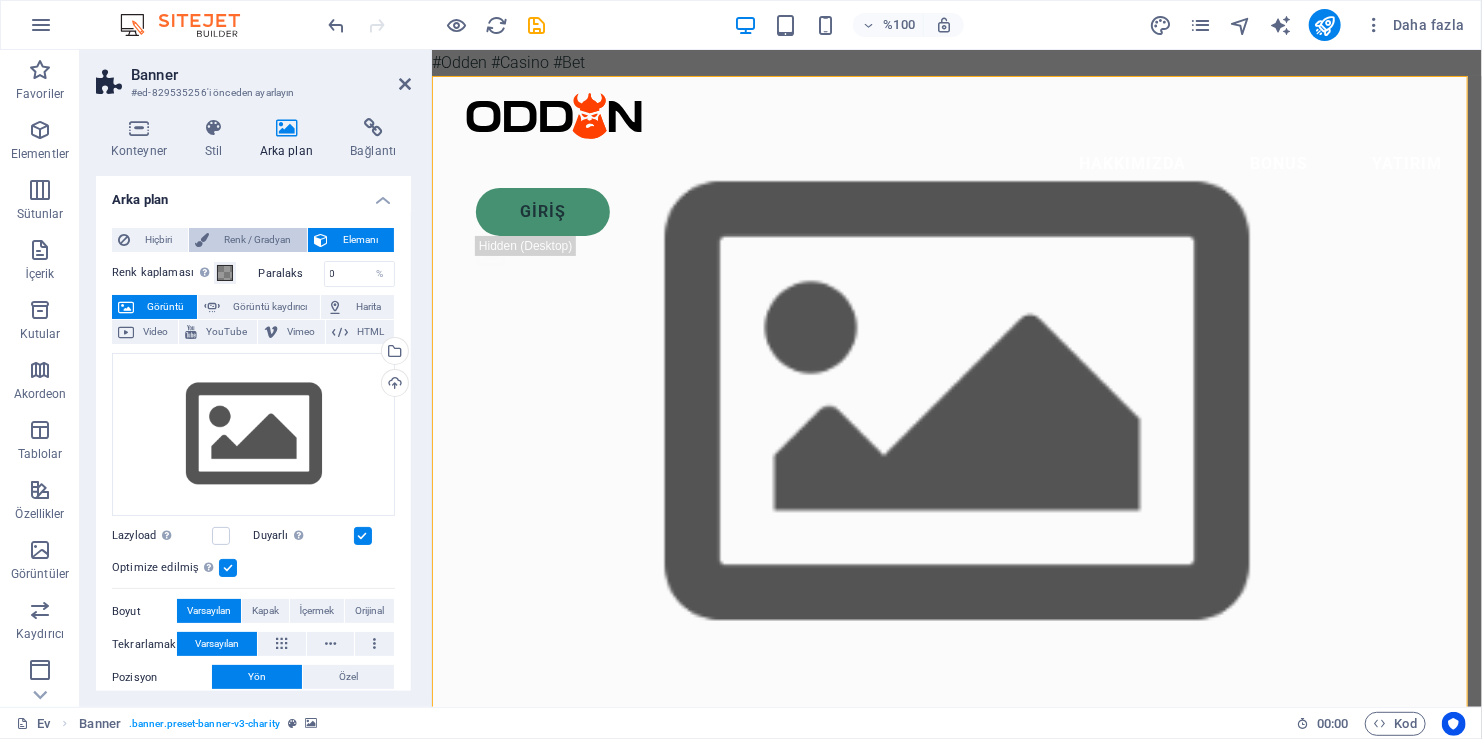 click on "Renk / Gradyan" at bounding box center [258, 240] 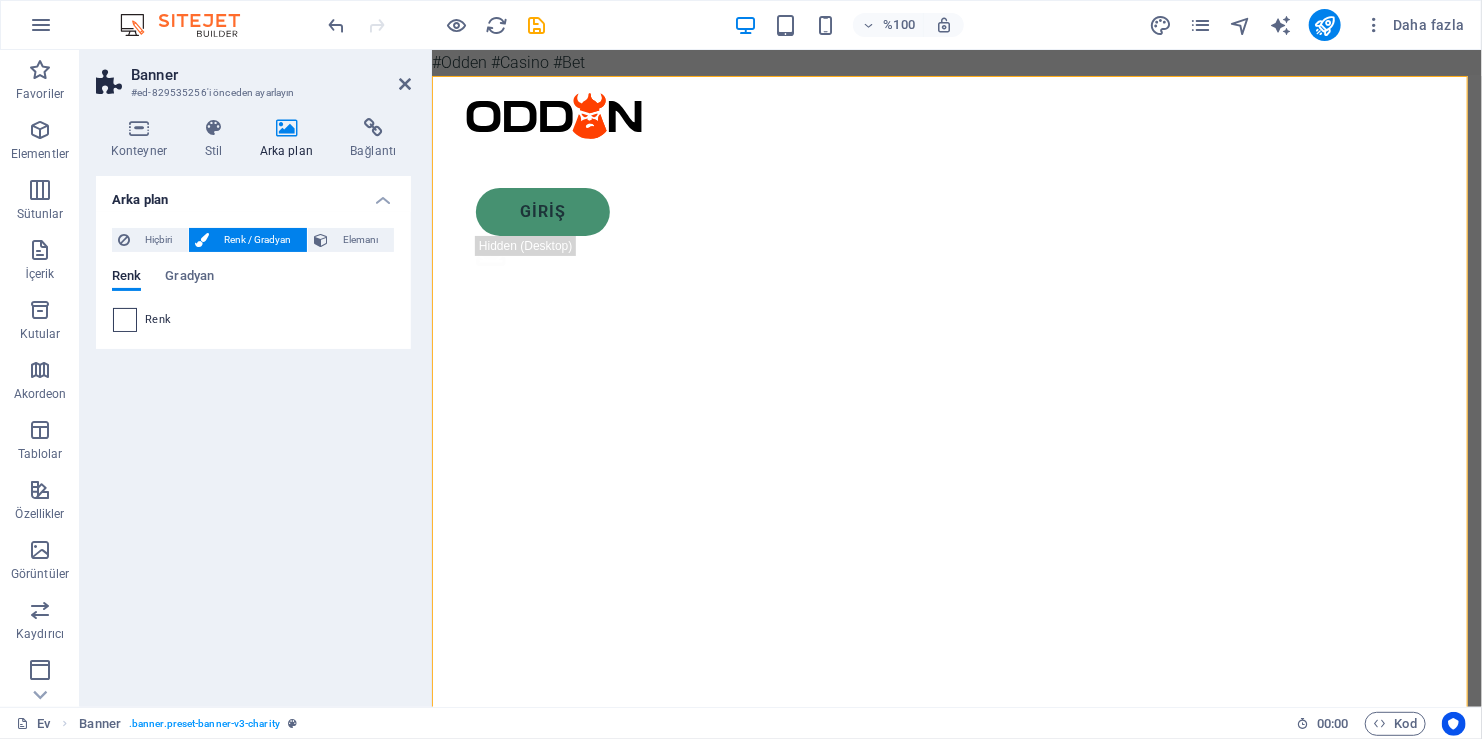 click at bounding box center [125, 320] 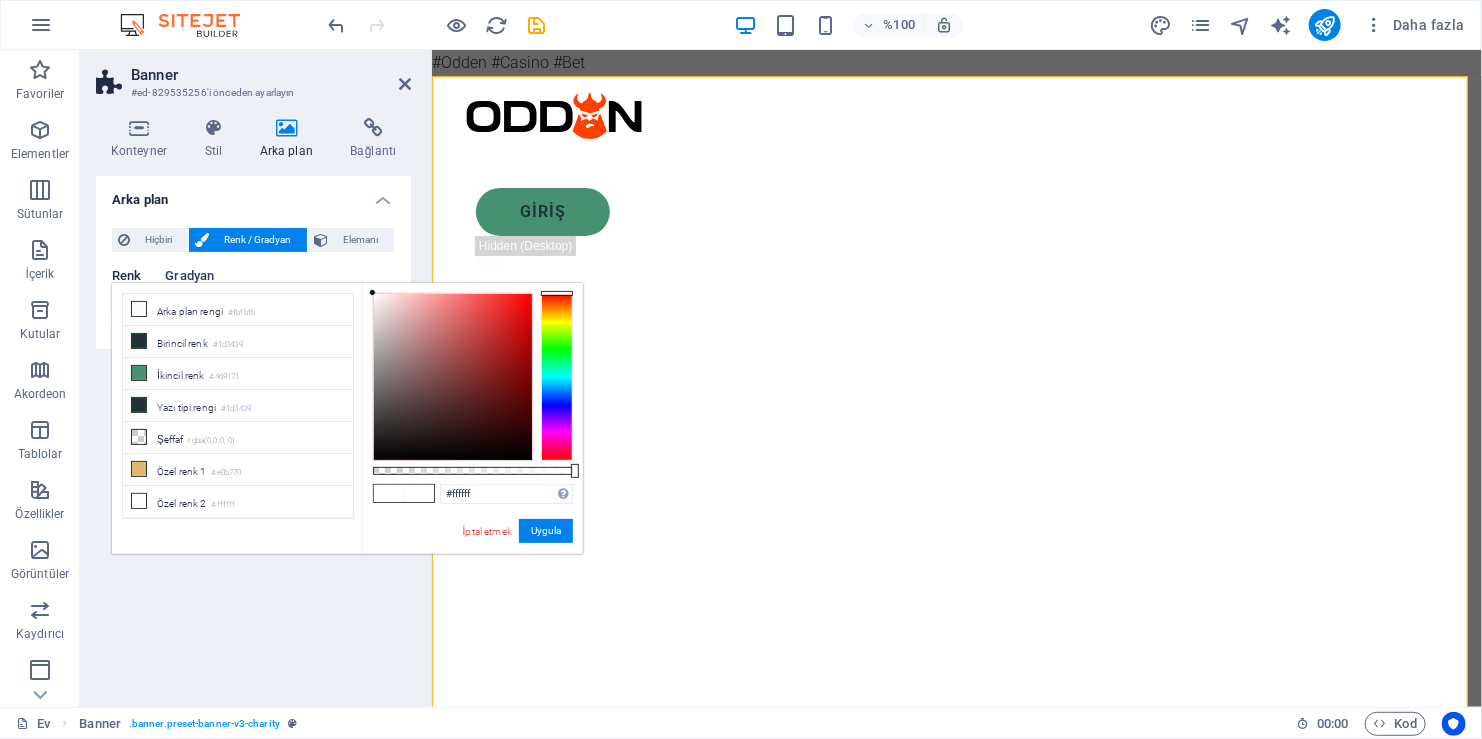 click on "Gradyan" at bounding box center [189, 278] 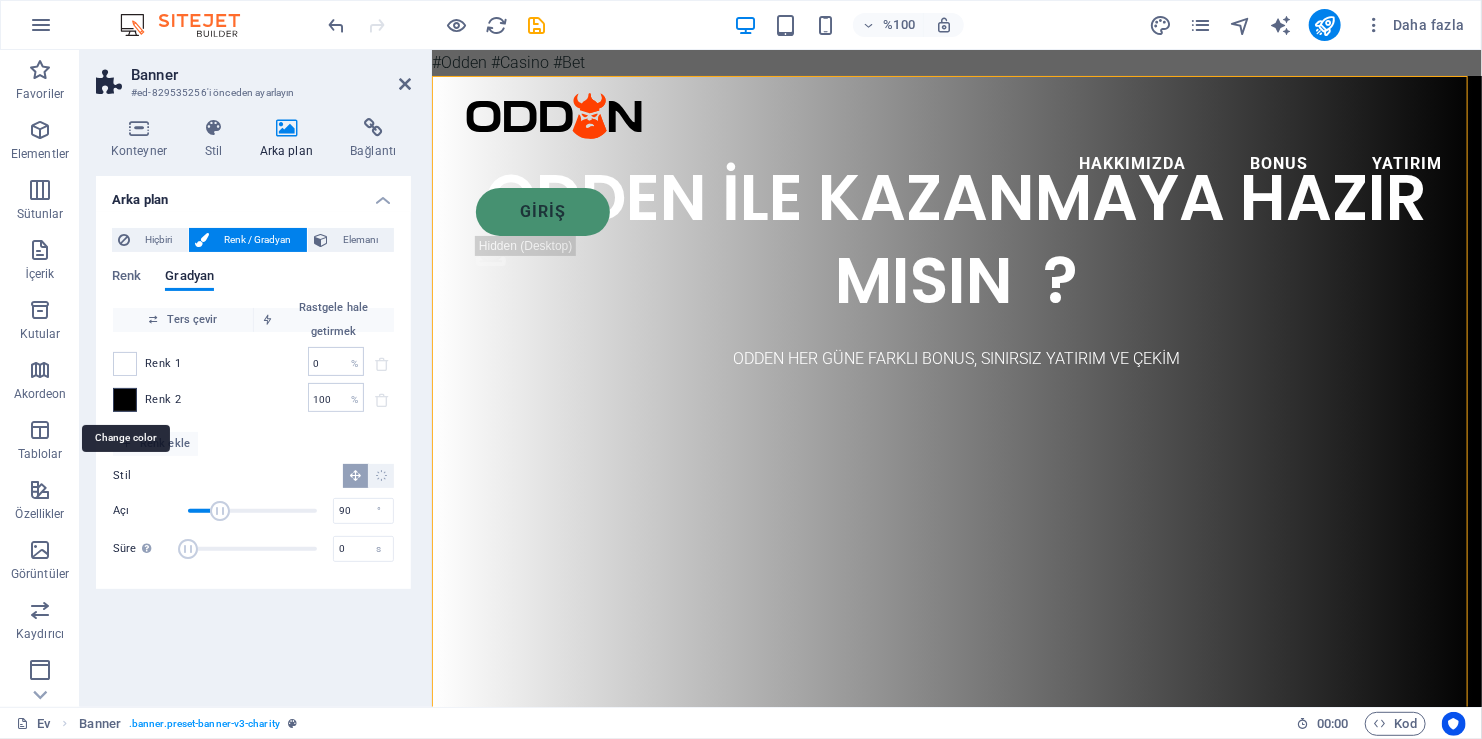 click at bounding box center (125, 400) 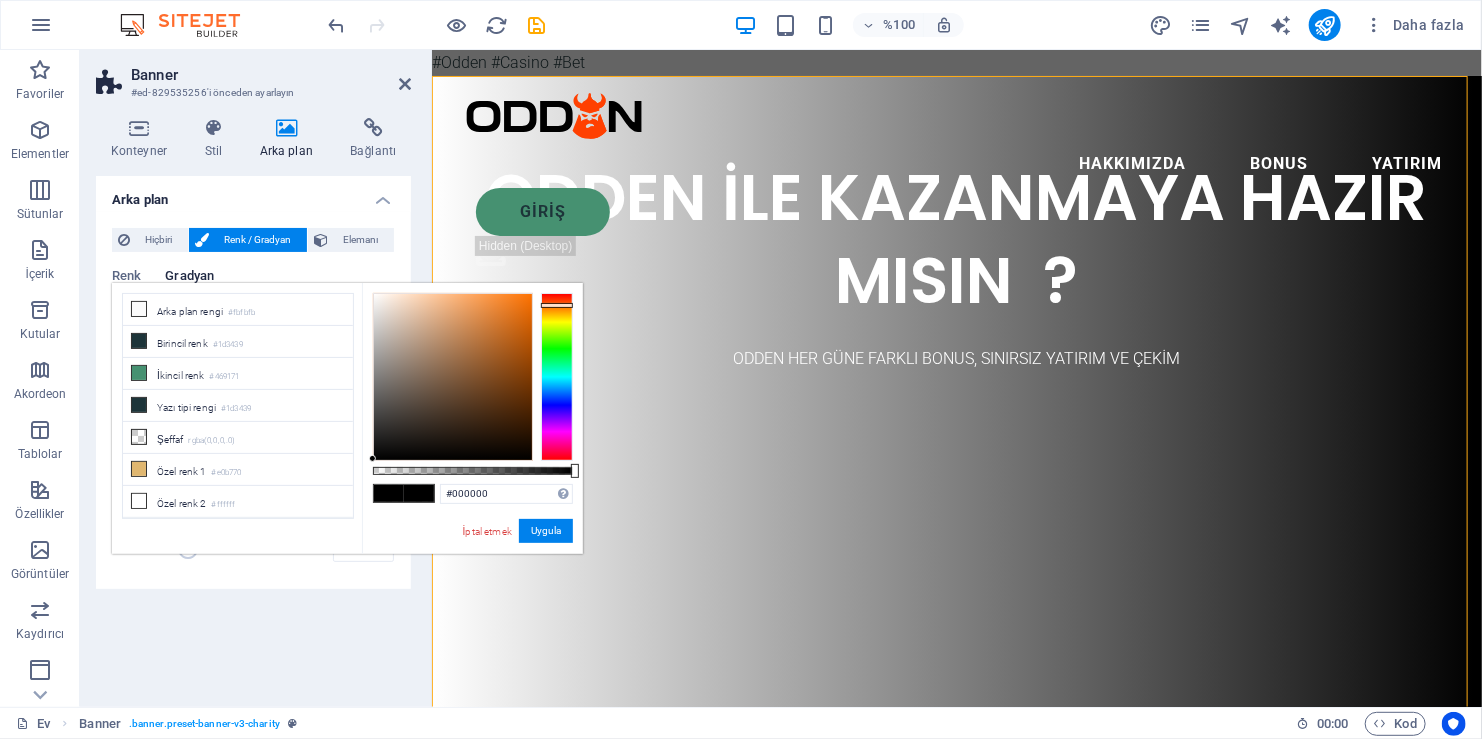 click at bounding box center (557, 377) 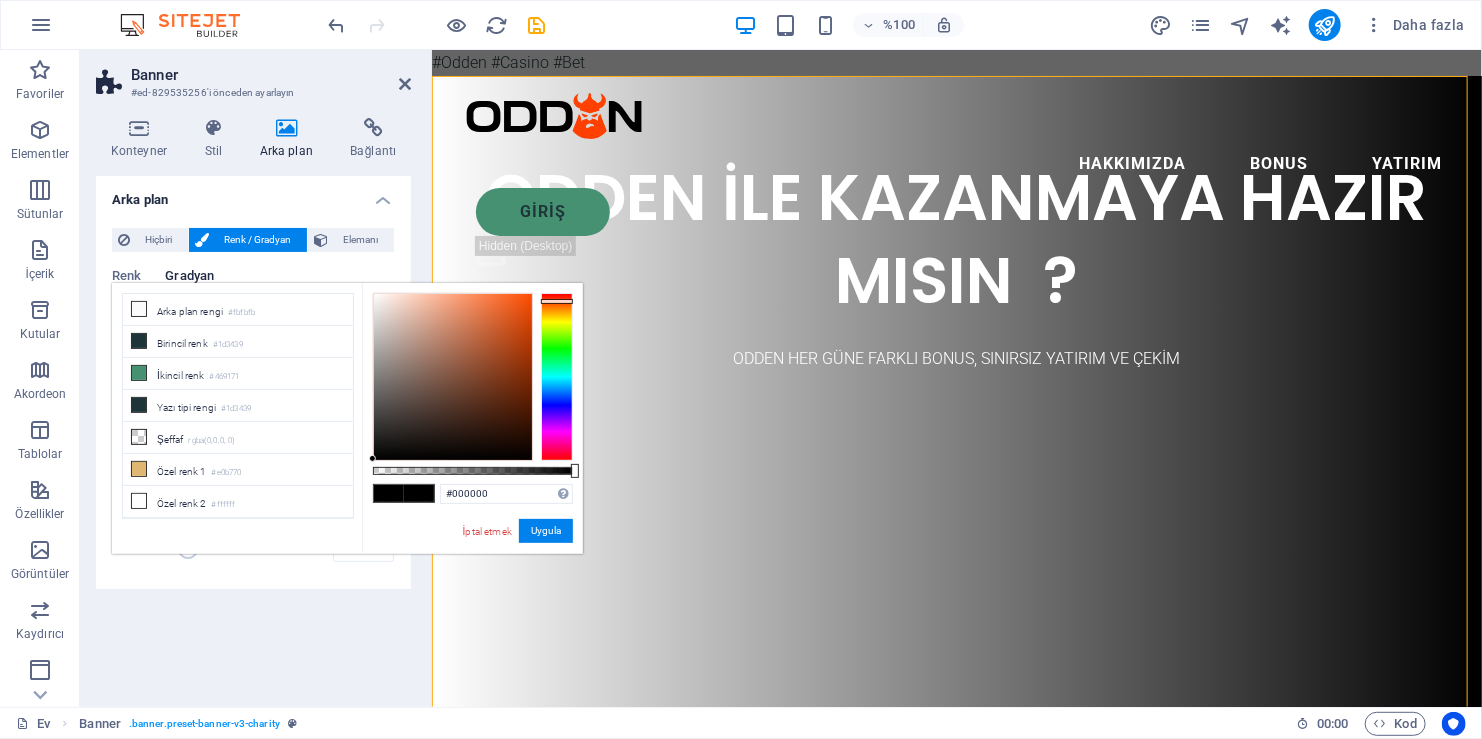 click at bounding box center [557, 301] 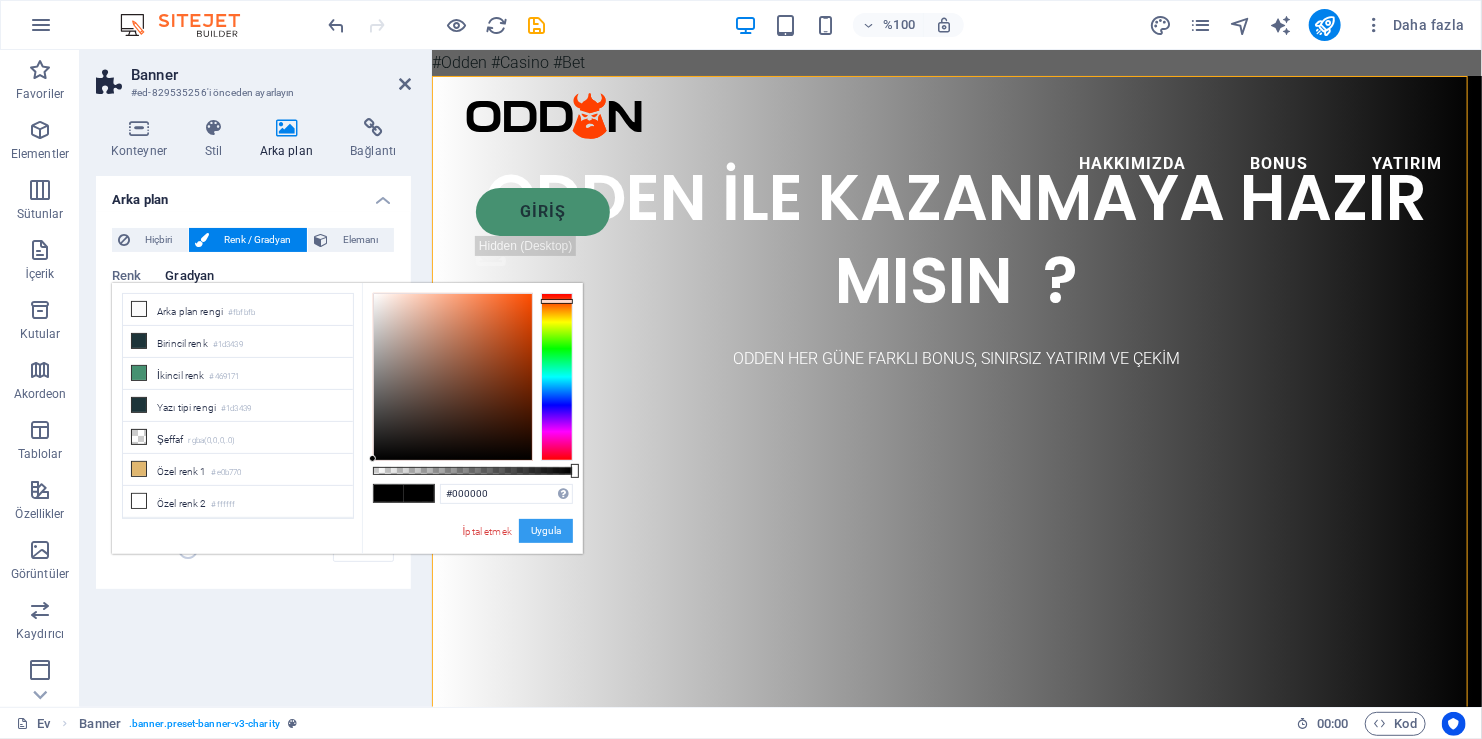 click on "Uygula" at bounding box center [546, 531] 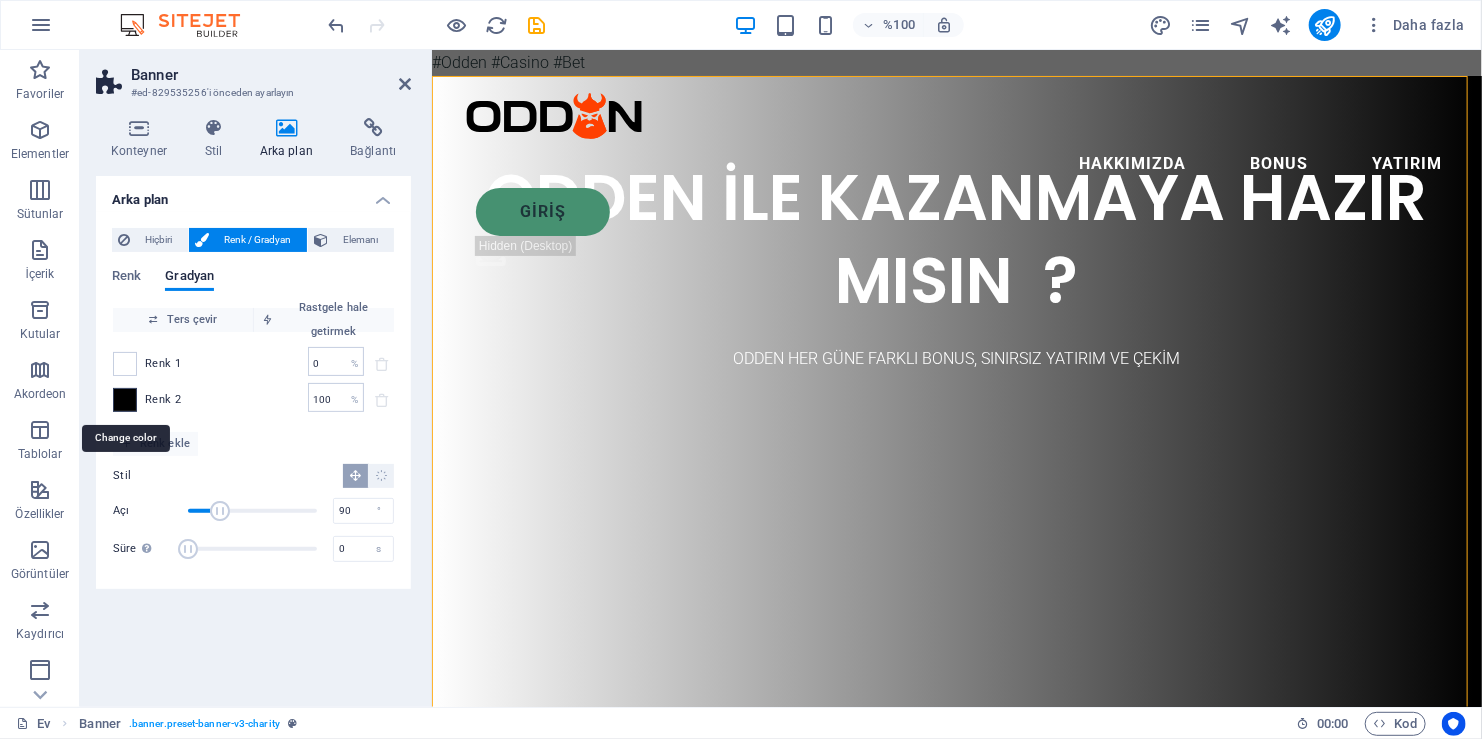 click at bounding box center (125, 400) 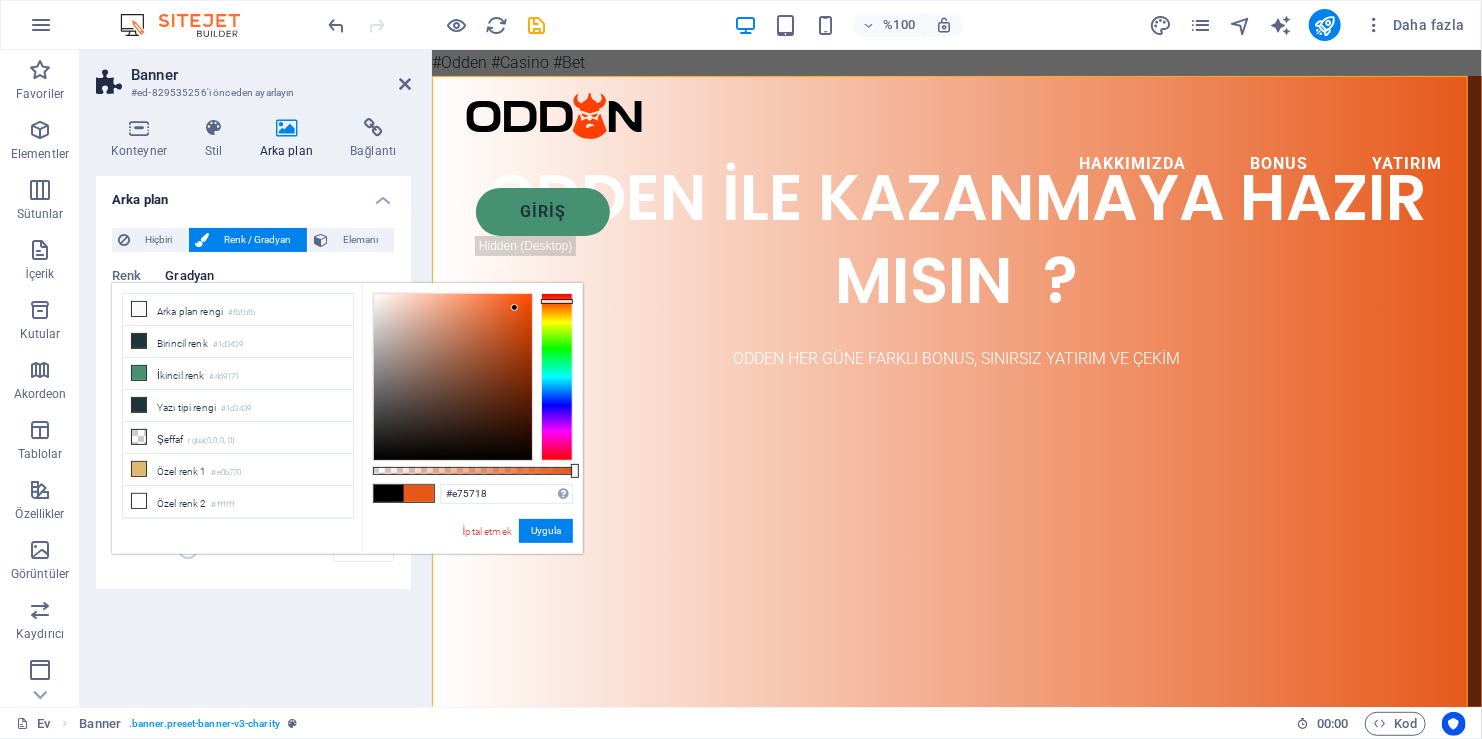 click at bounding box center (453, 377) 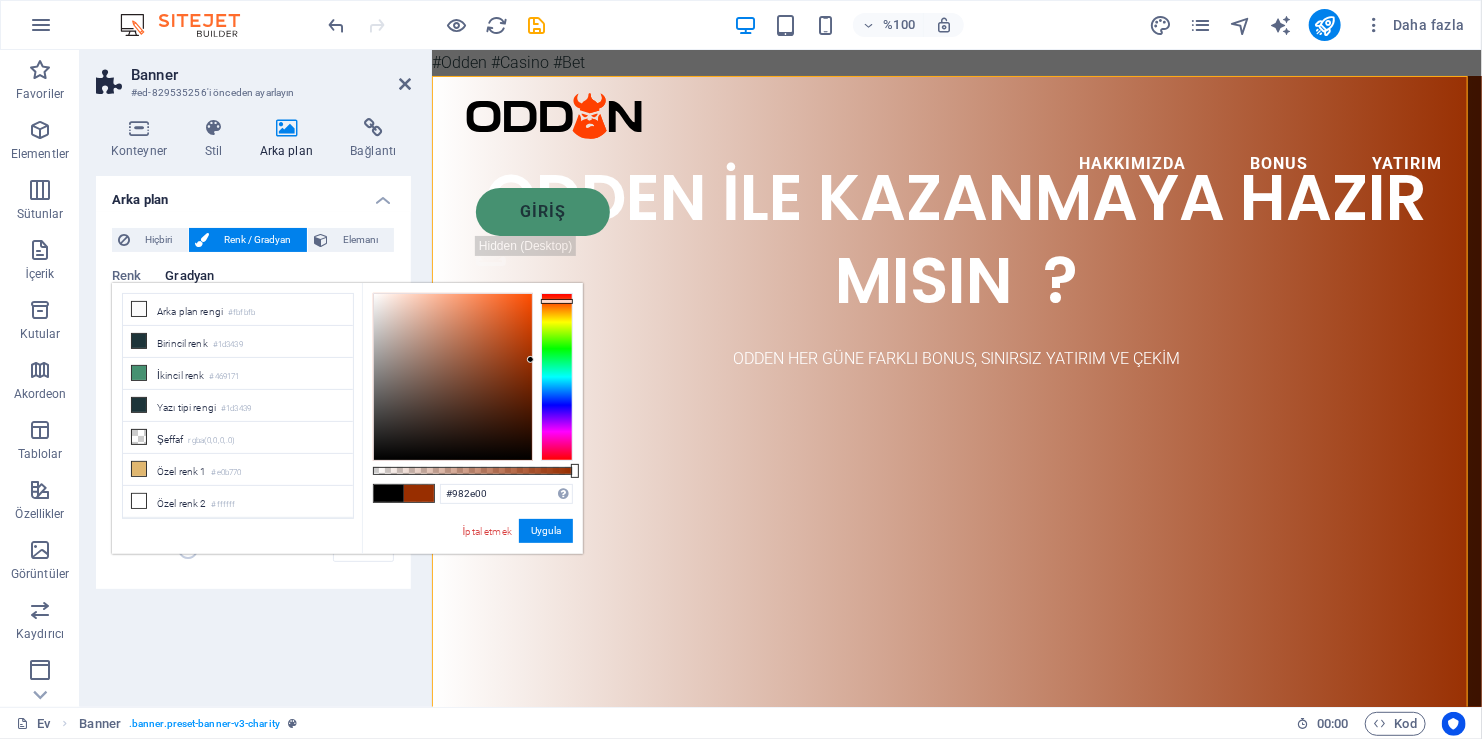 drag, startPoint x: 540, startPoint y: 328, endPoint x: 543, endPoint y: 360, distance: 32.140316 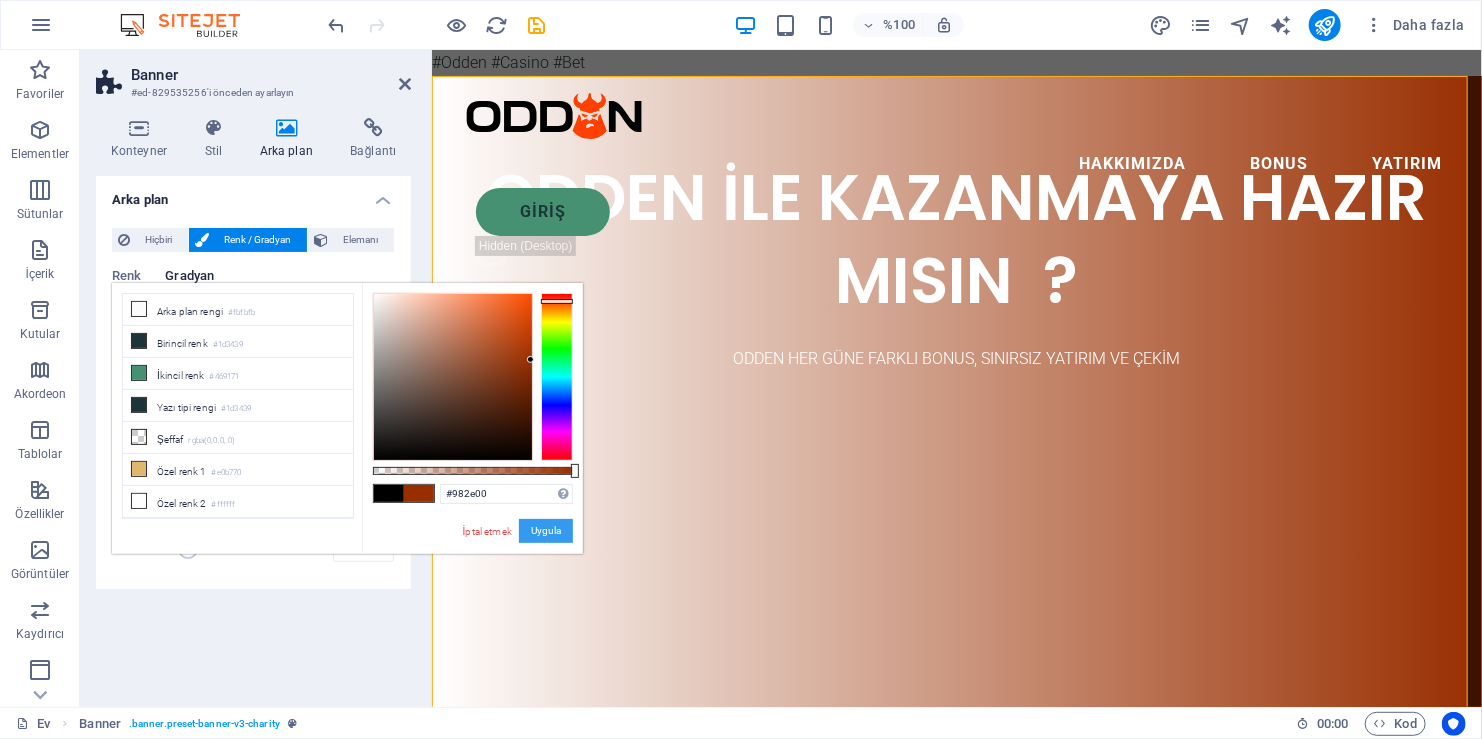 click on "Uygula" at bounding box center (546, 531) 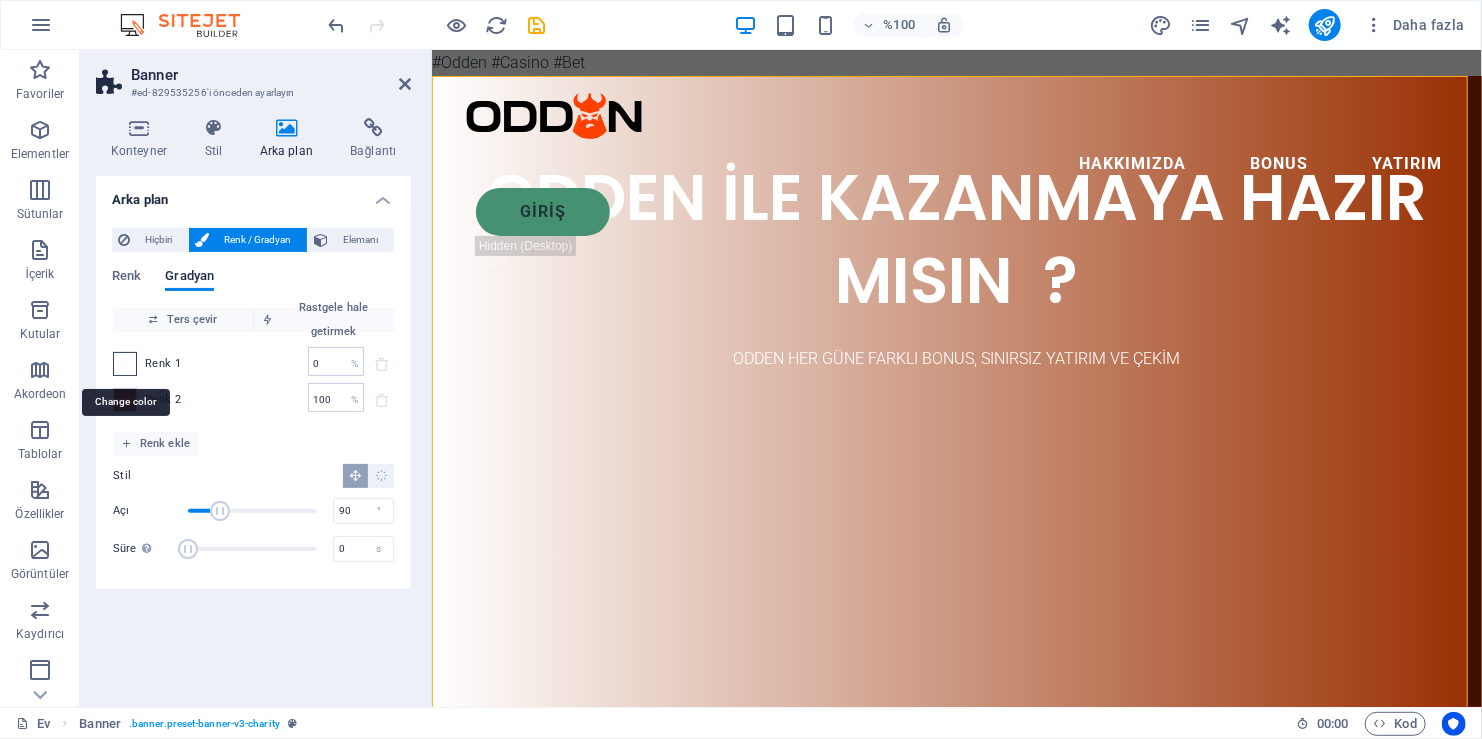 click at bounding box center (125, 364) 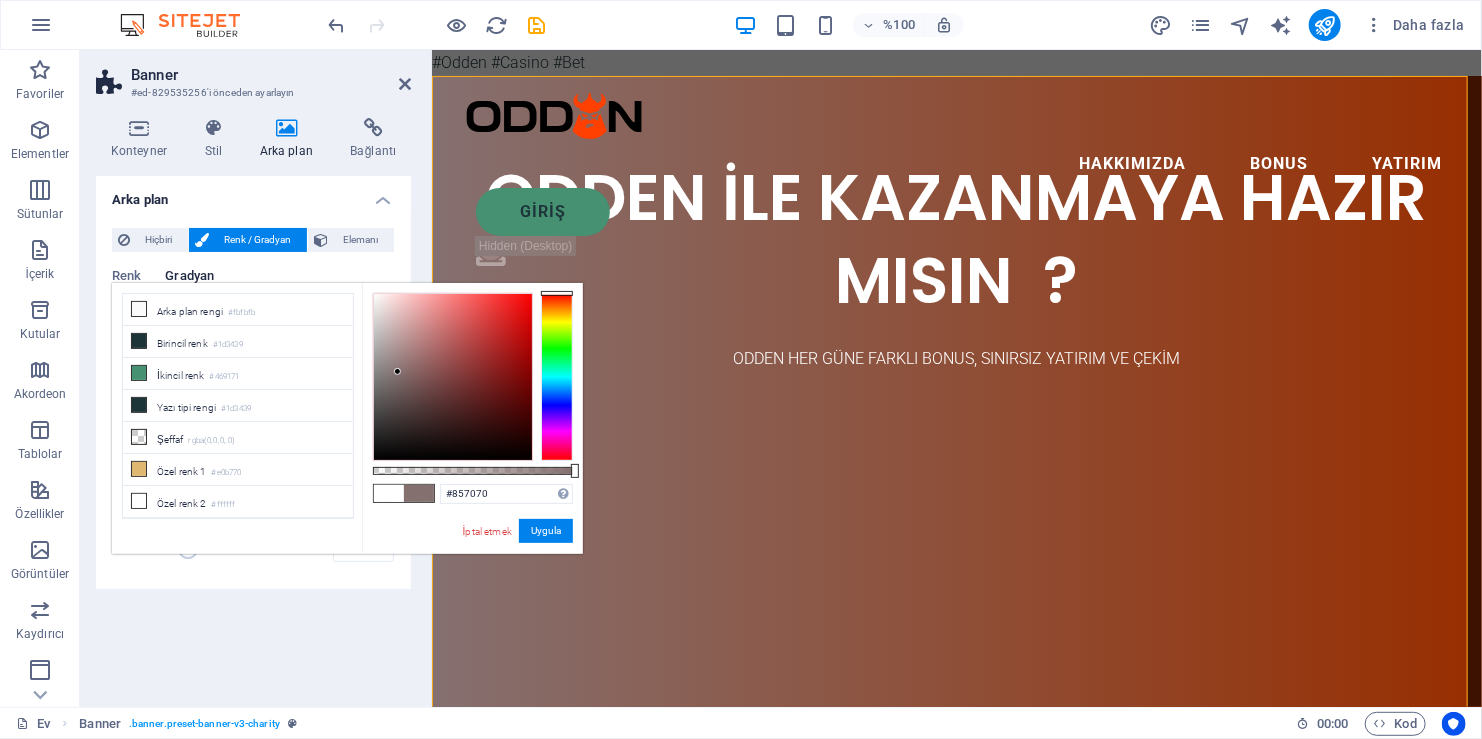 type on "#846f6f" 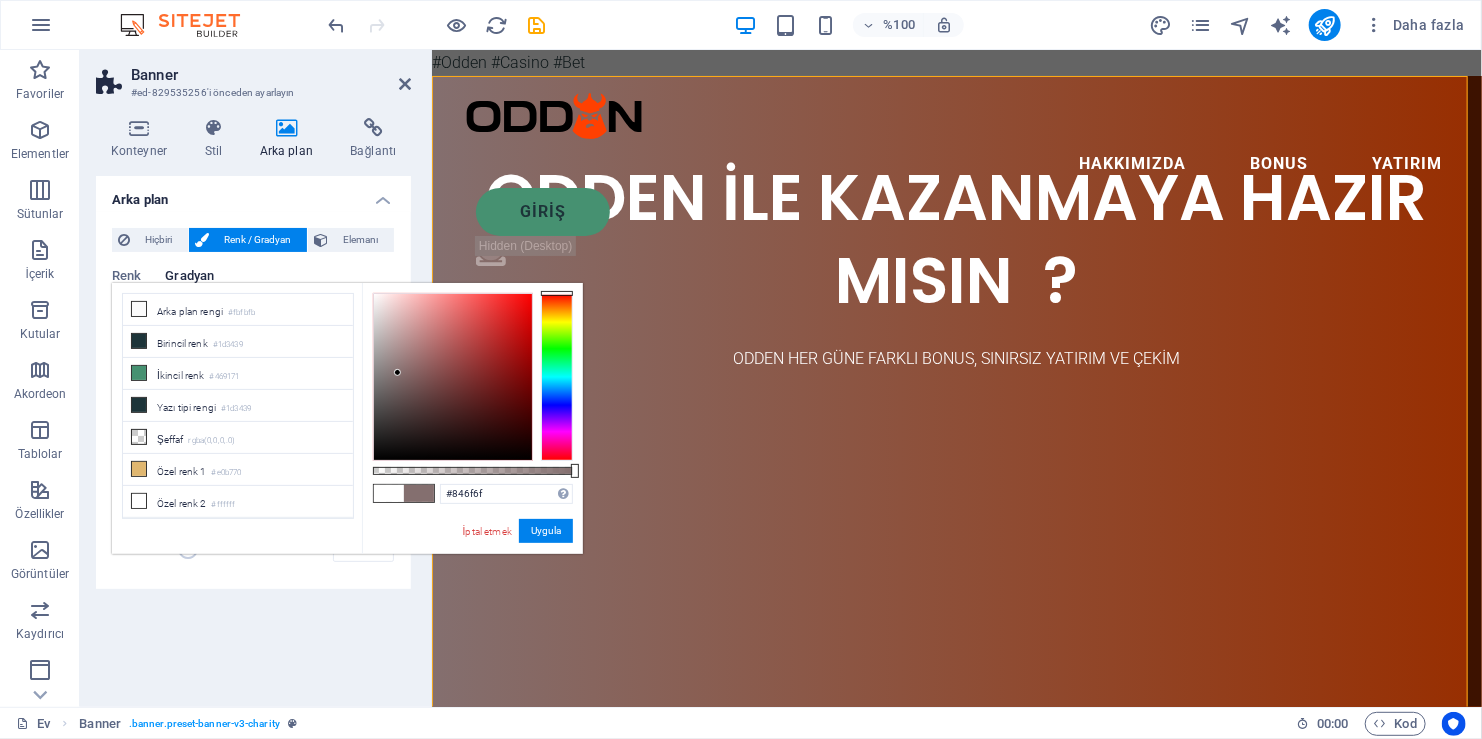 drag, startPoint x: 371, startPoint y: 292, endPoint x: 398, endPoint y: 373, distance: 85.3815 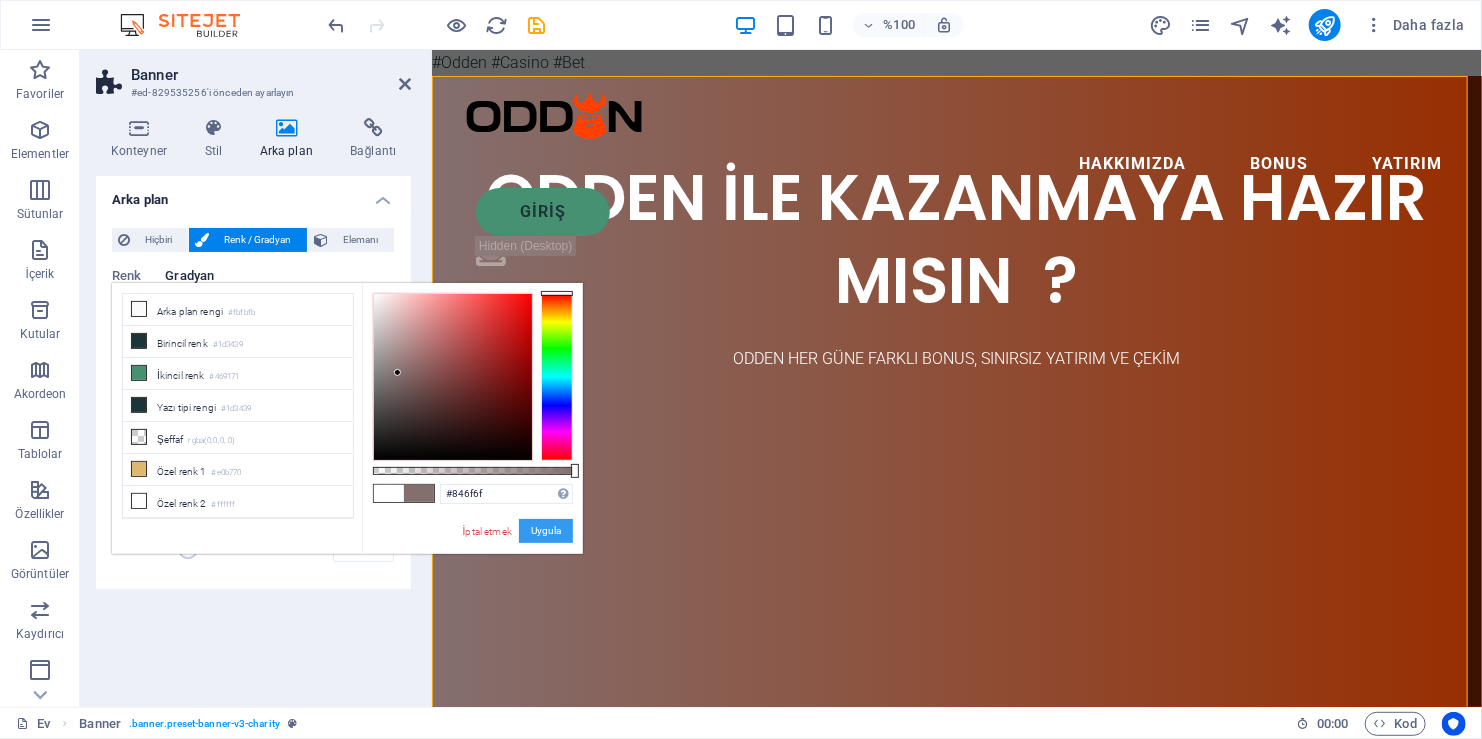 drag, startPoint x: 543, startPoint y: 531, endPoint x: 37, endPoint y: 426, distance: 516.7795 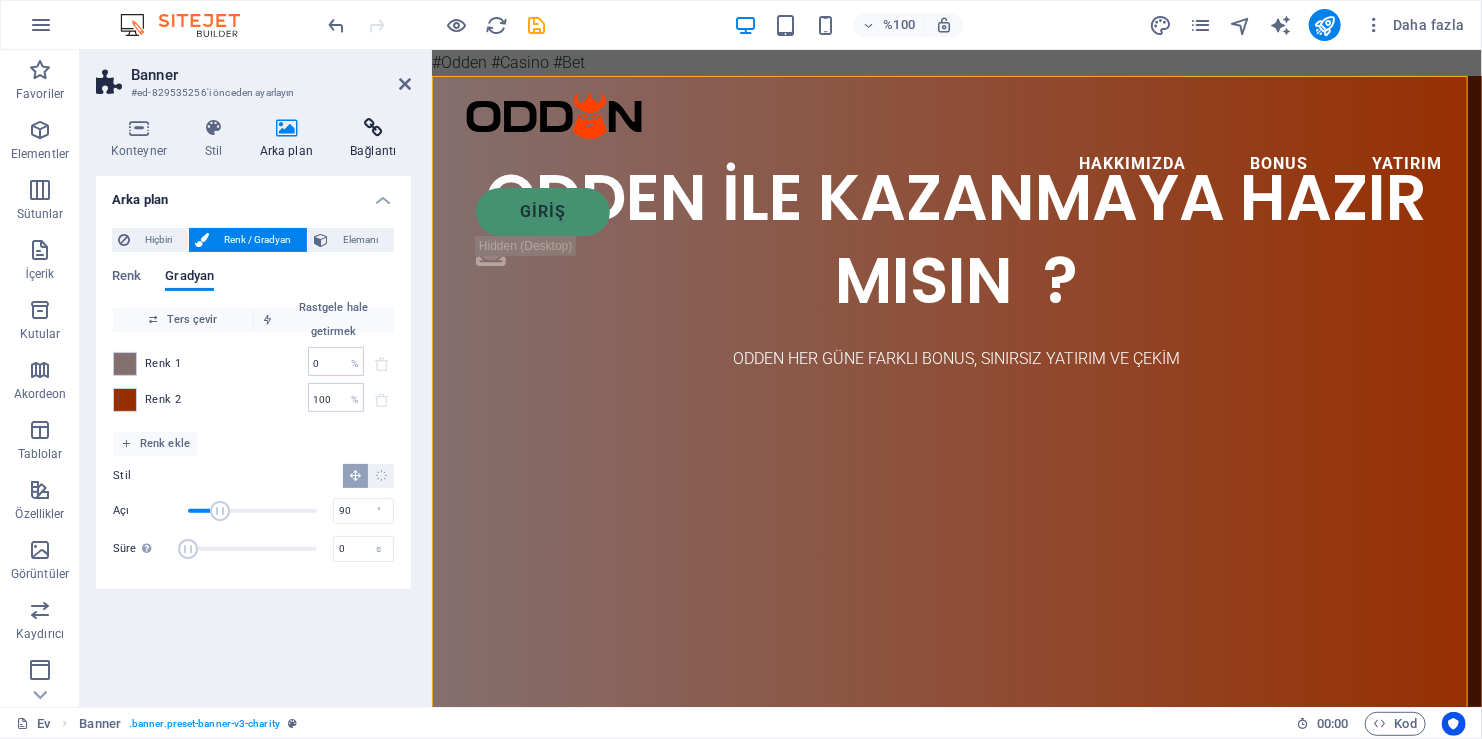 click on "Bağlantı" at bounding box center (373, 139) 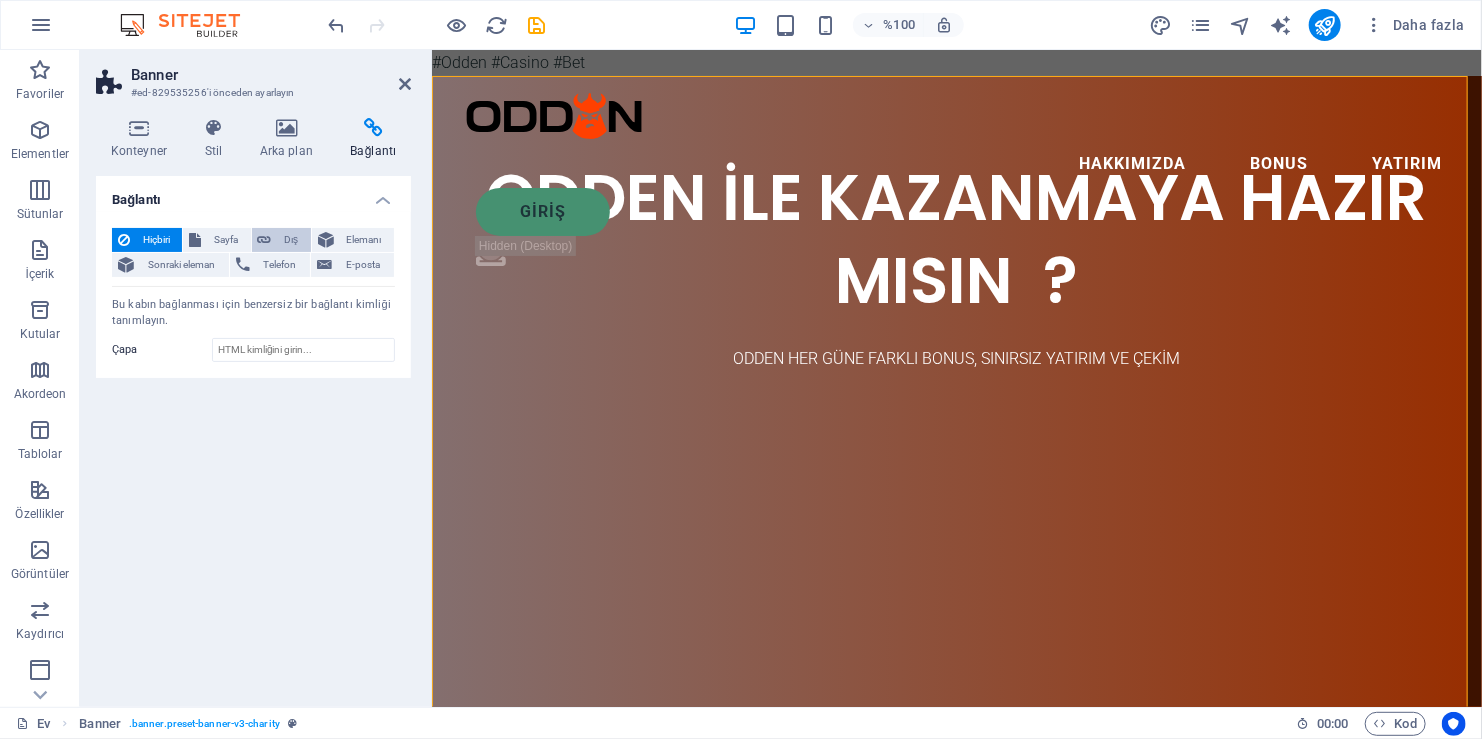 click on "Dış" at bounding box center (291, 240) 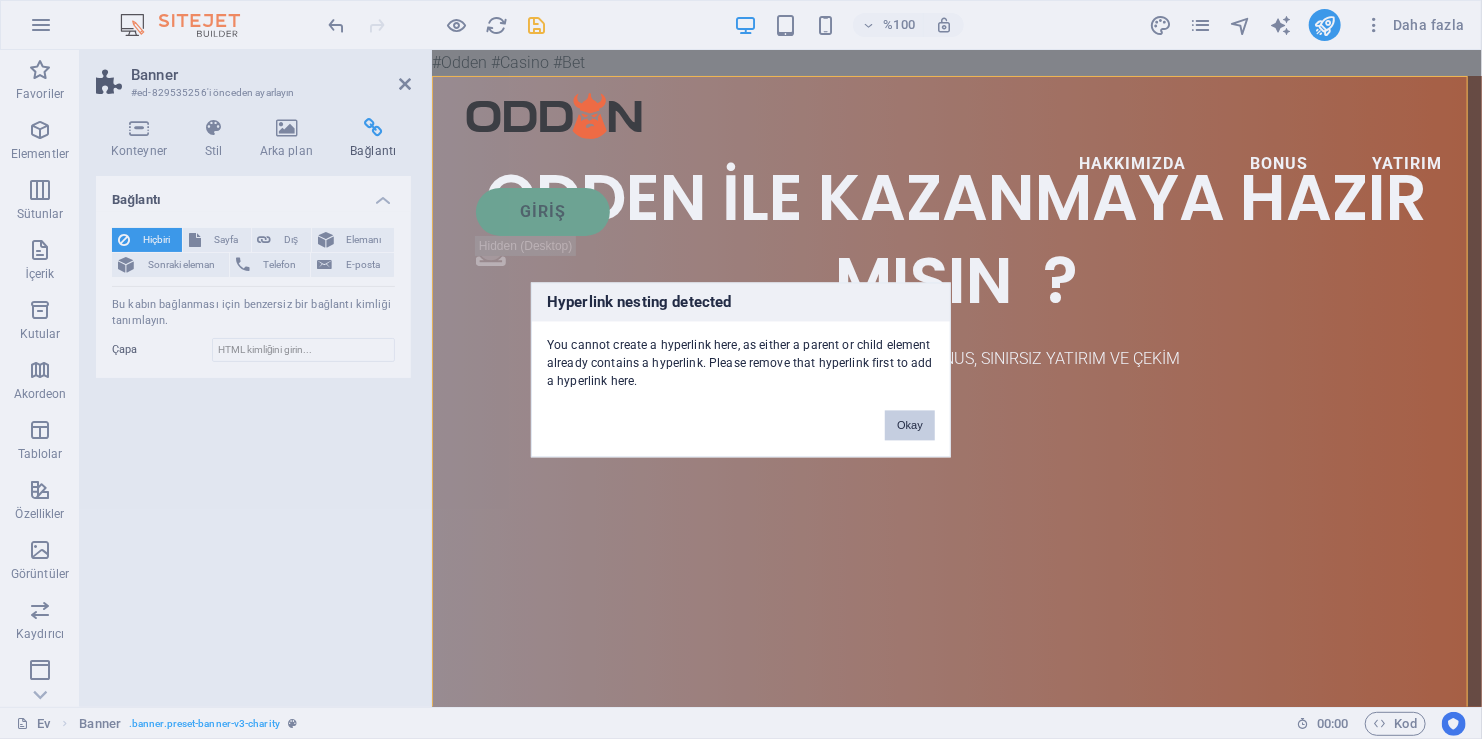 click on "Okay" at bounding box center (910, 425) 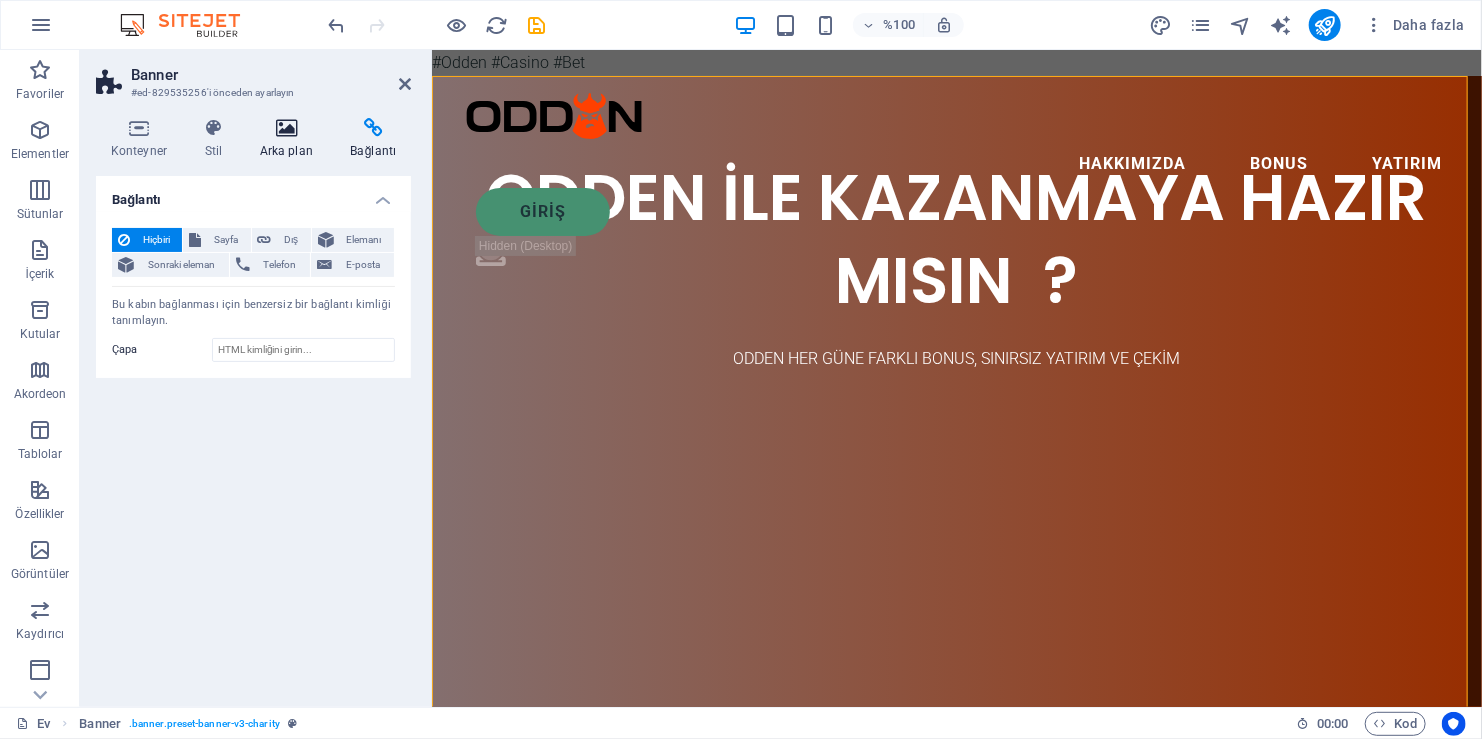 click at bounding box center (286, 128) 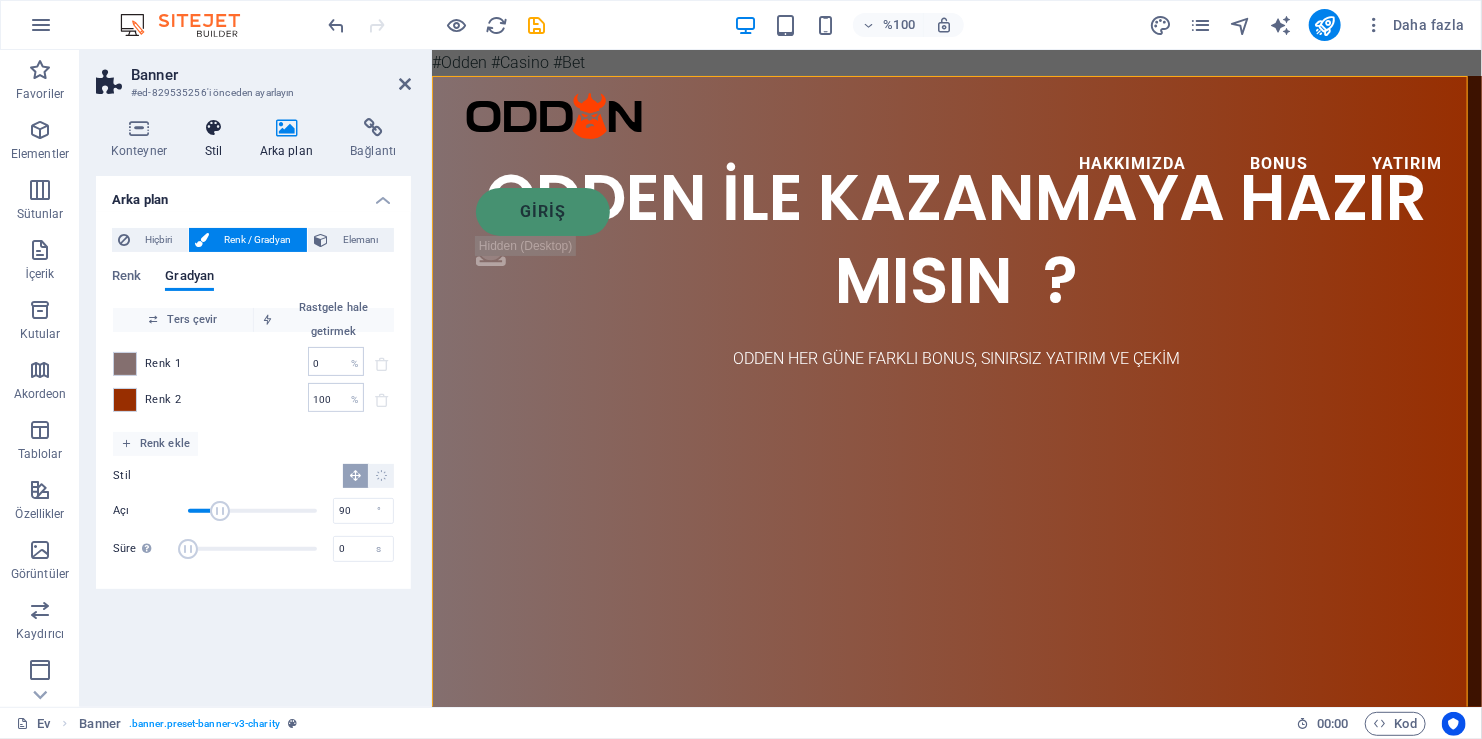 click on "Stil" at bounding box center (217, 139) 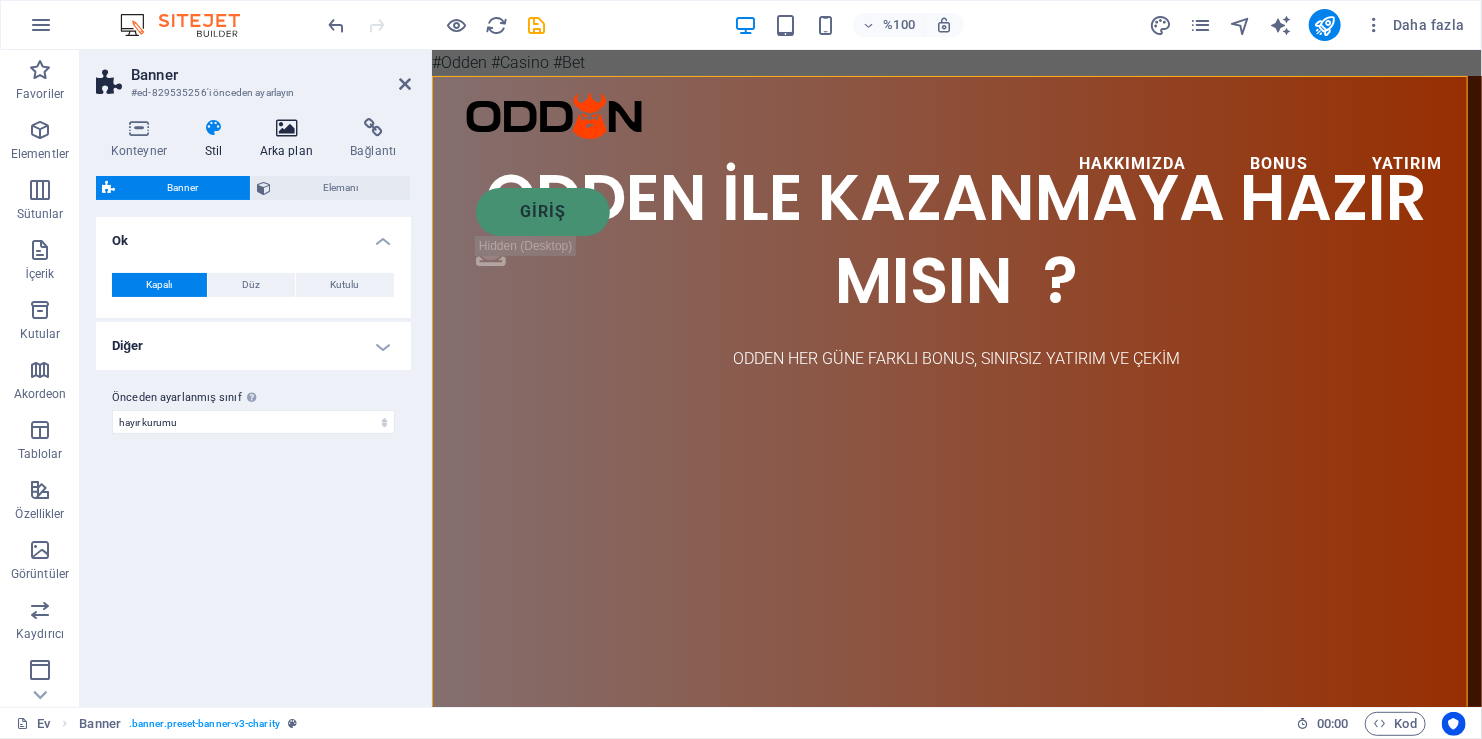 drag, startPoint x: 215, startPoint y: 139, endPoint x: 279, endPoint y: 136, distance: 64.070274 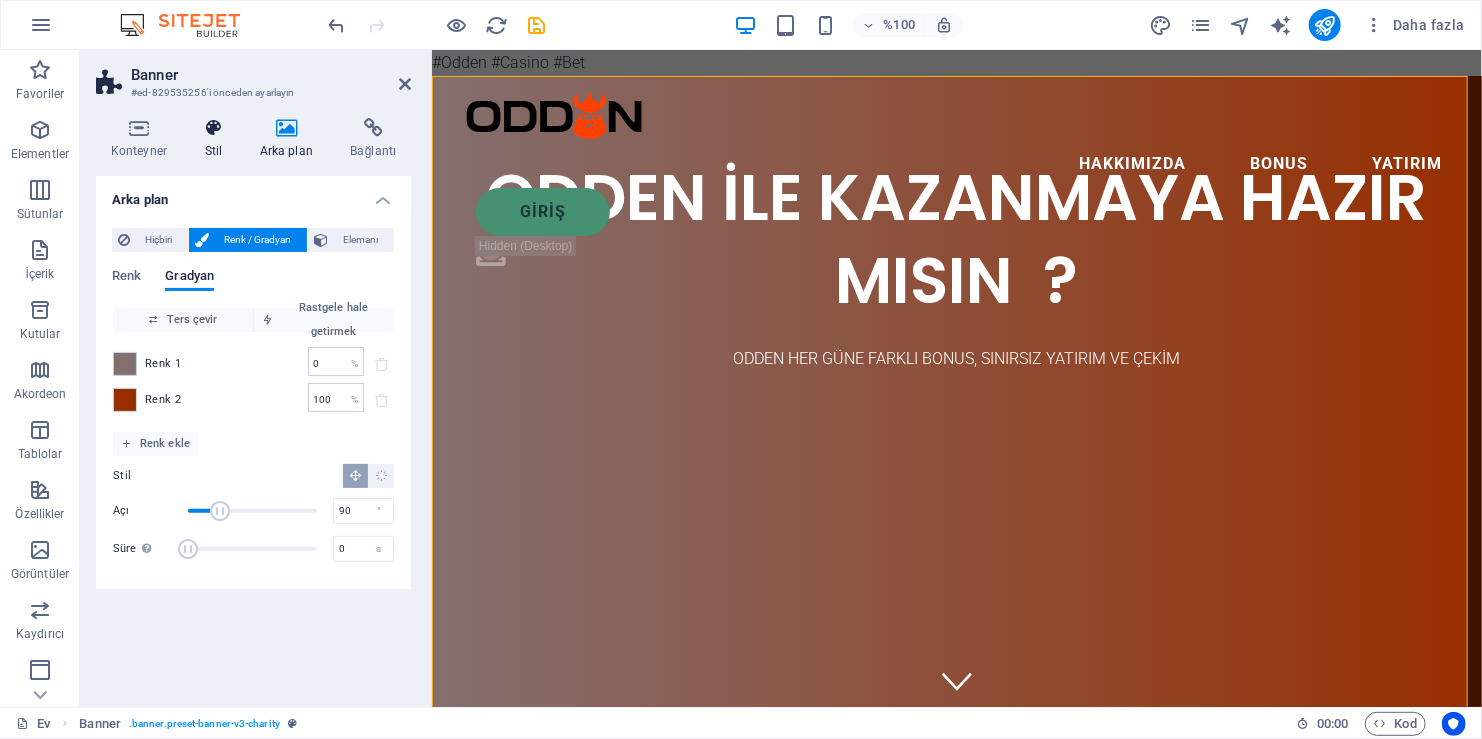 click at bounding box center [213, 128] 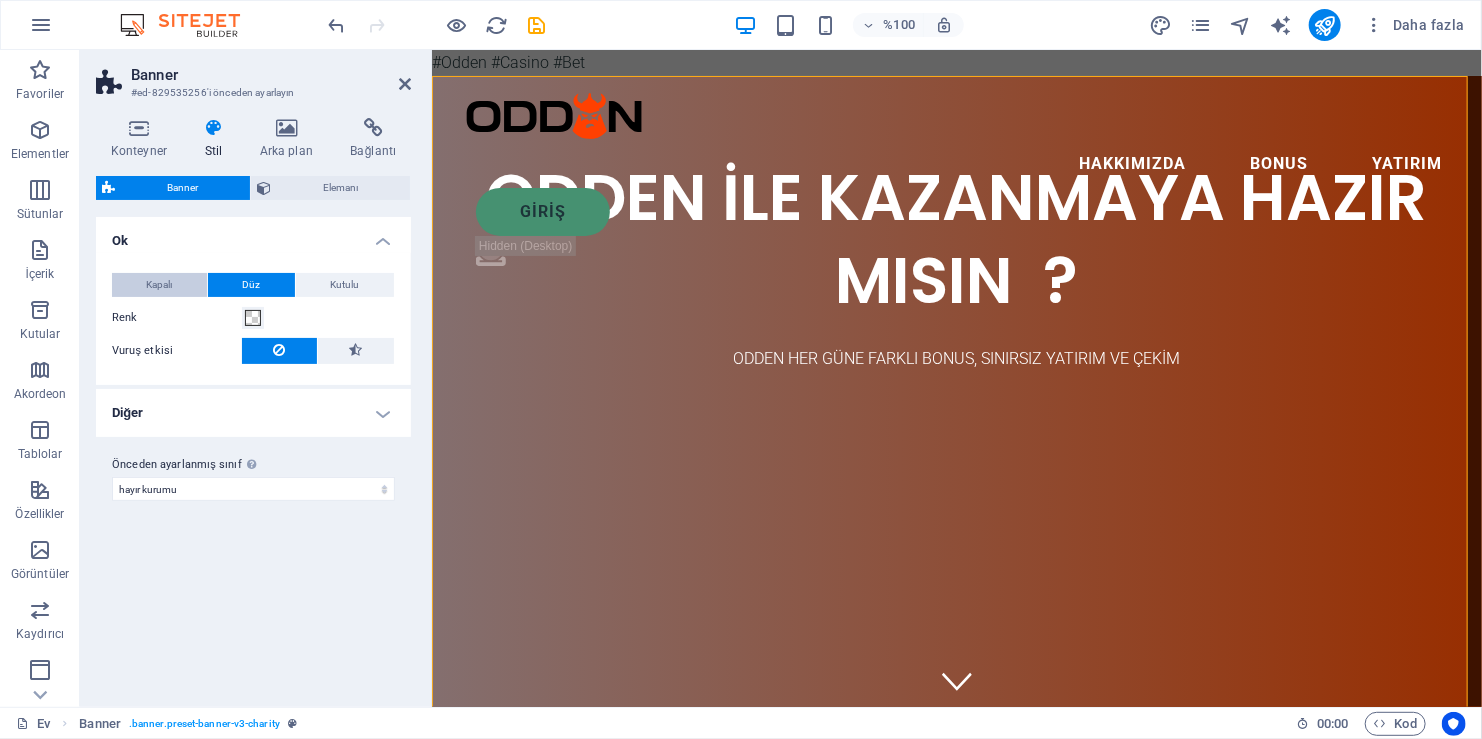 click on "Kapalı" at bounding box center [159, 285] 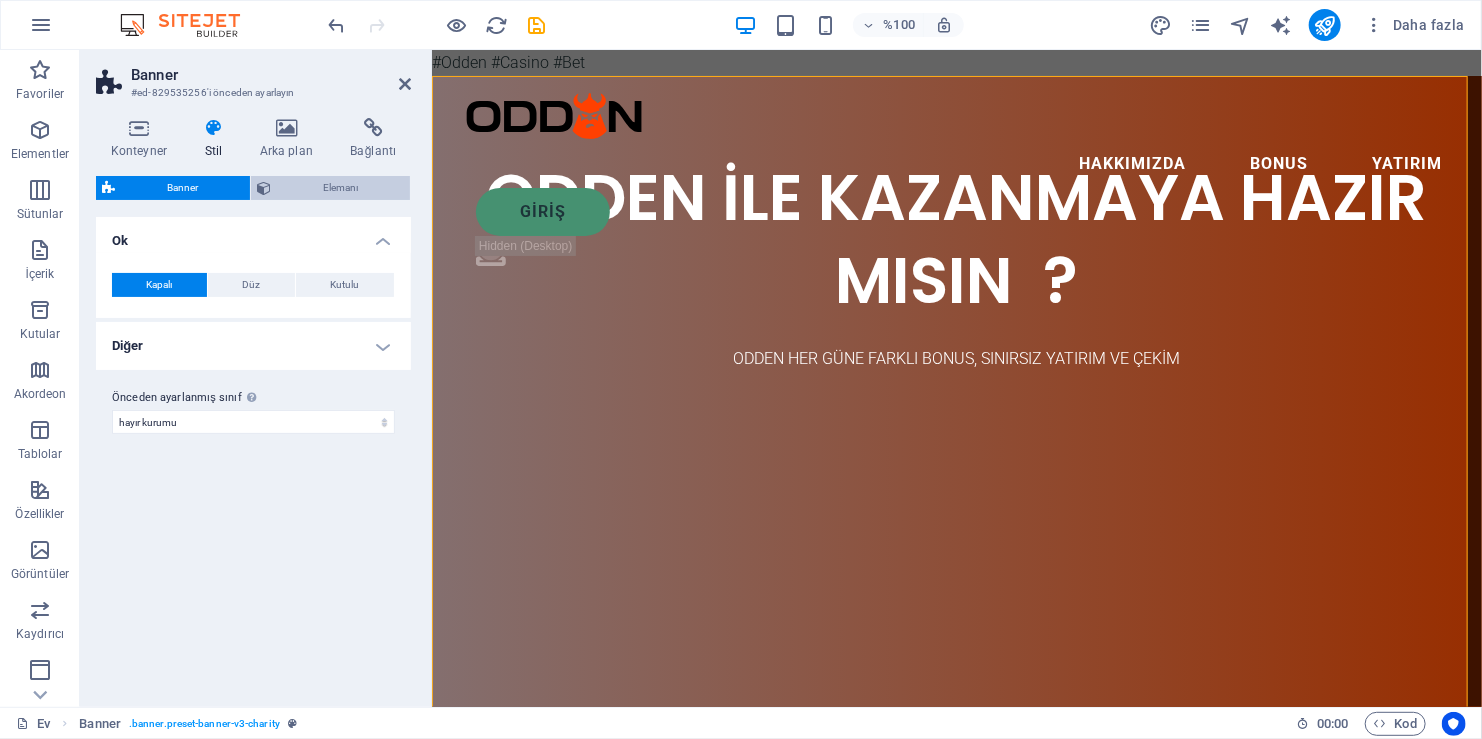 click on "Elemanı" at bounding box center (340, 188) 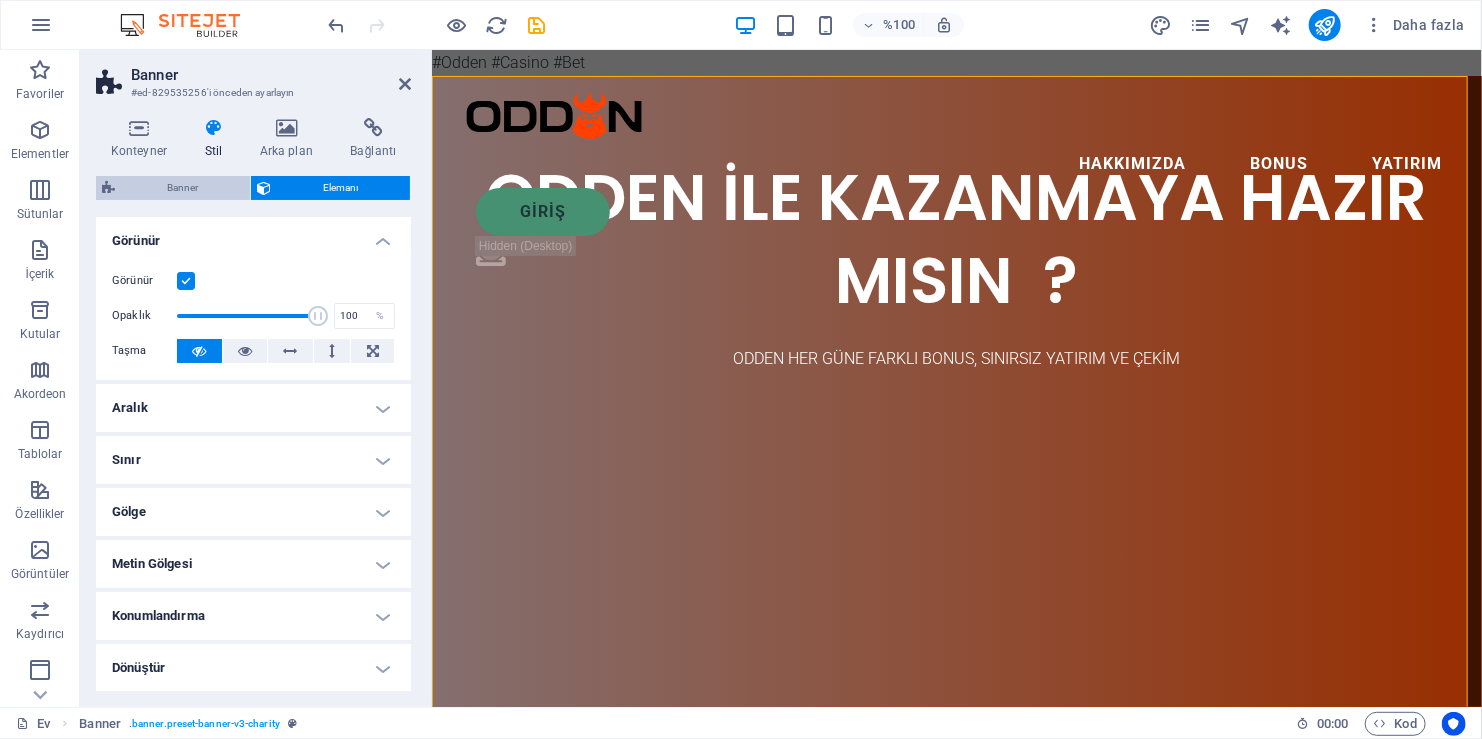 click on "Banner" at bounding box center [182, 188] 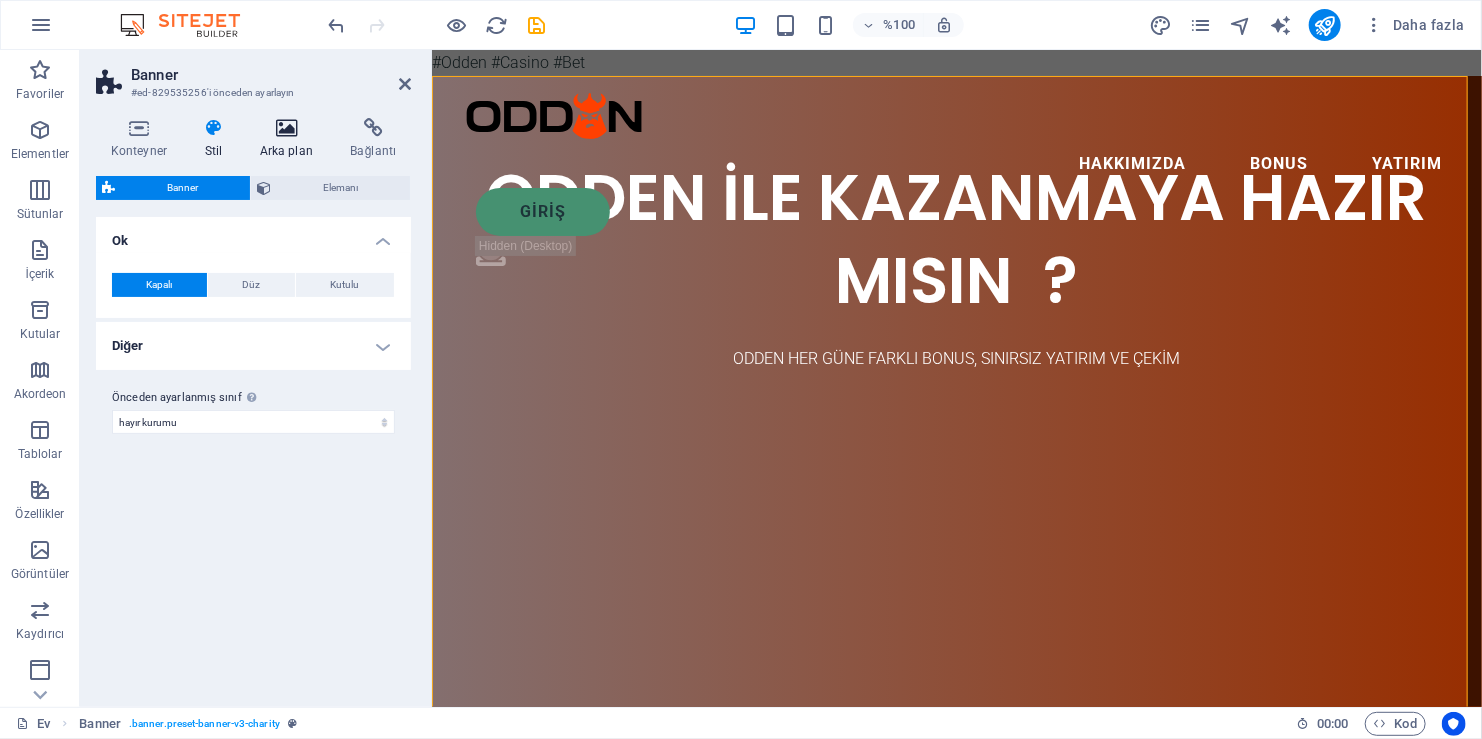 click on "Arka plan" at bounding box center [290, 139] 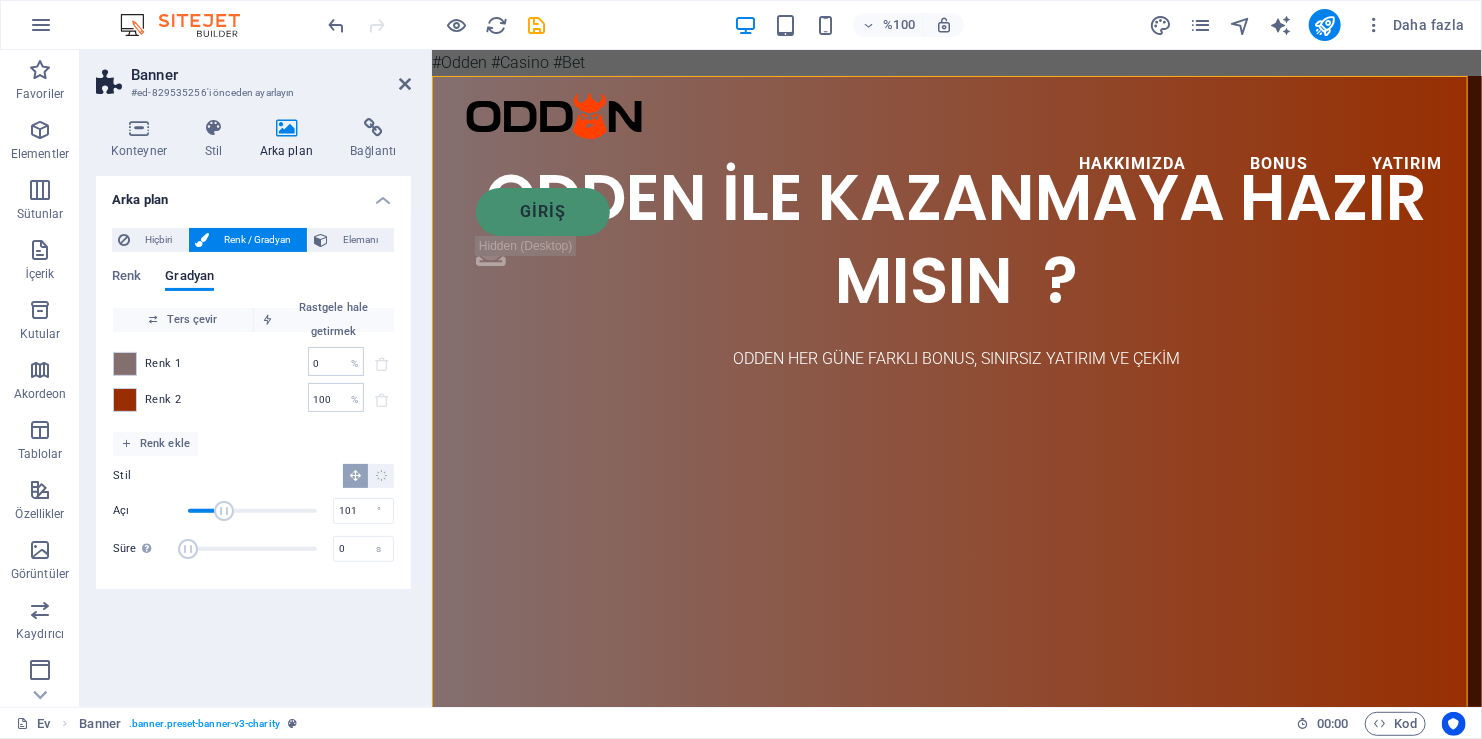 type on "98" 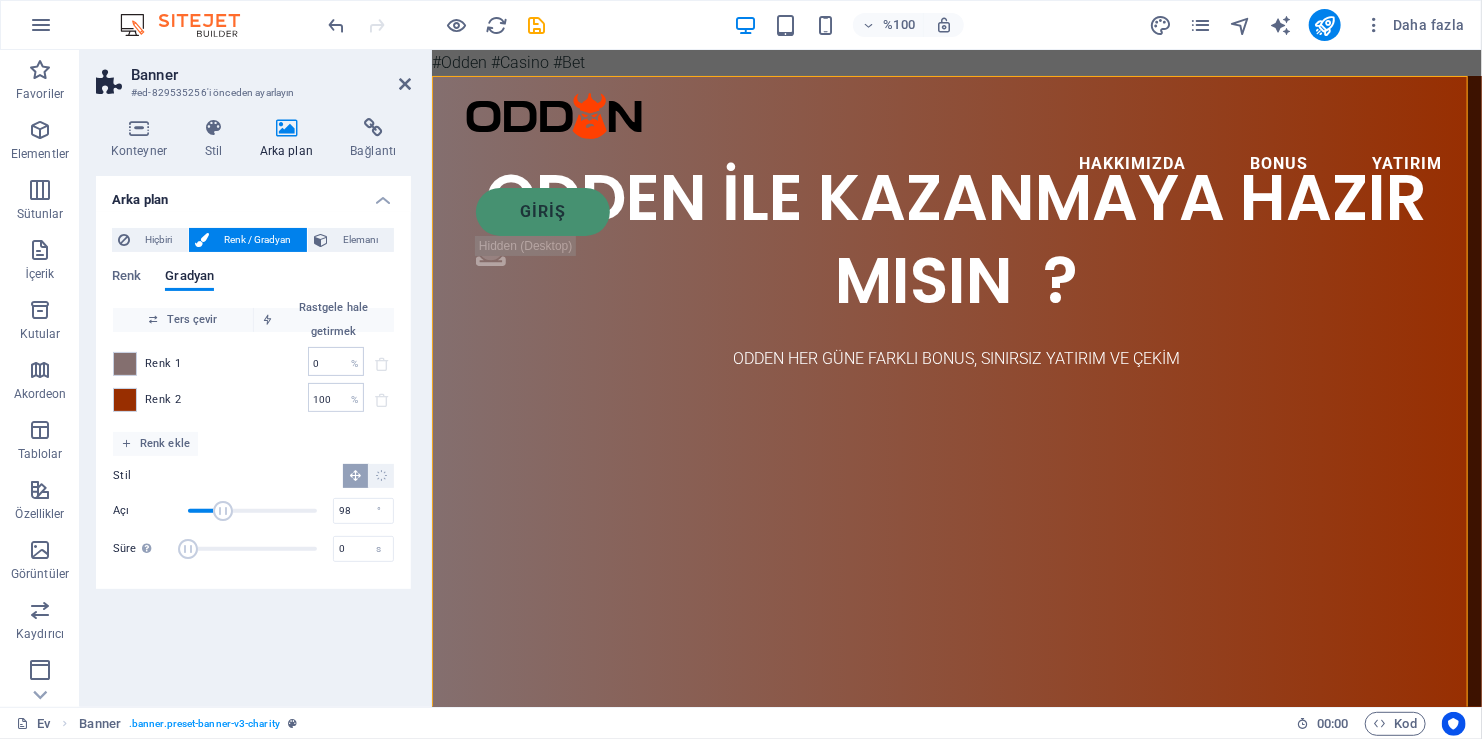click at bounding box center [223, 511] 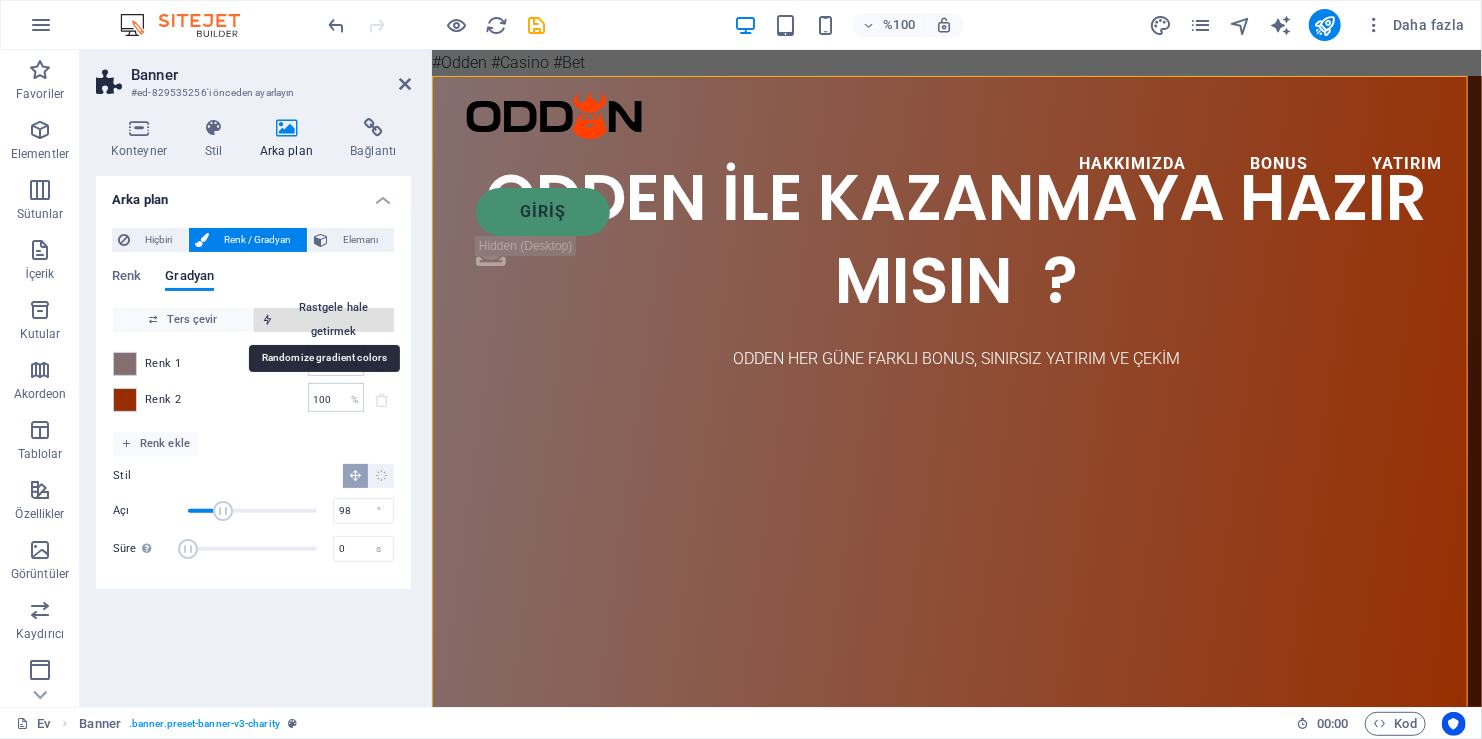 click on "Rastgele hale getirmek" at bounding box center (324, 320) 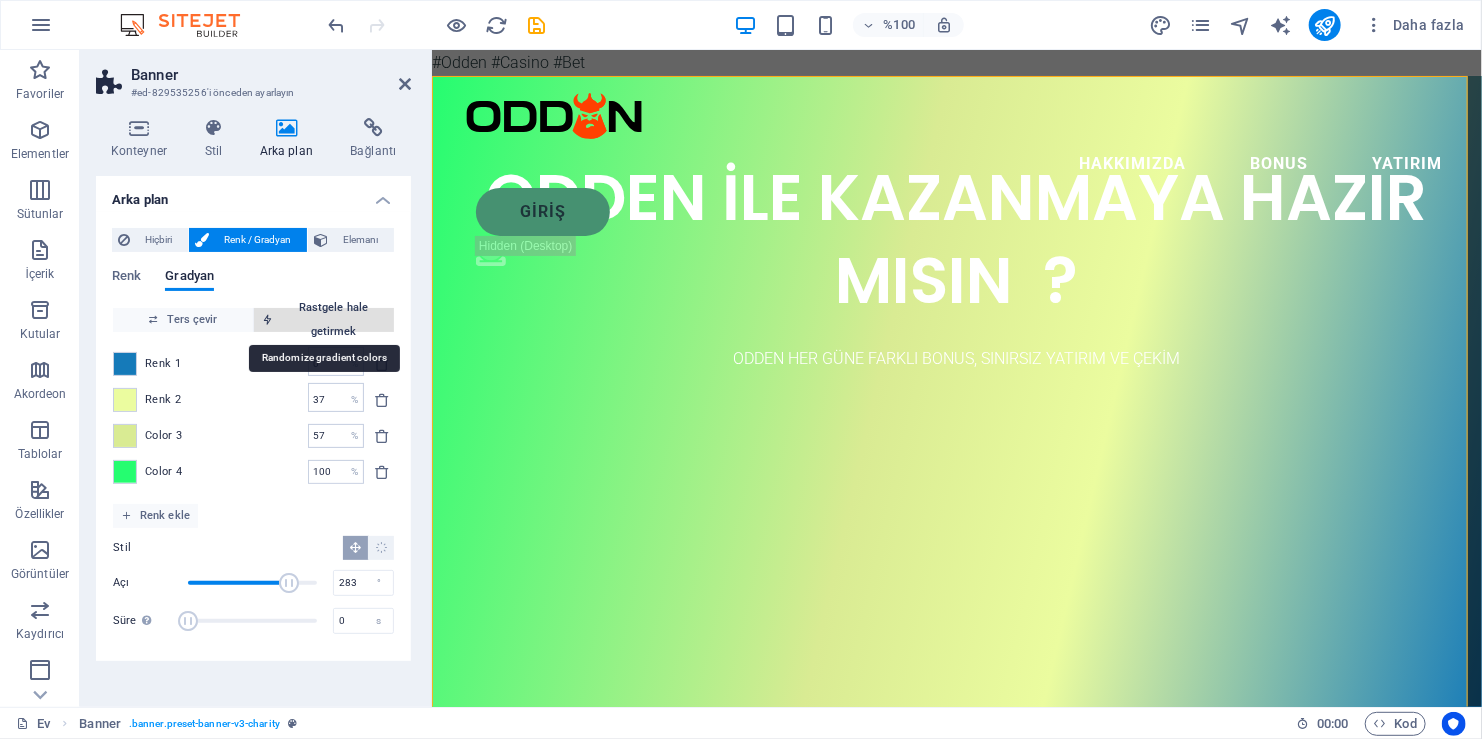 click on "Rastgele hale getirmek" at bounding box center (324, 320) 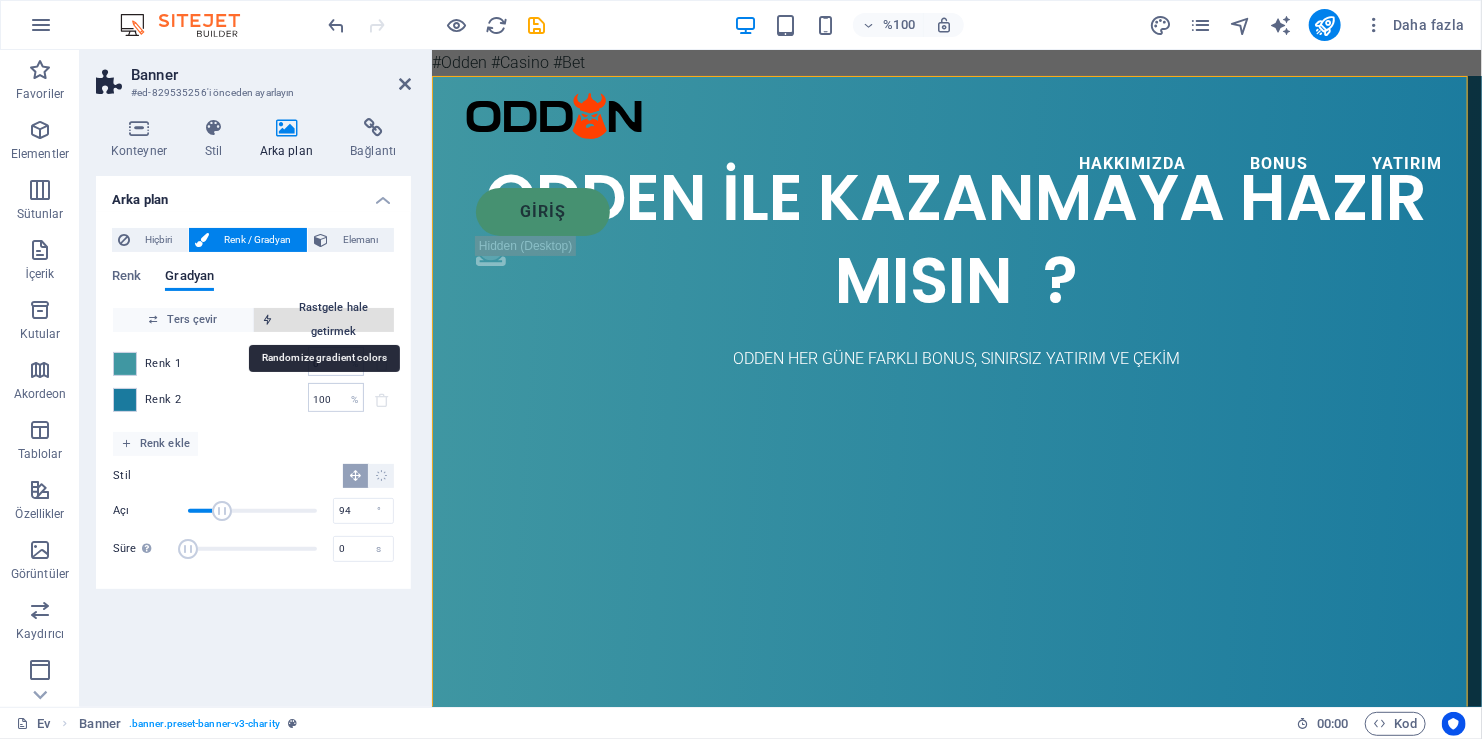 click on "Rastgele hale getirmek" at bounding box center [324, 320] 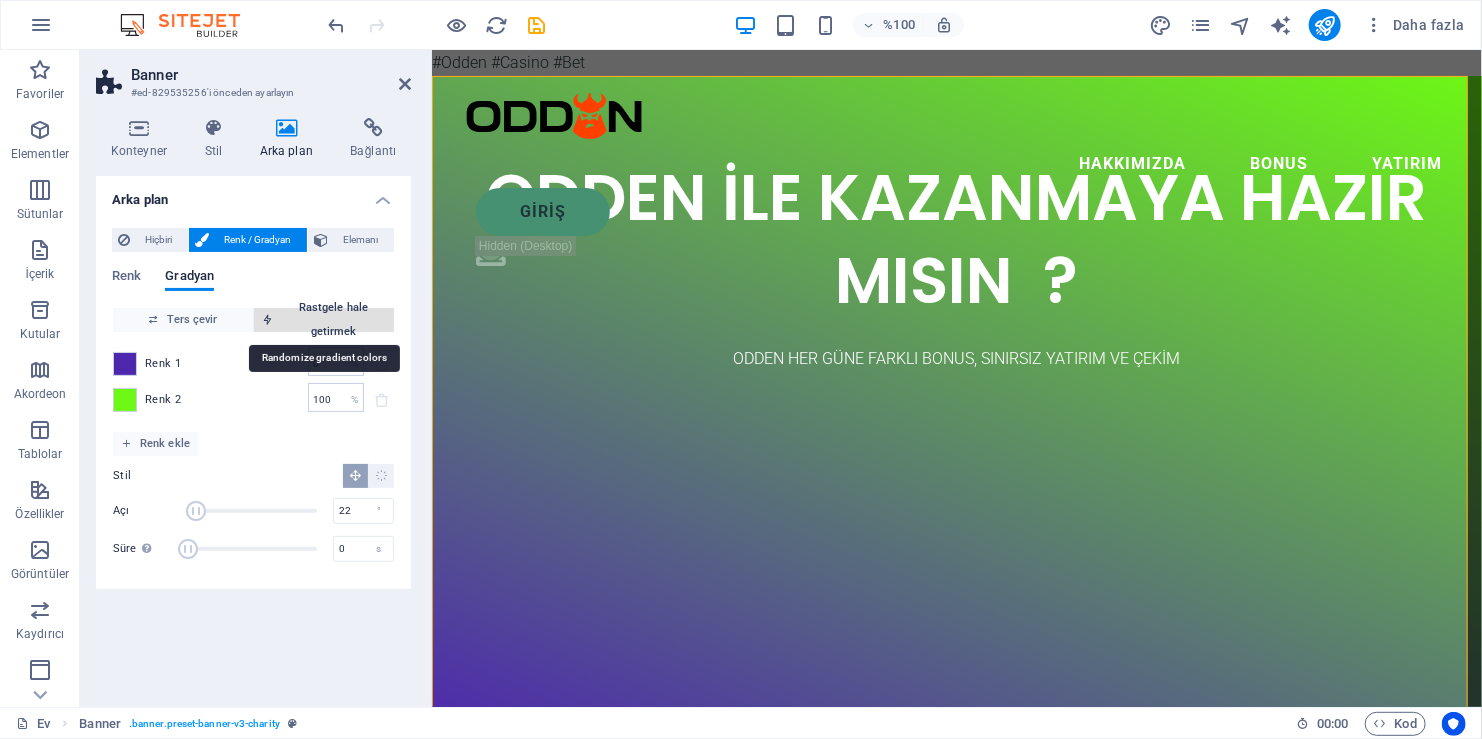 click on "Rastgele hale getirmek" at bounding box center [324, 320] 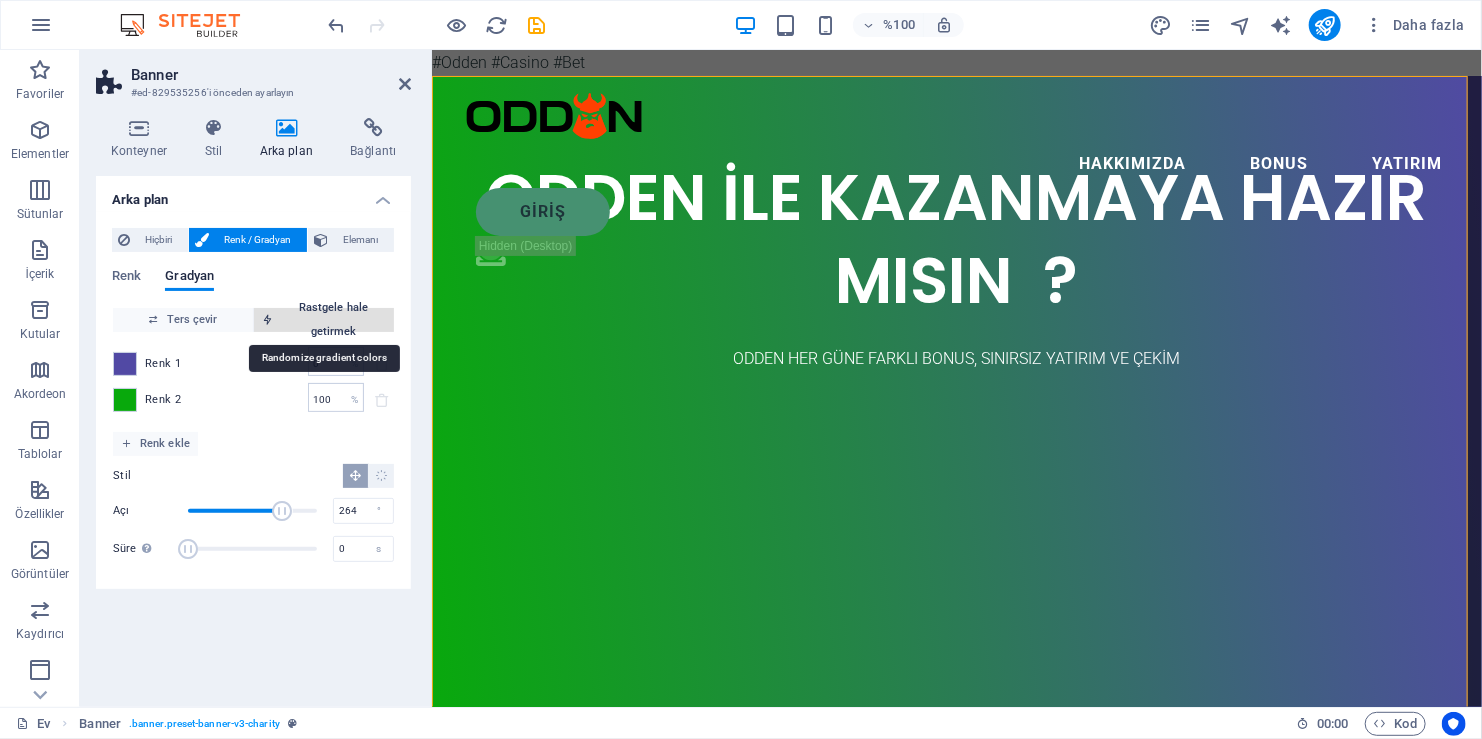 click on "Rastgele hale getirmek" at bounding box center [324, 320] 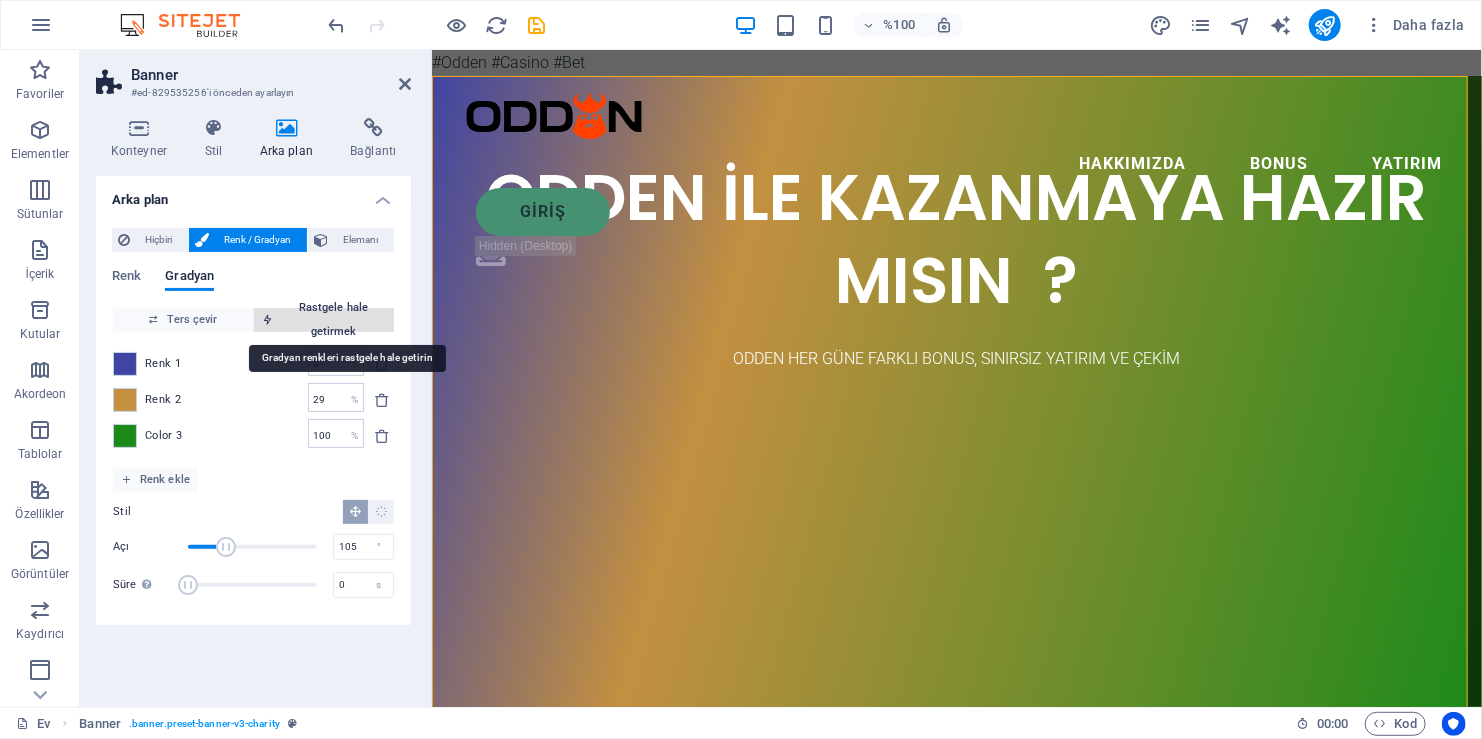 click on "Rastgele hale getirmek" at bounding box center (324, 320) 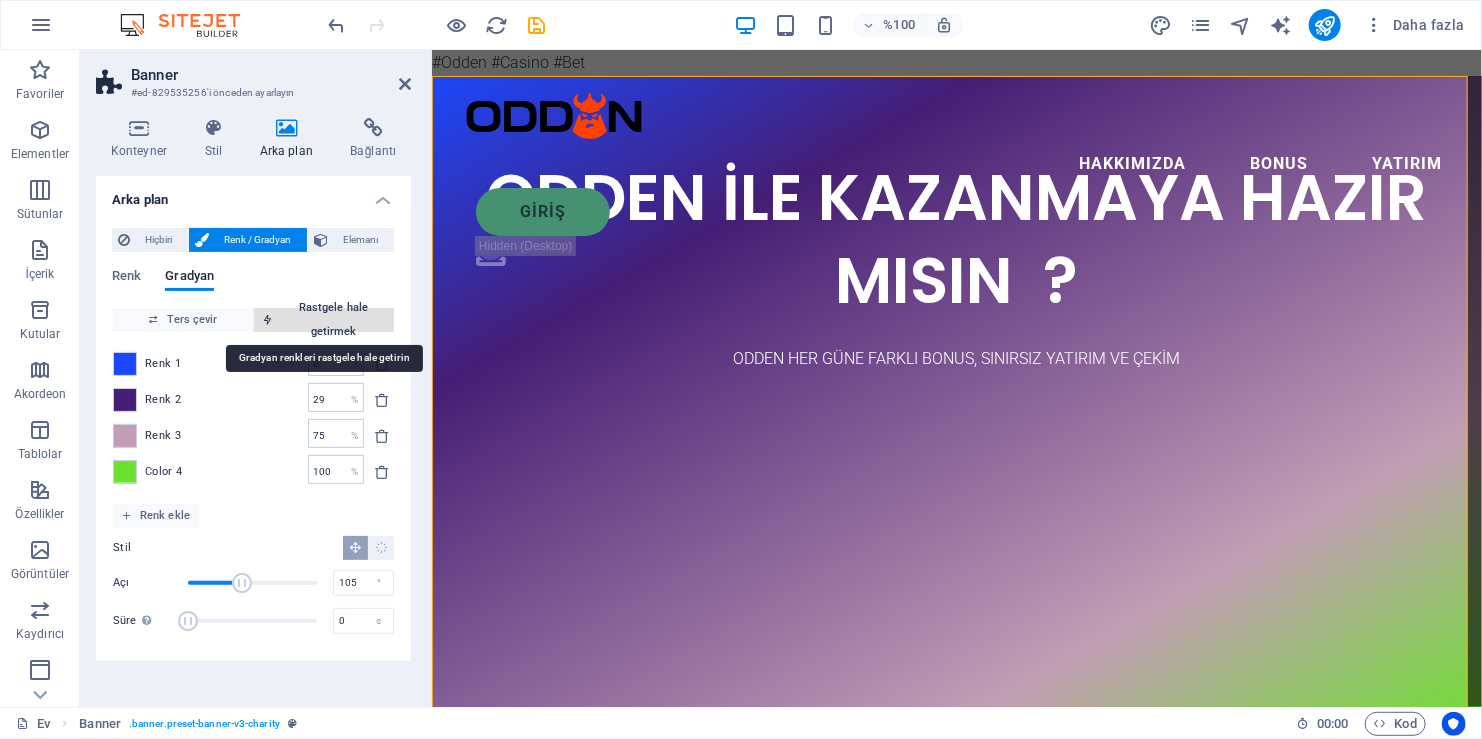 type on "25" 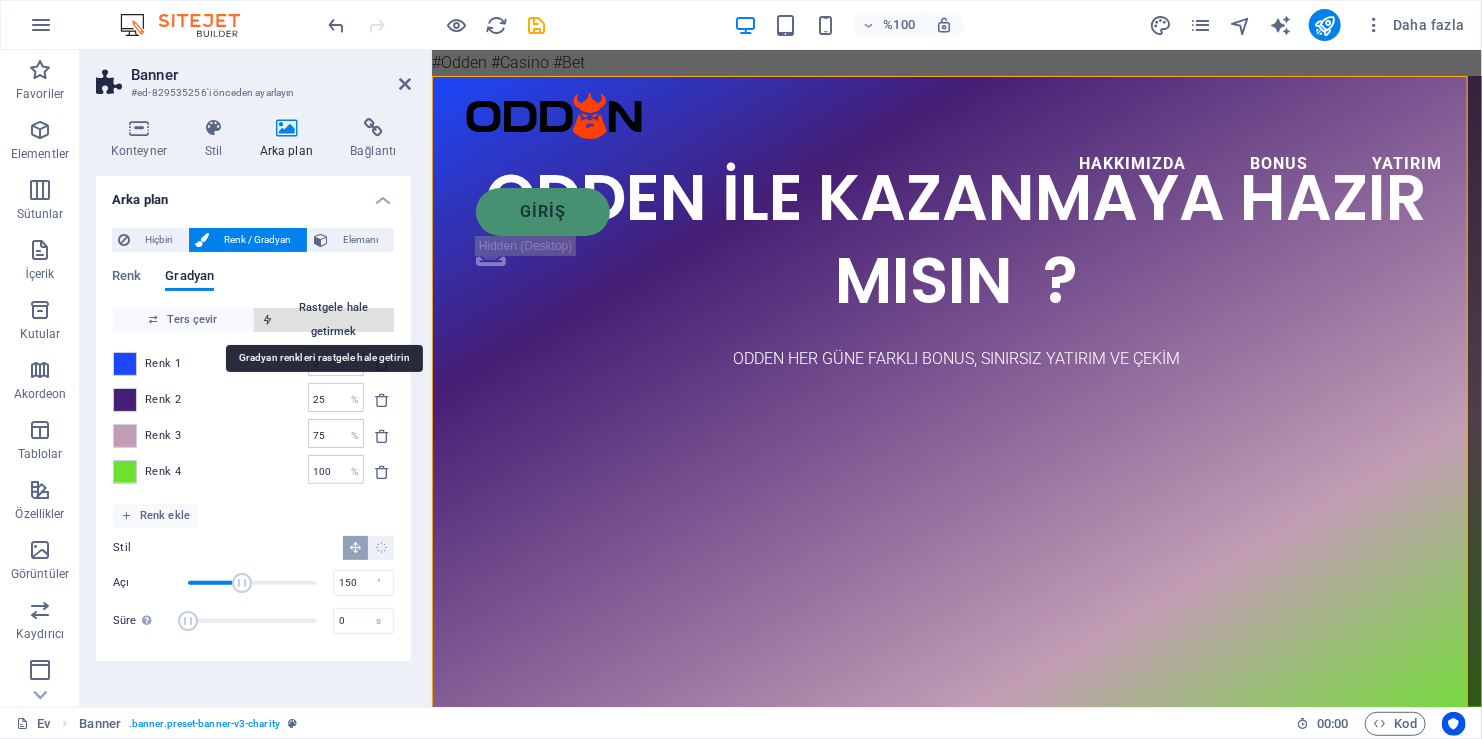 click on "Rastgele hale getirmek" at bounding box center (324, 320) 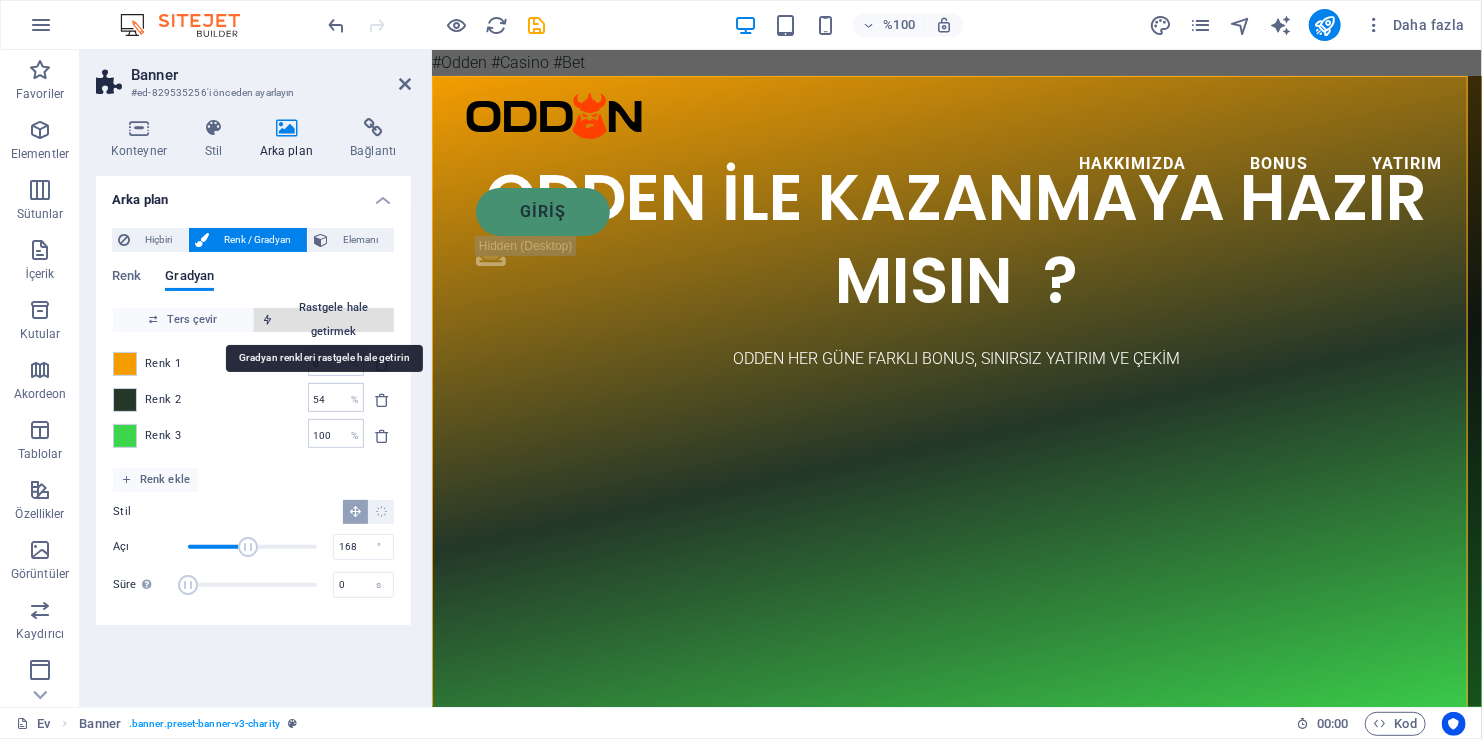 click on "Rastgele hale getirmek" at bounding box center (324, 320) 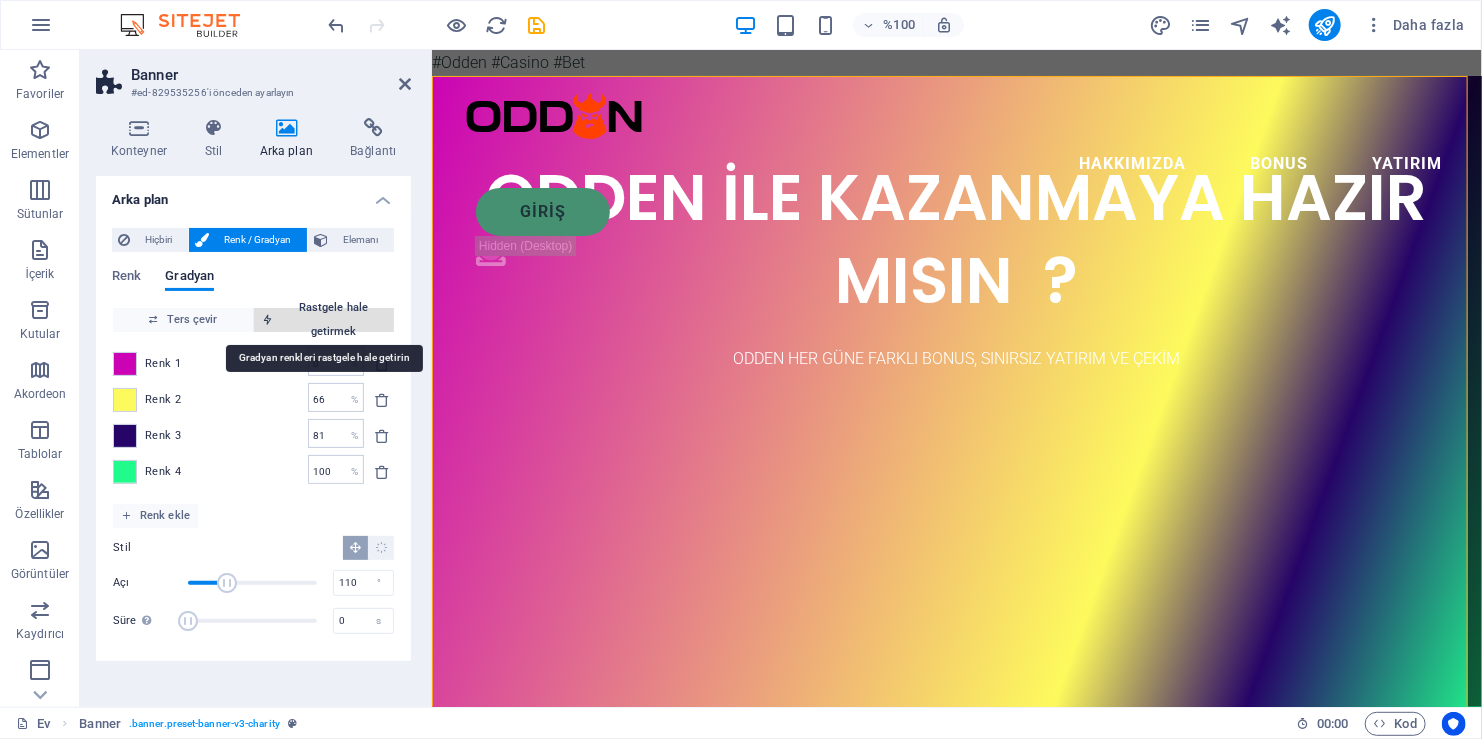 click on "Rastgele hale getirmek" at bounding box center [324, 320] 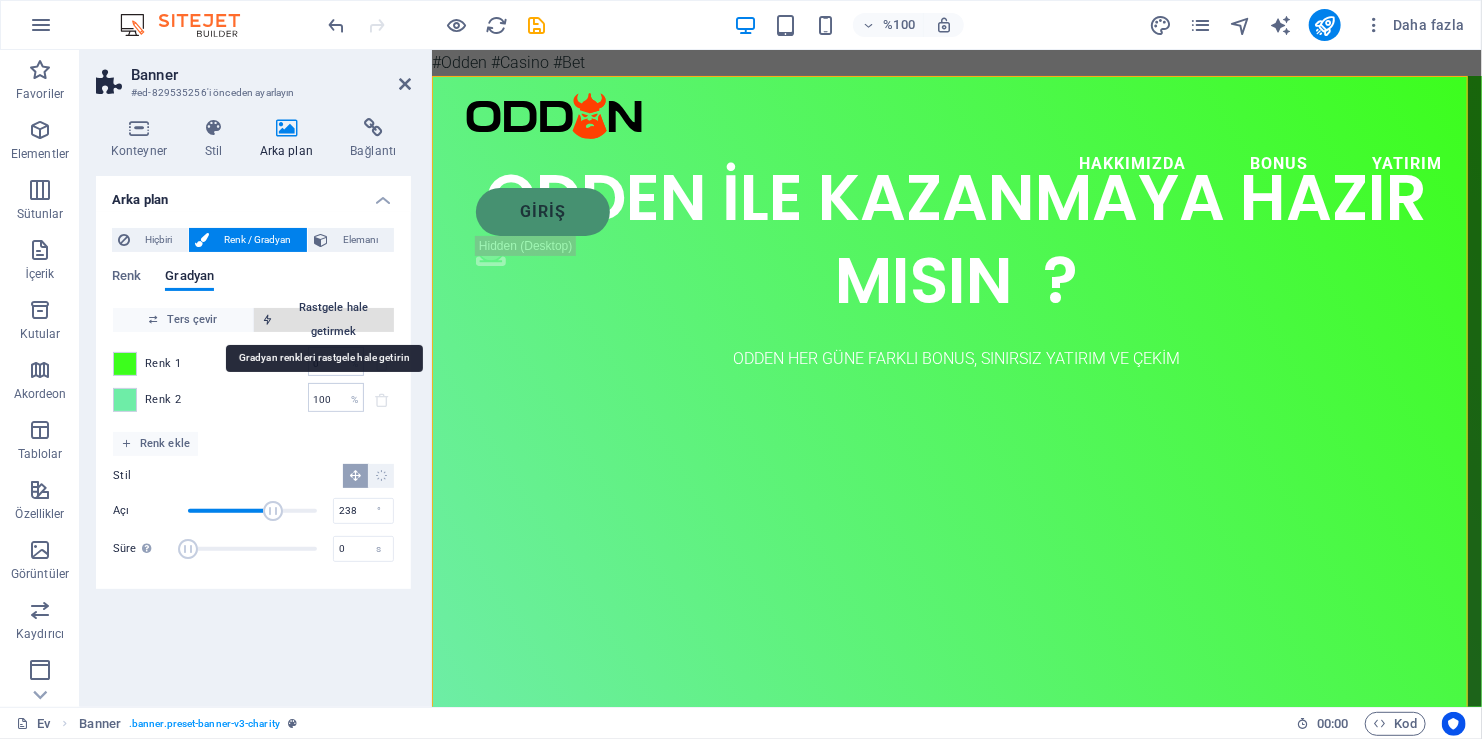 click on "Rastgele hale getirmek" at bounding box center (324, 320) 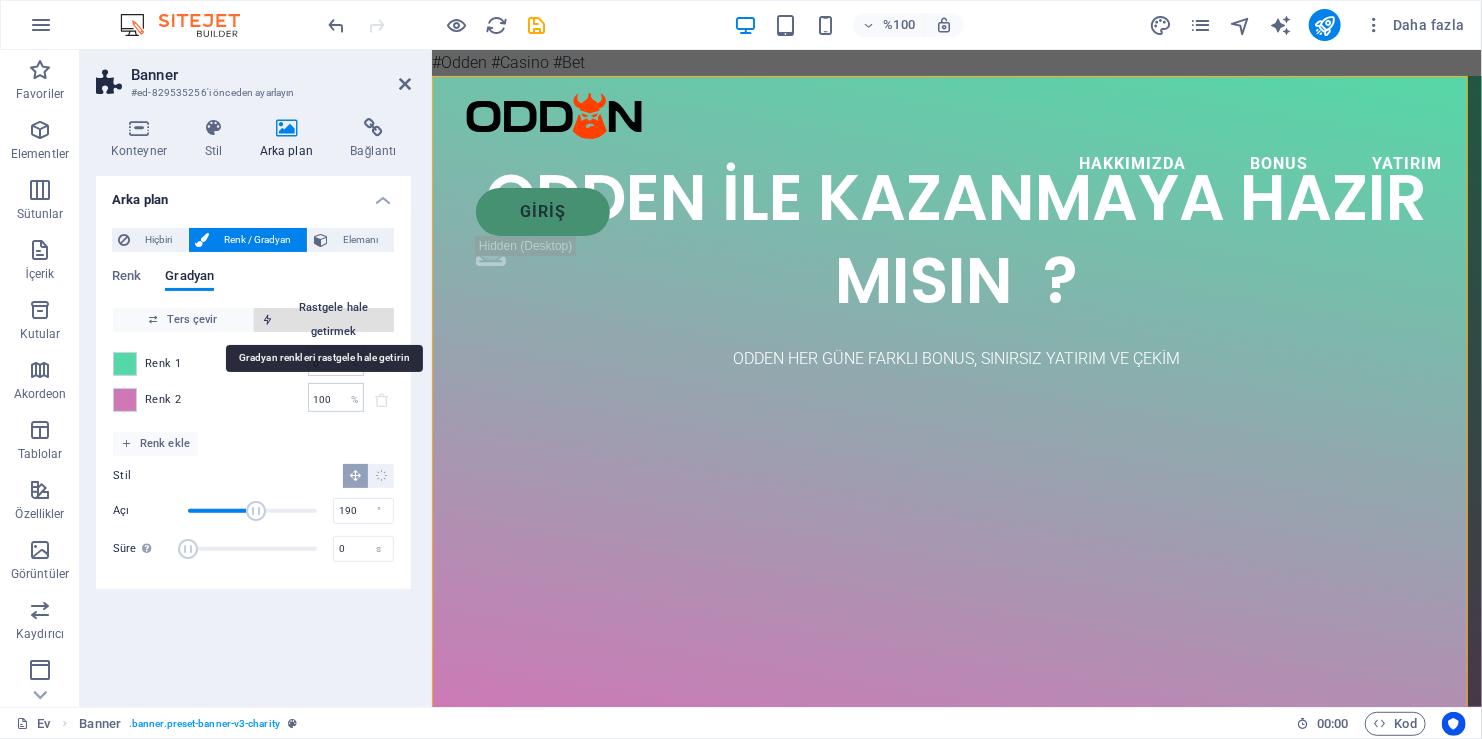 click on "Rastgele hale getirmek" at bounding box center [324, 320] 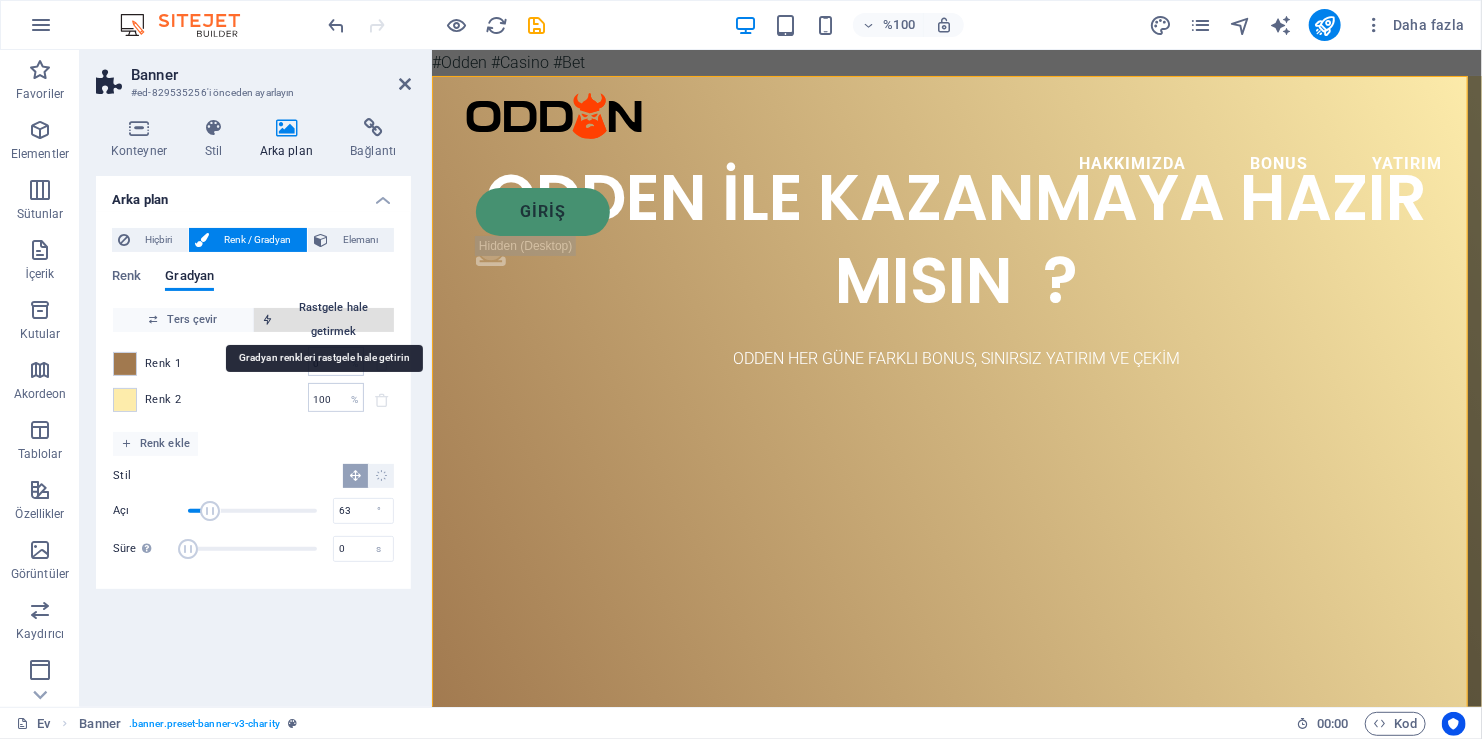 click on "Rastgele hale getirmek" at bounding box center (324, 320) 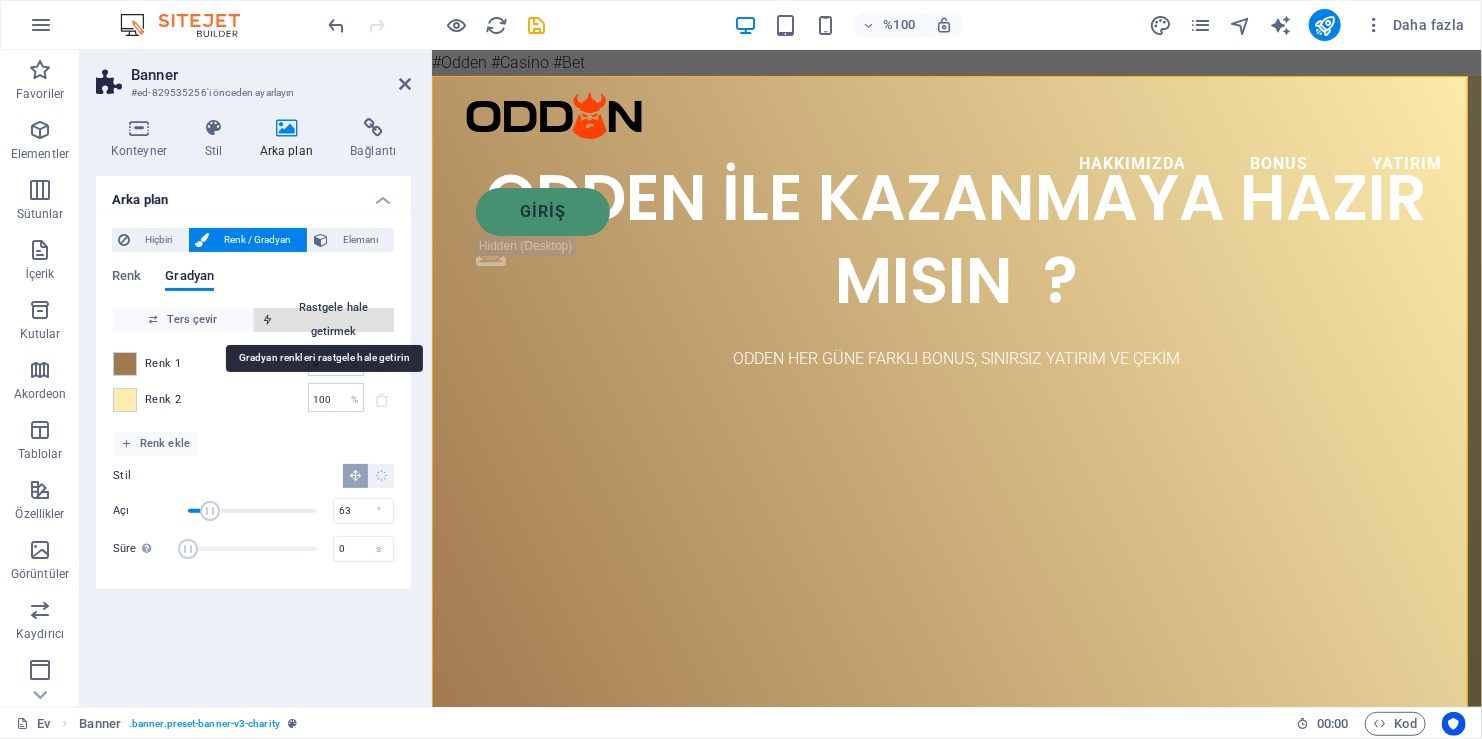 type on "19" 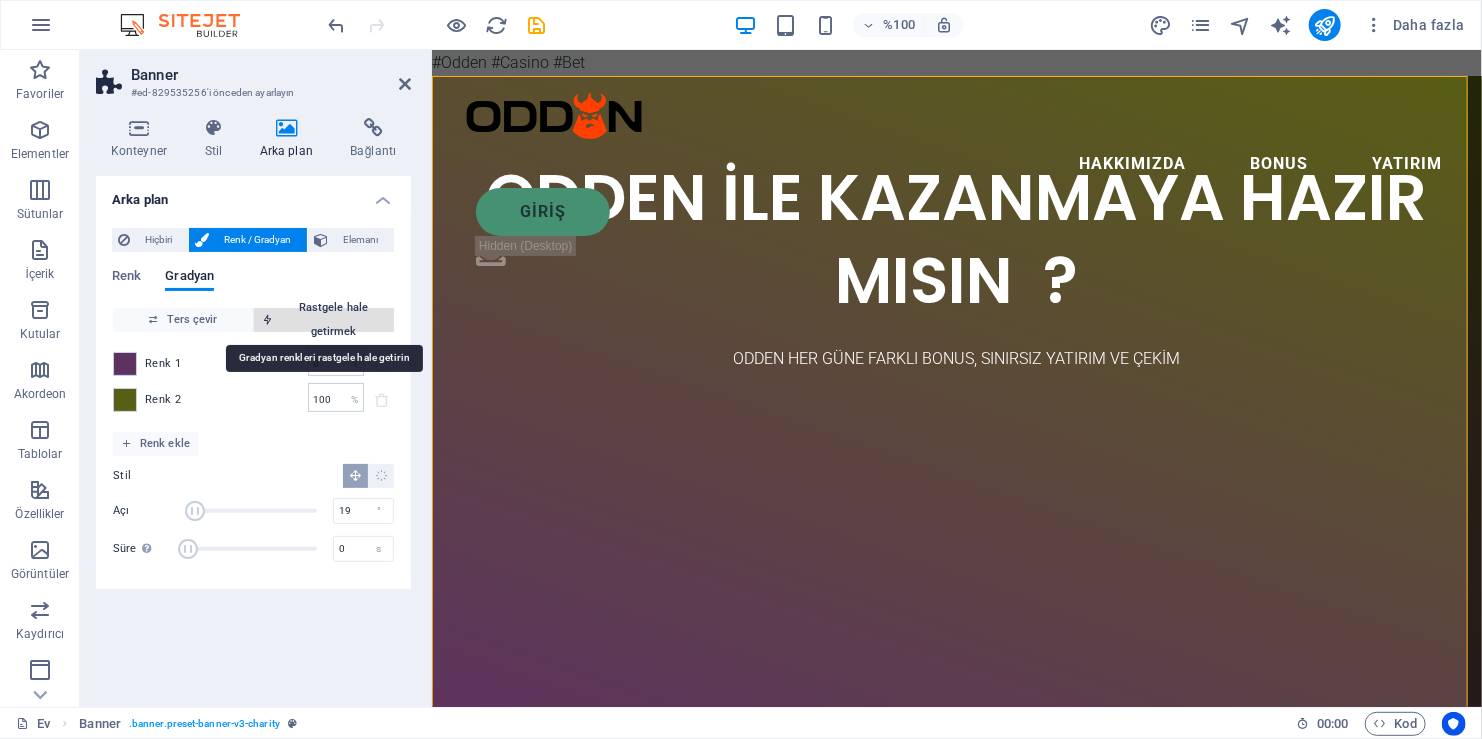 click on "Rastgele hale getirmek" at bounding box center (324, 320) 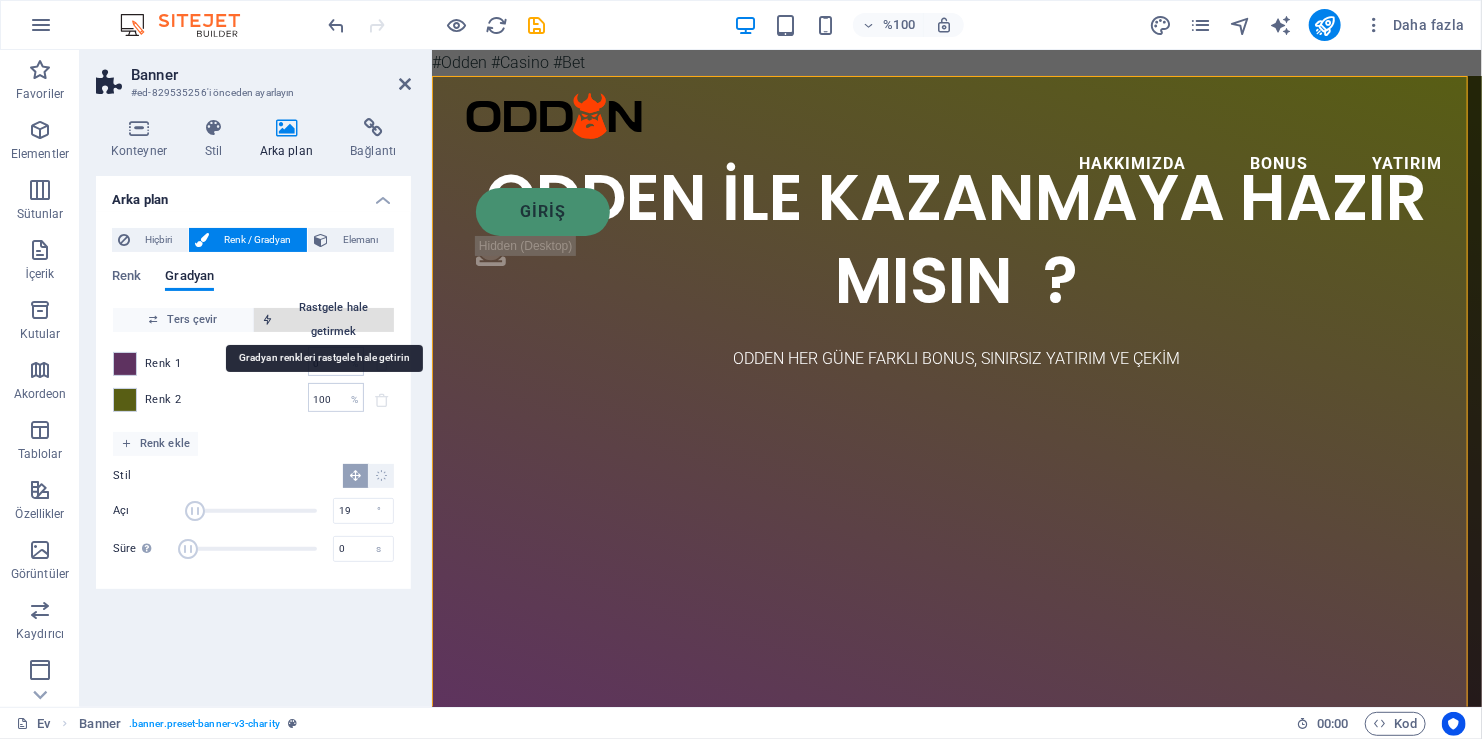 type on "25" 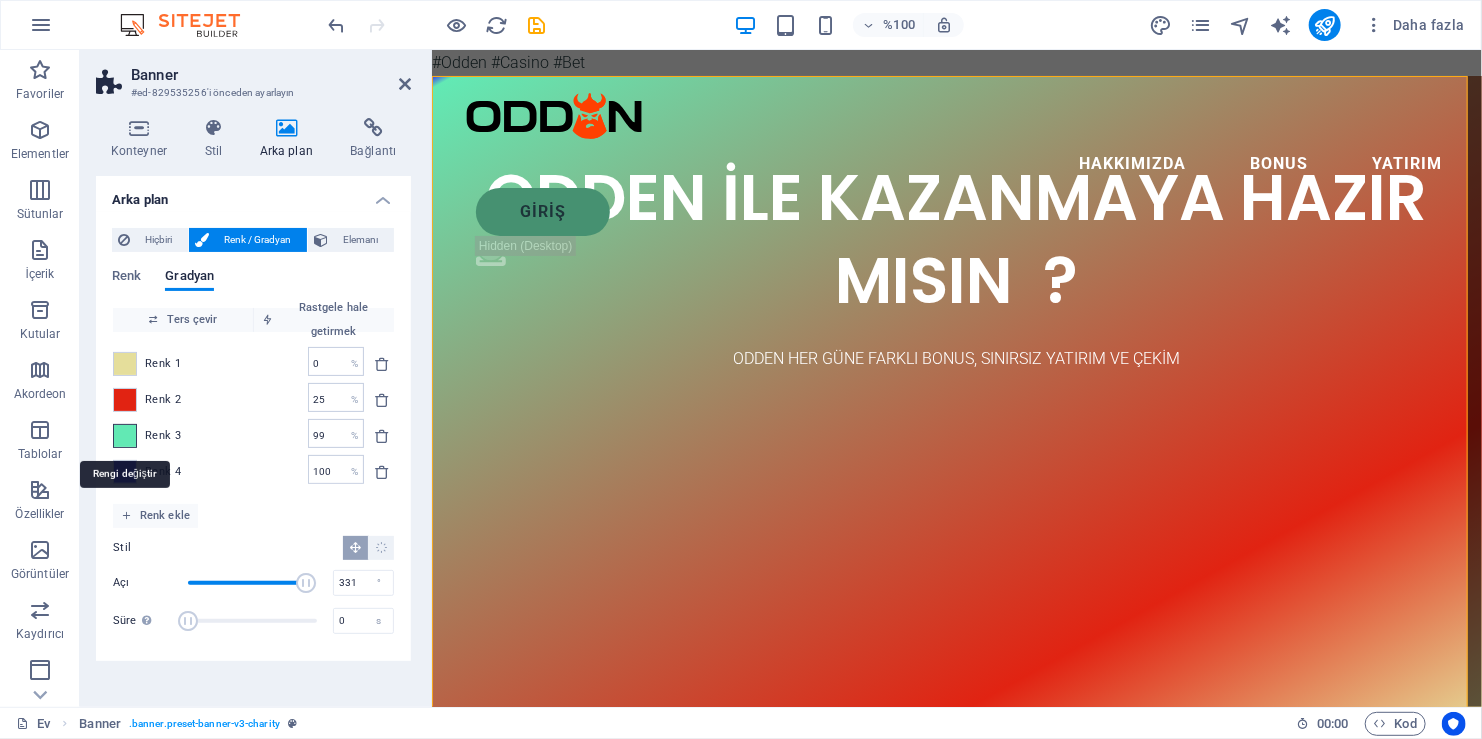 click at bounding box center (125, 436) 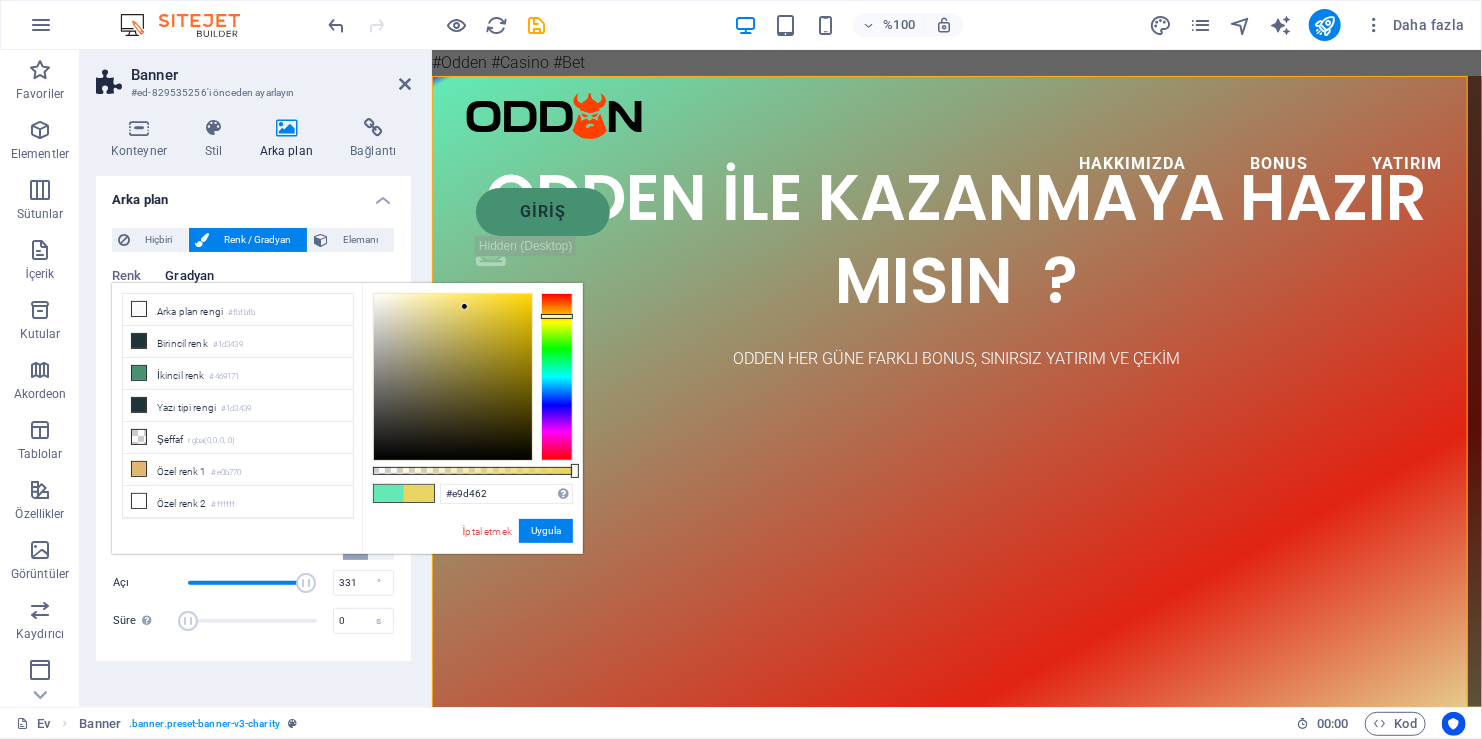 click at bounding box center (557, 377) 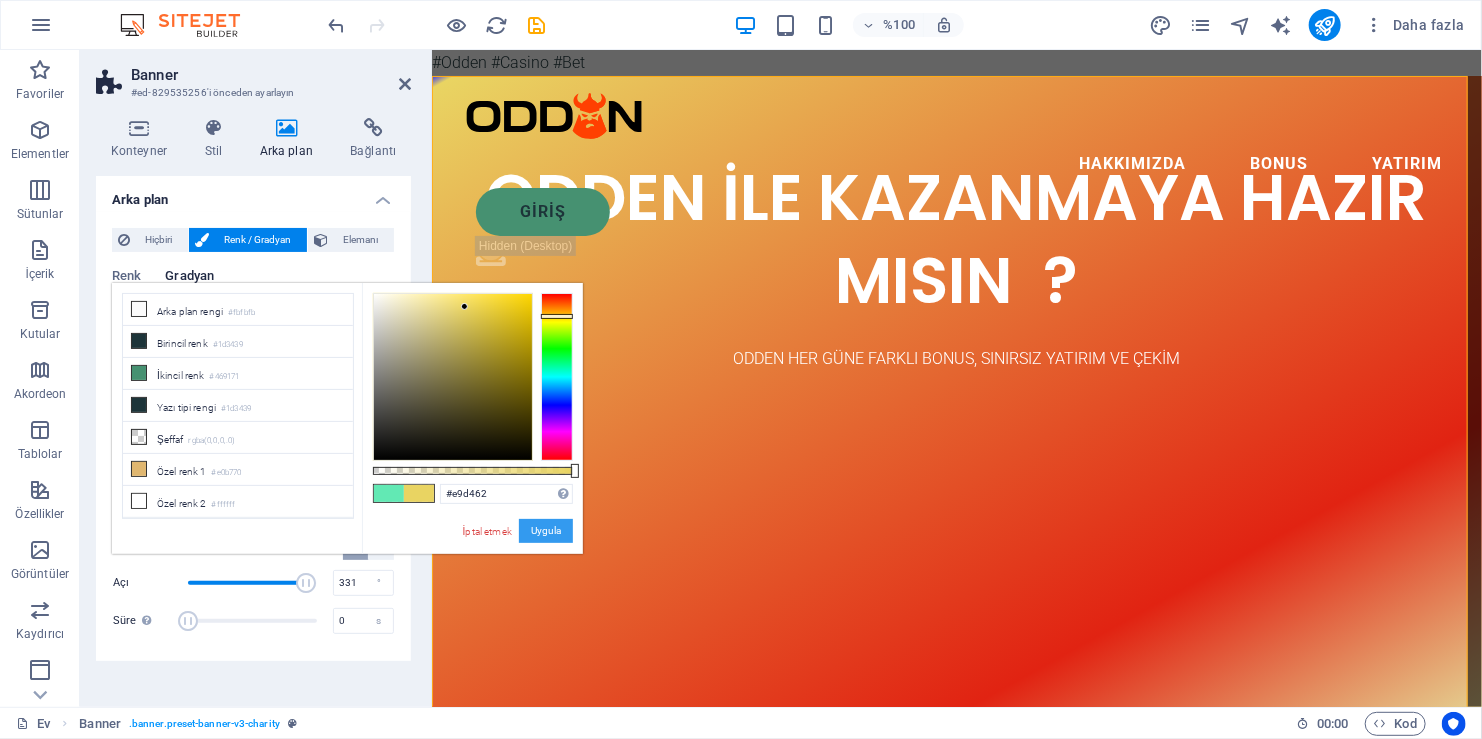 drag, startPoint x: 539, startPoint y: 527, endPoint x: 226, endPoint y: 451, distance: 322.0947 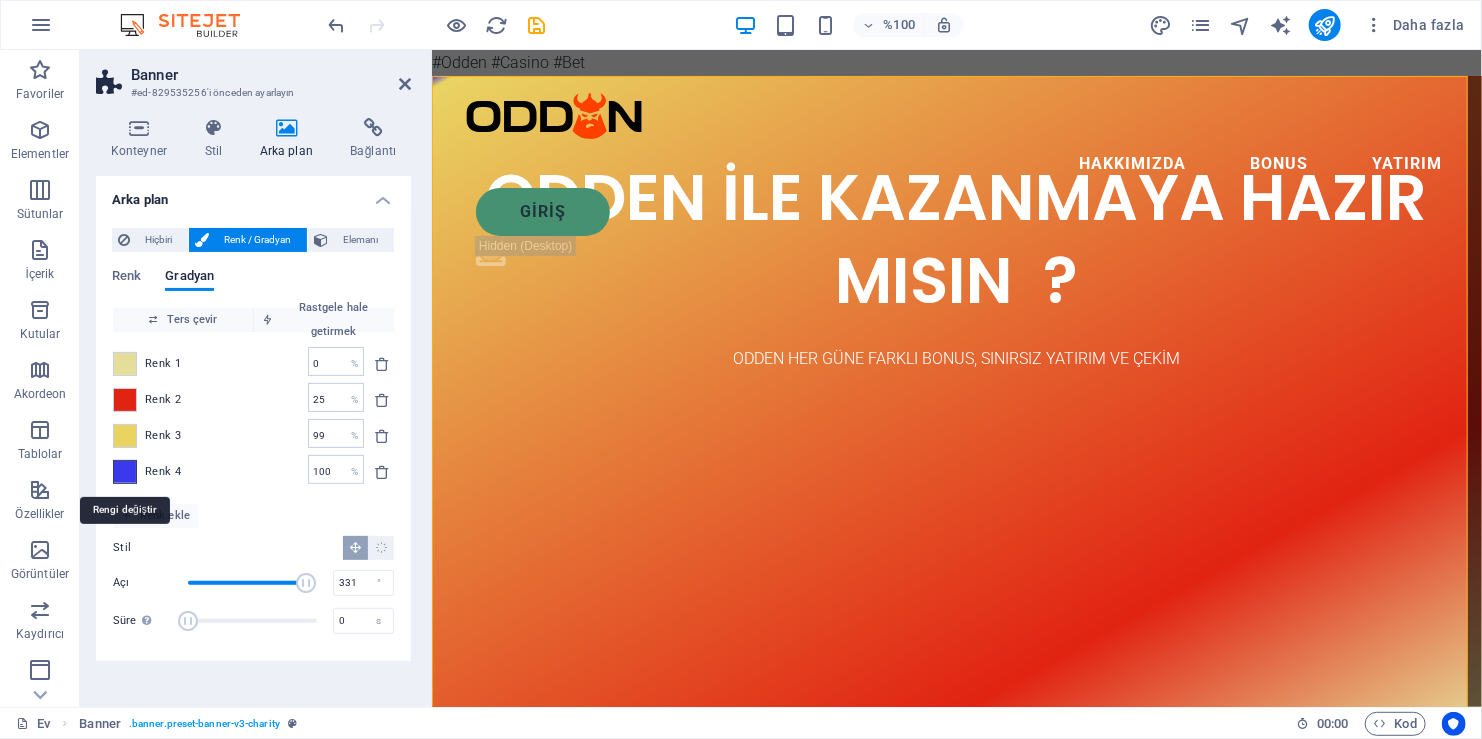 click at bounding box center [125, 472] 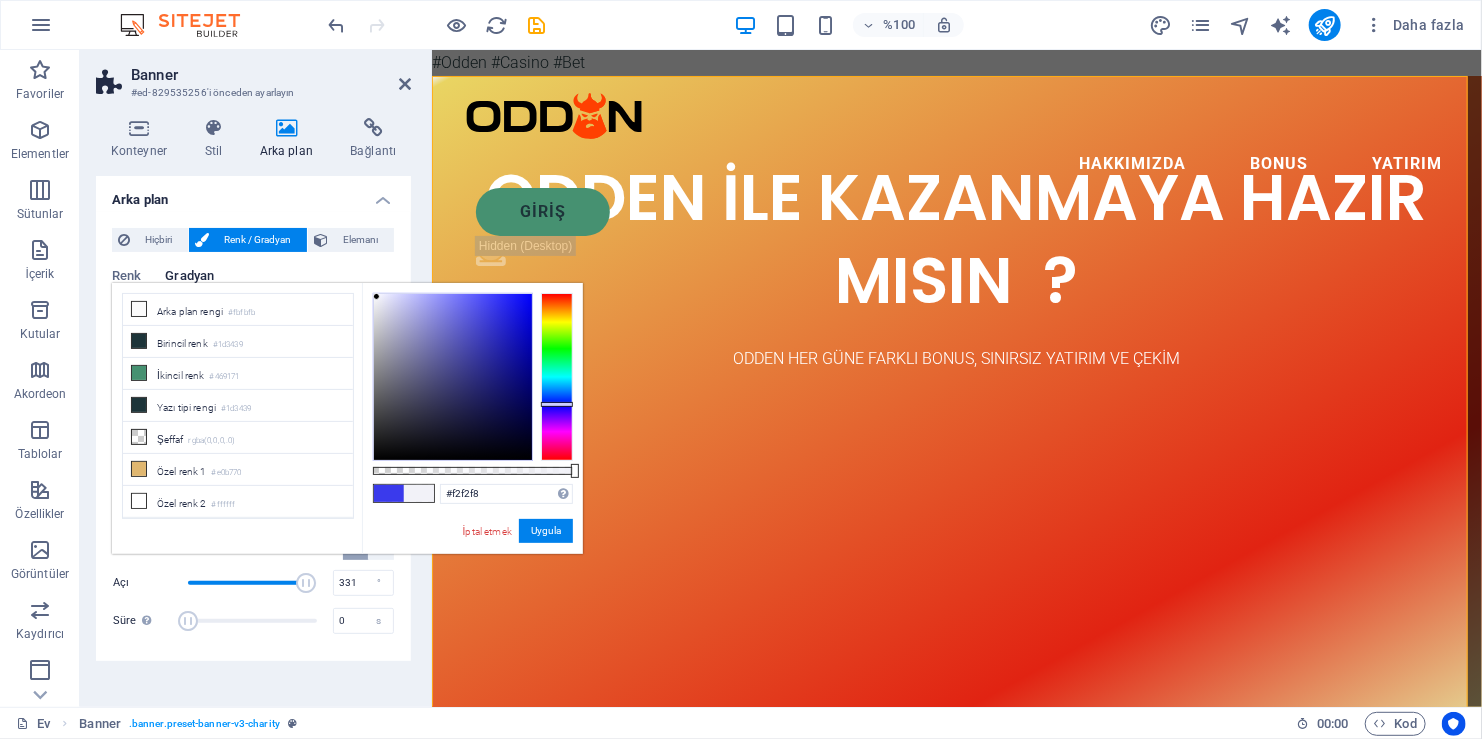 click at bounding box center [453, 377] 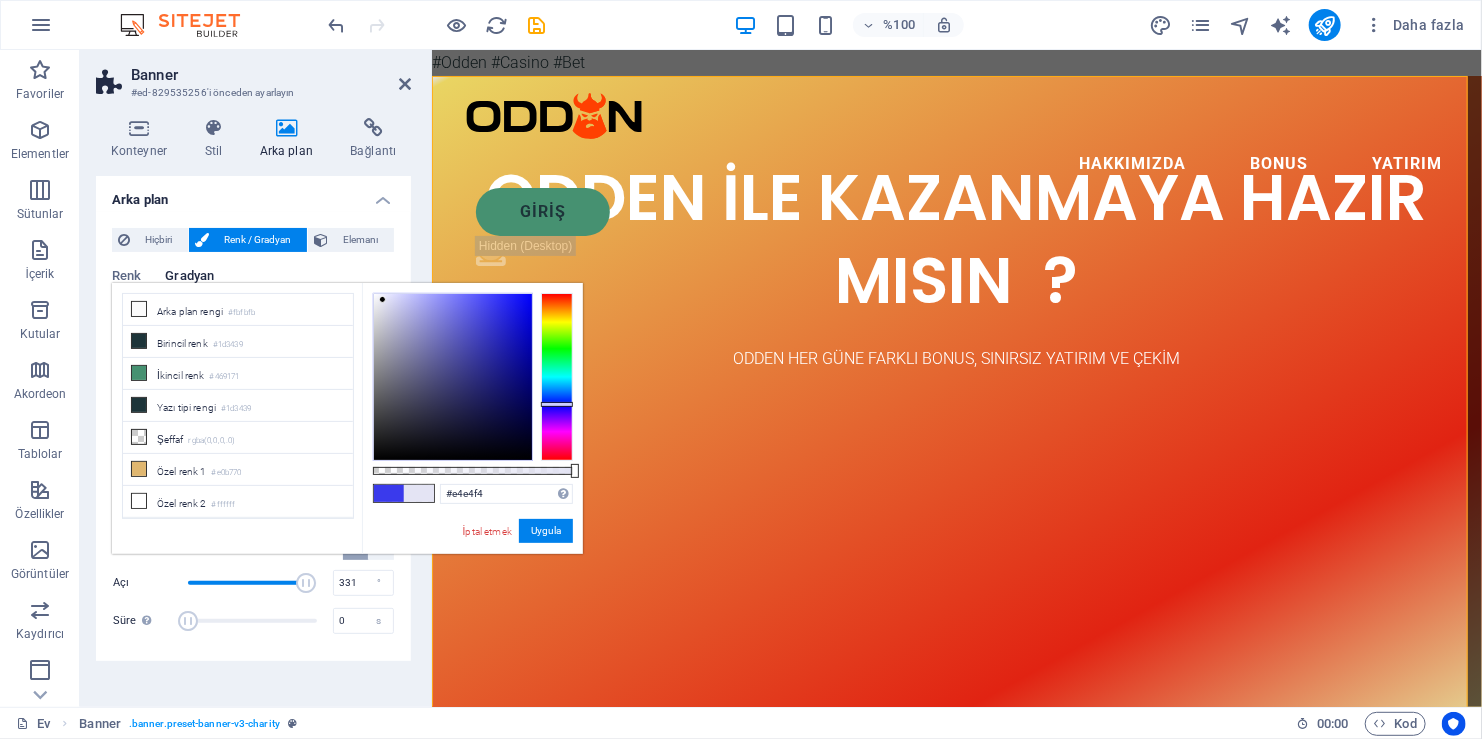 click at bounding box center (453, 377) 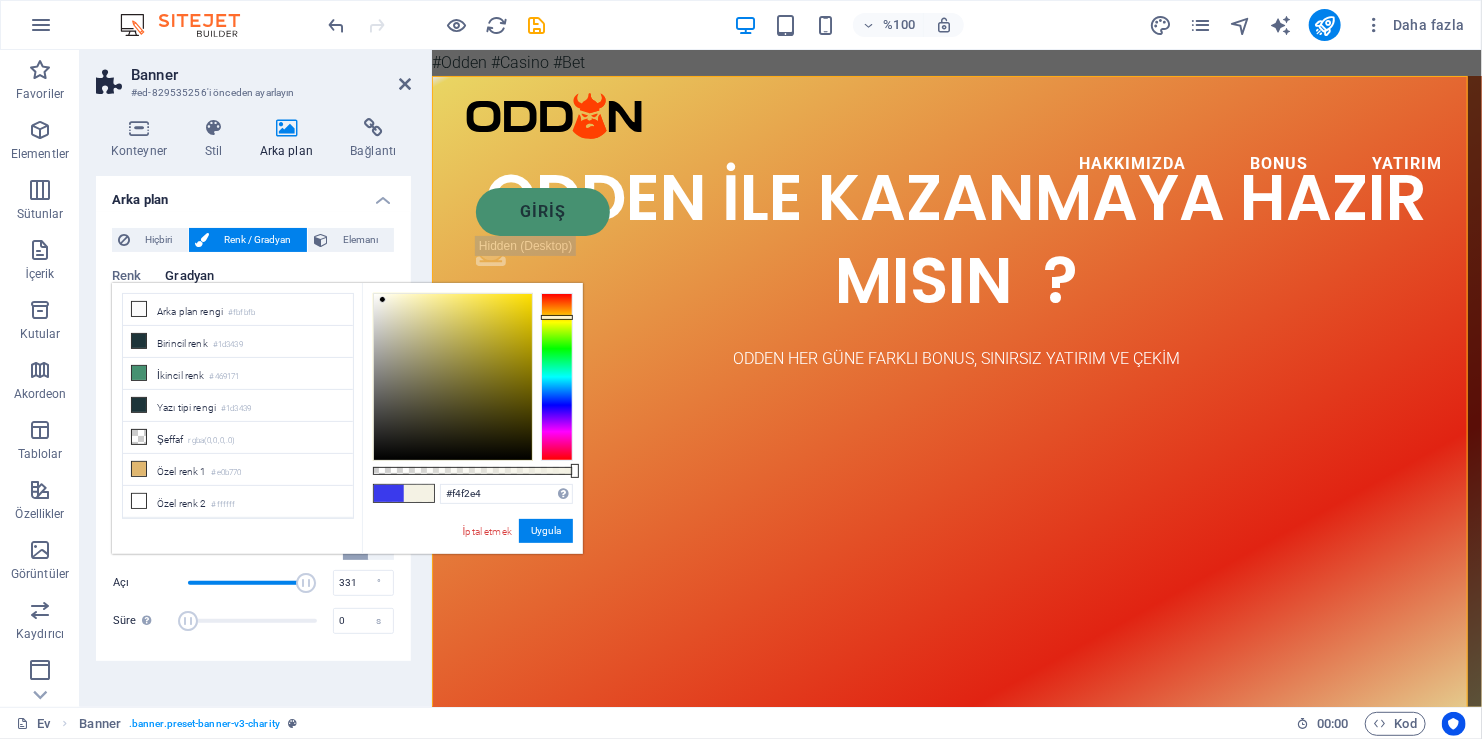 click at bounding box center (557, 377) 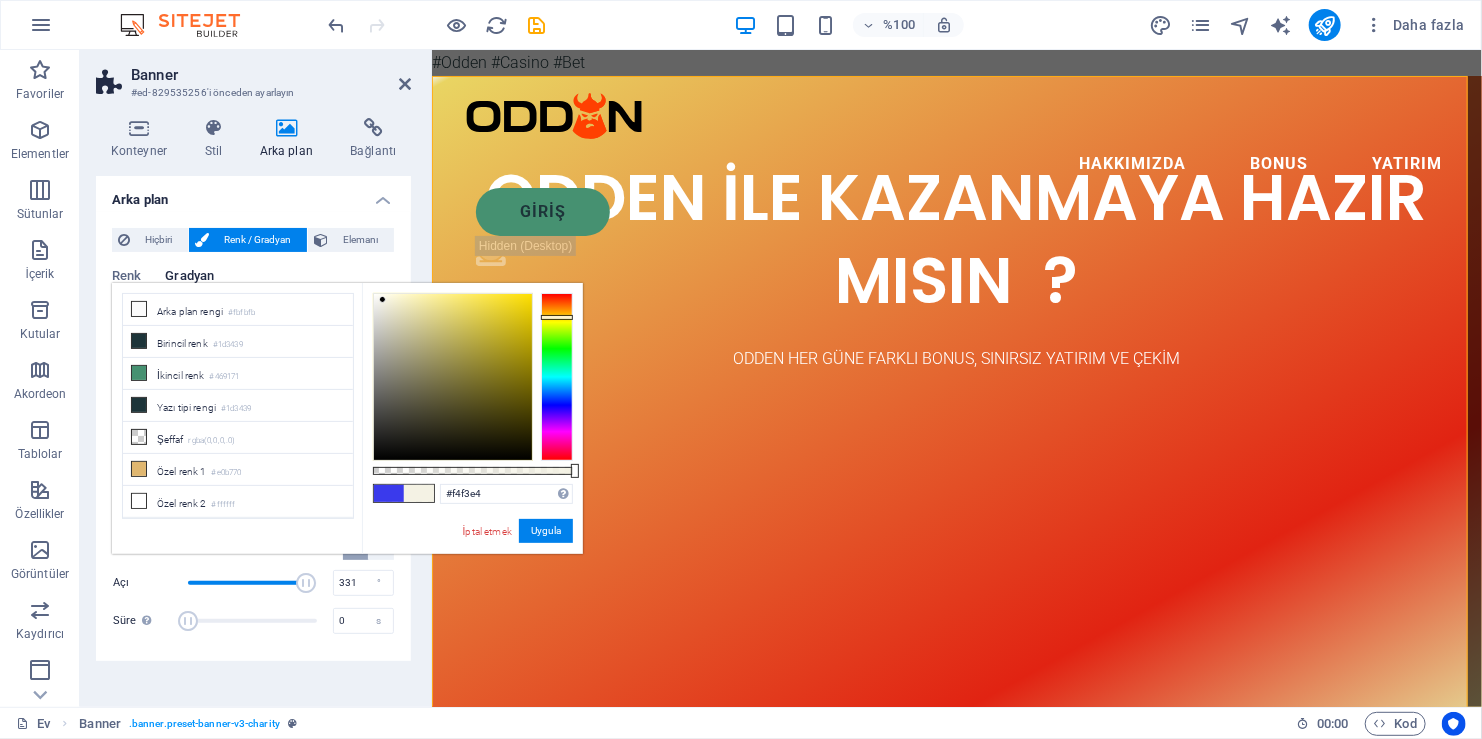 click at bounding box center [557, 377] 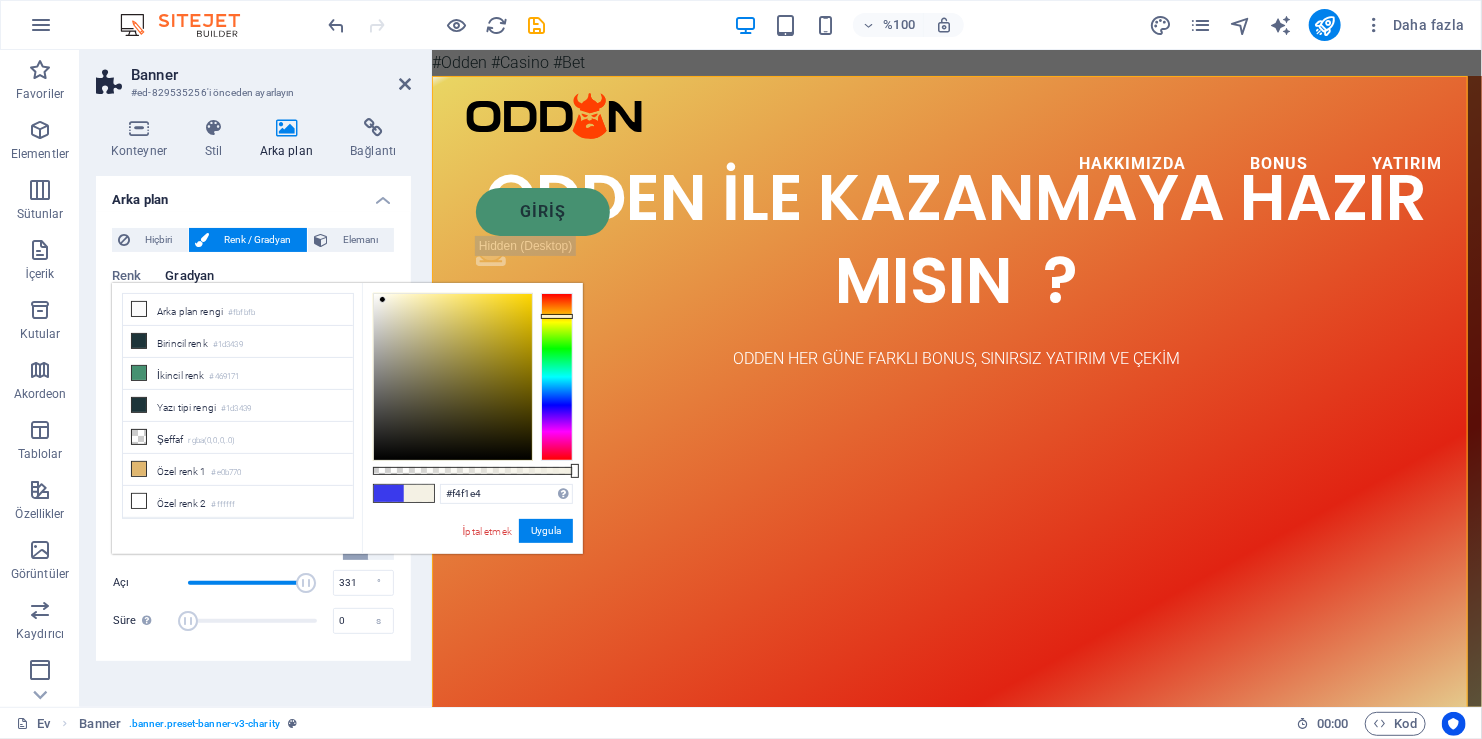 click at bounding box center [557, 377] 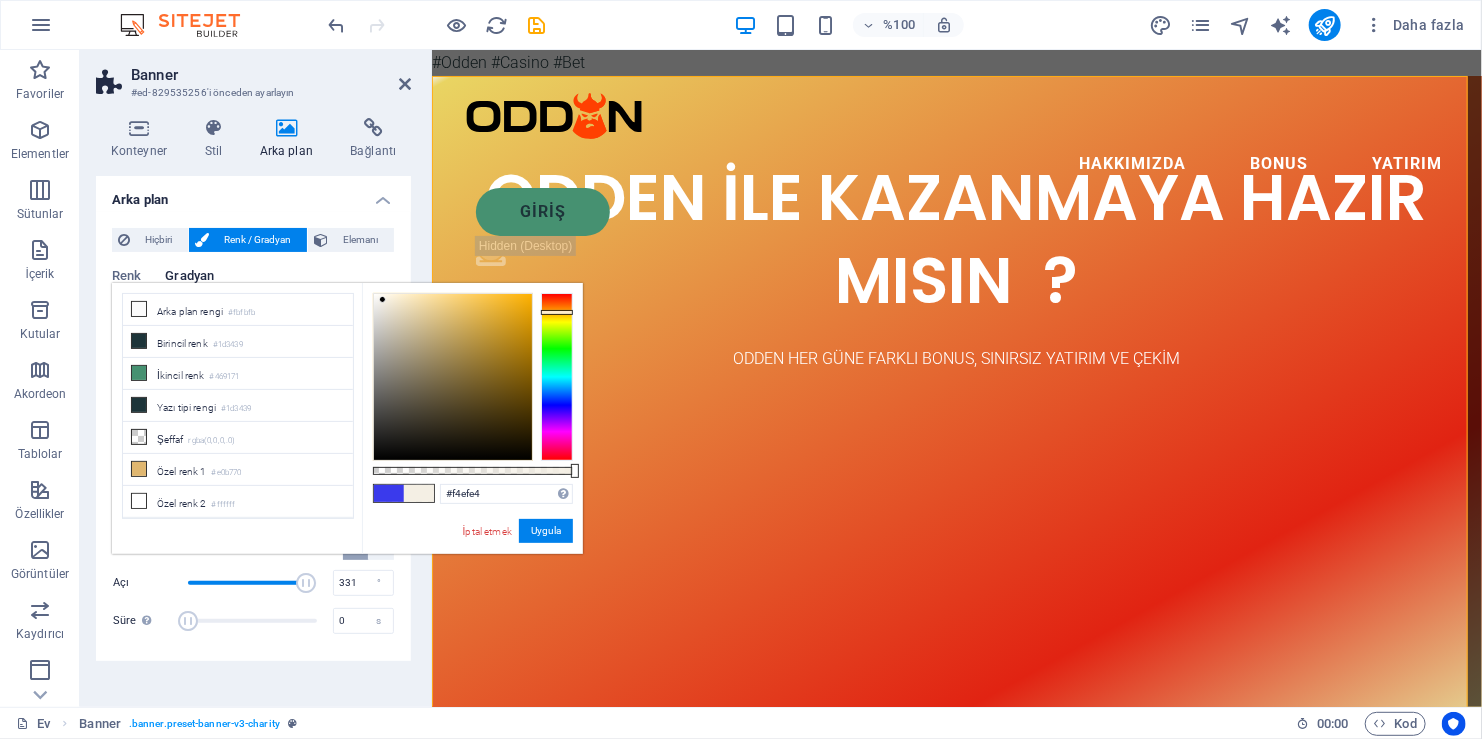 click at bounding box center (557, 377) 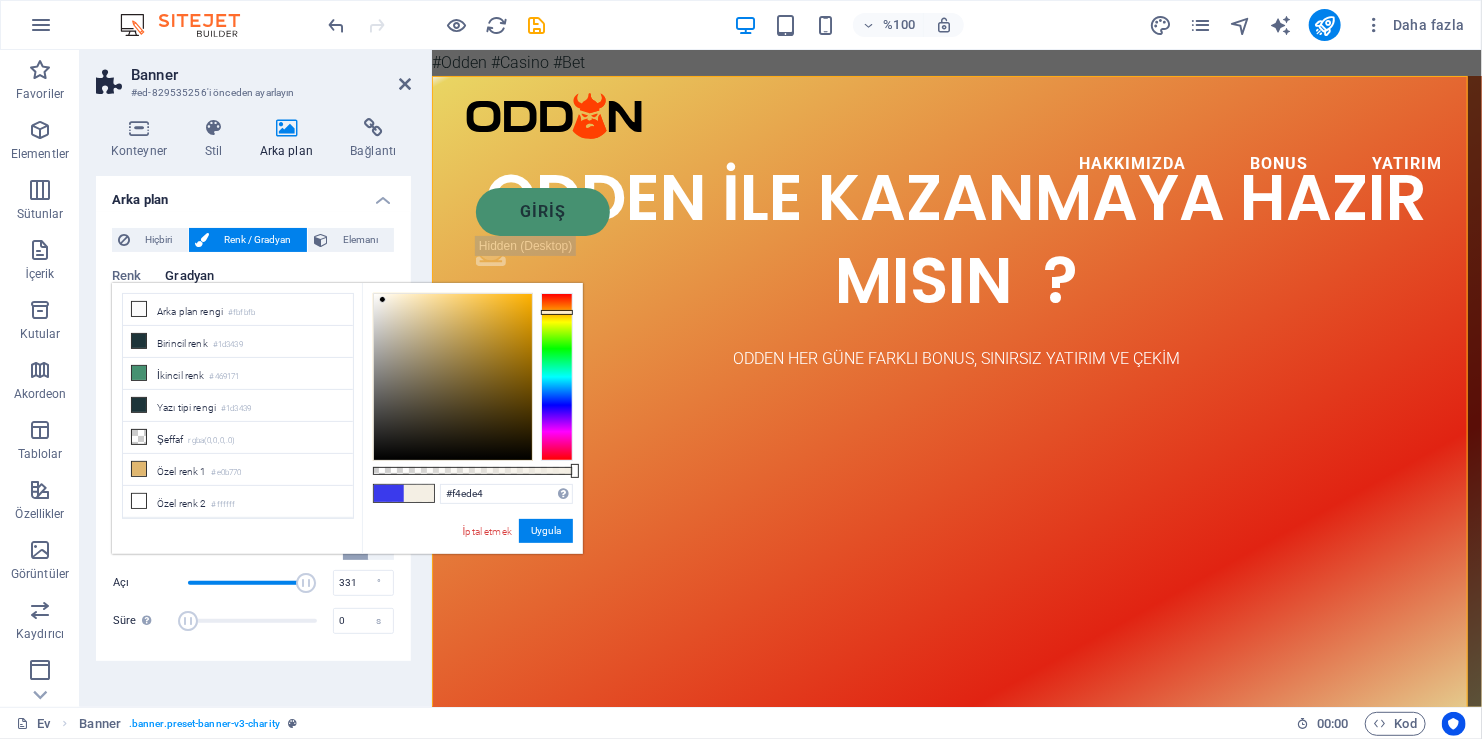 click at bounding box center [557, 377] 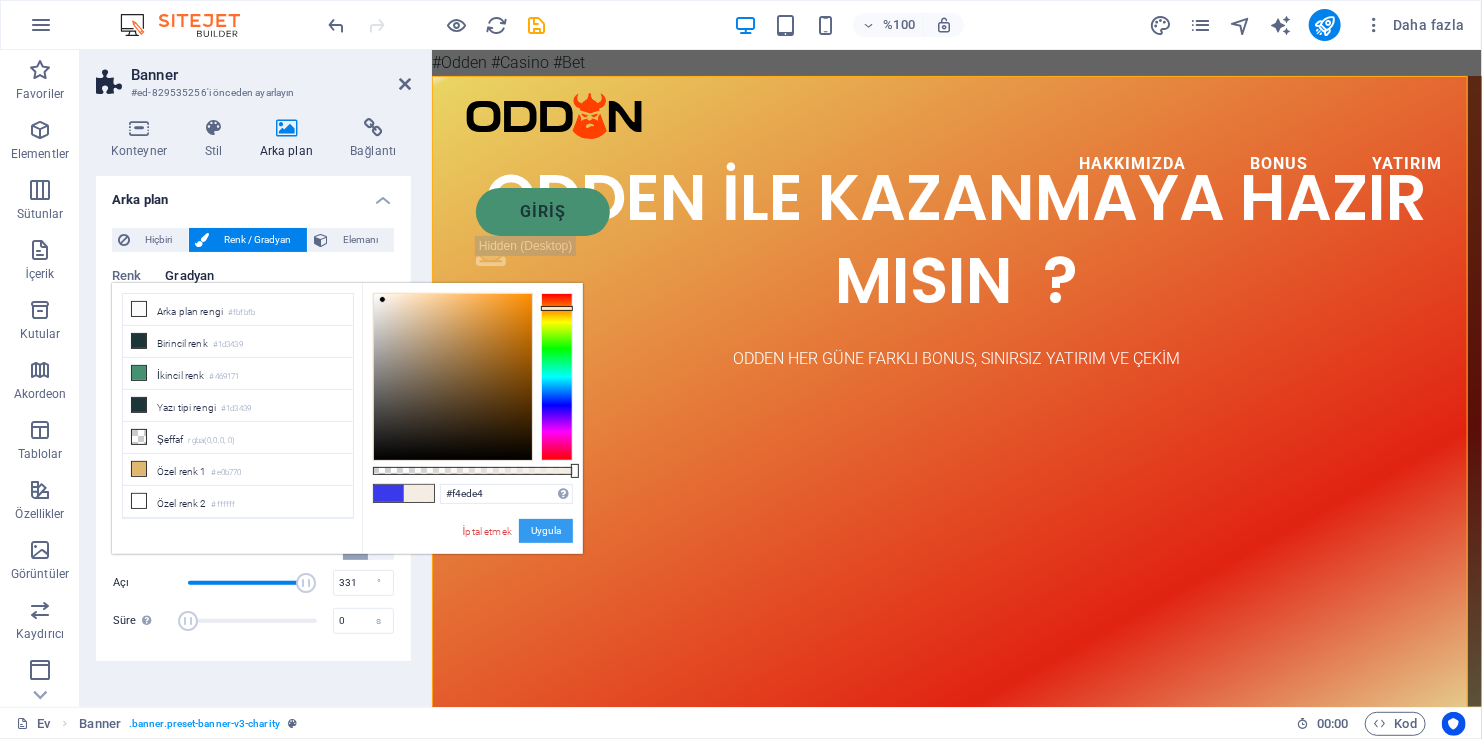 click on "Uygula" at bounding box center (546, 531) 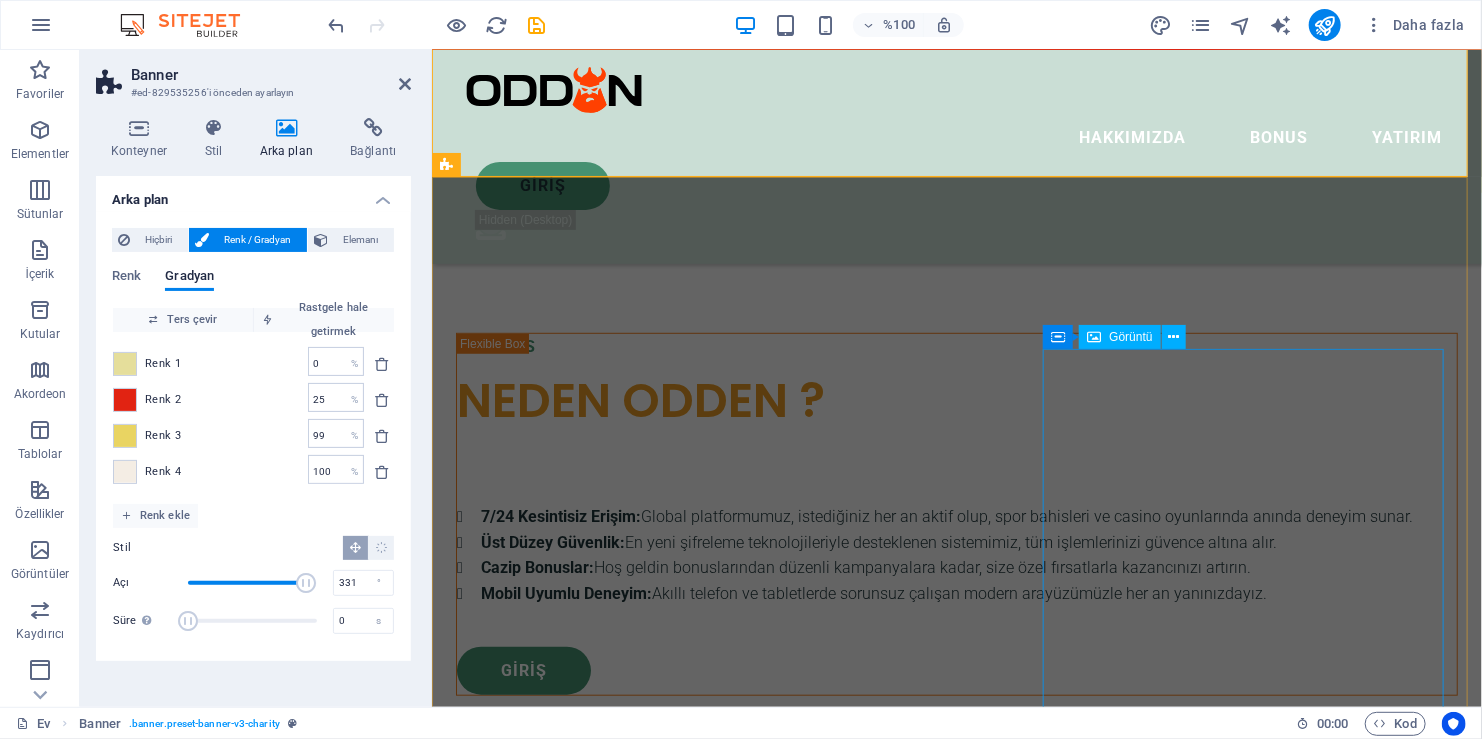 scroll, scrollTop: 640, scrollLeft: 0, axis: vertical 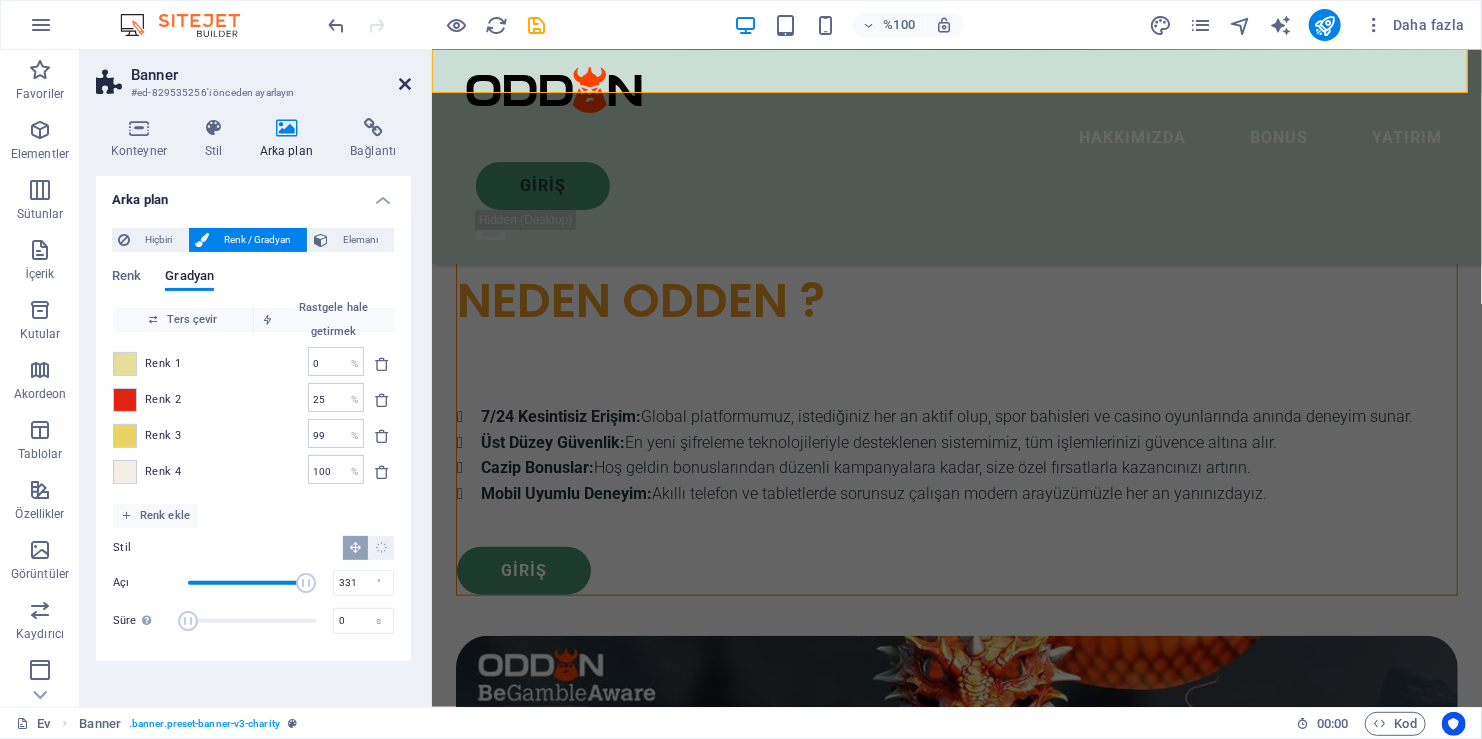 drag, startPoint x: 361, startPoint y: 94, endPoint x: 404, endPoint y: 83, distance: 44.38468 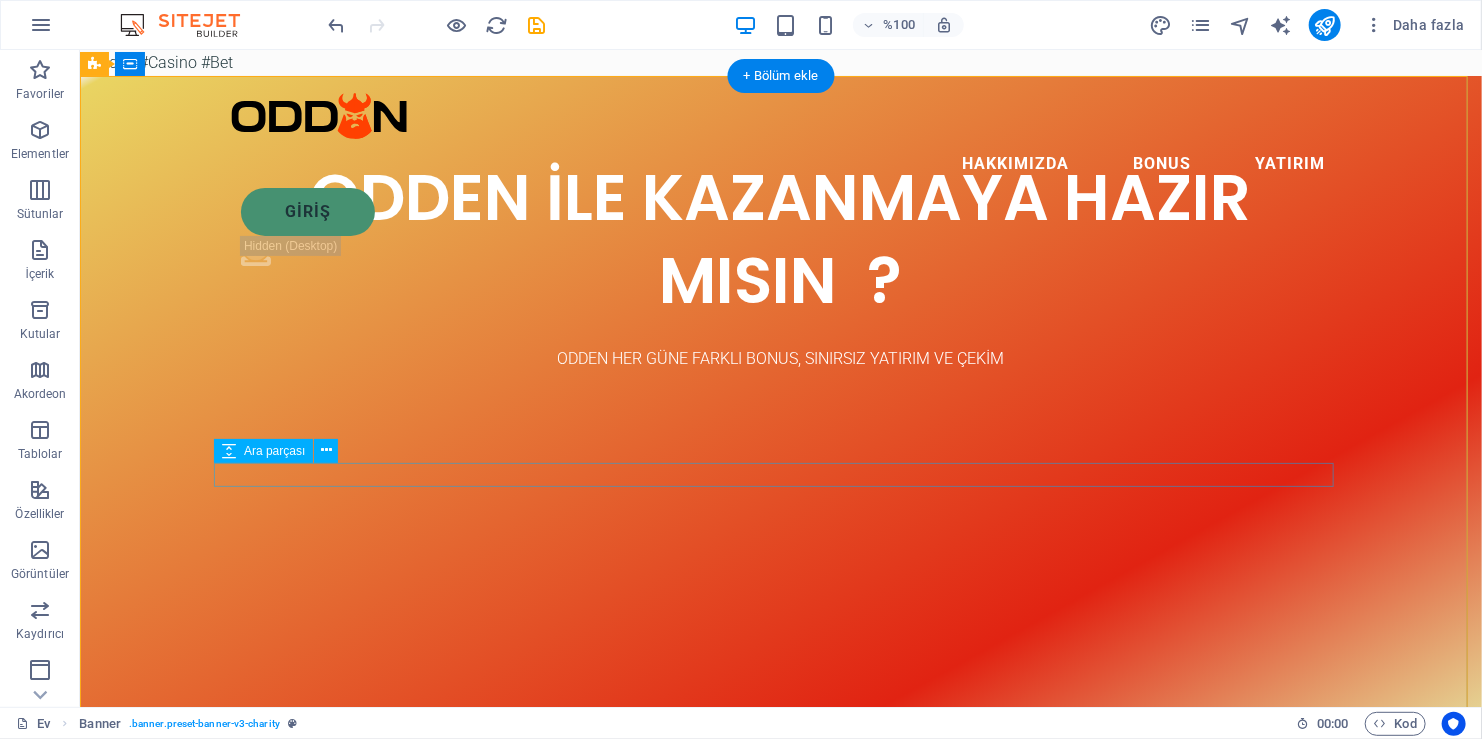 scroll, scrollTop: 0, scrollLeft: 0, axis: both 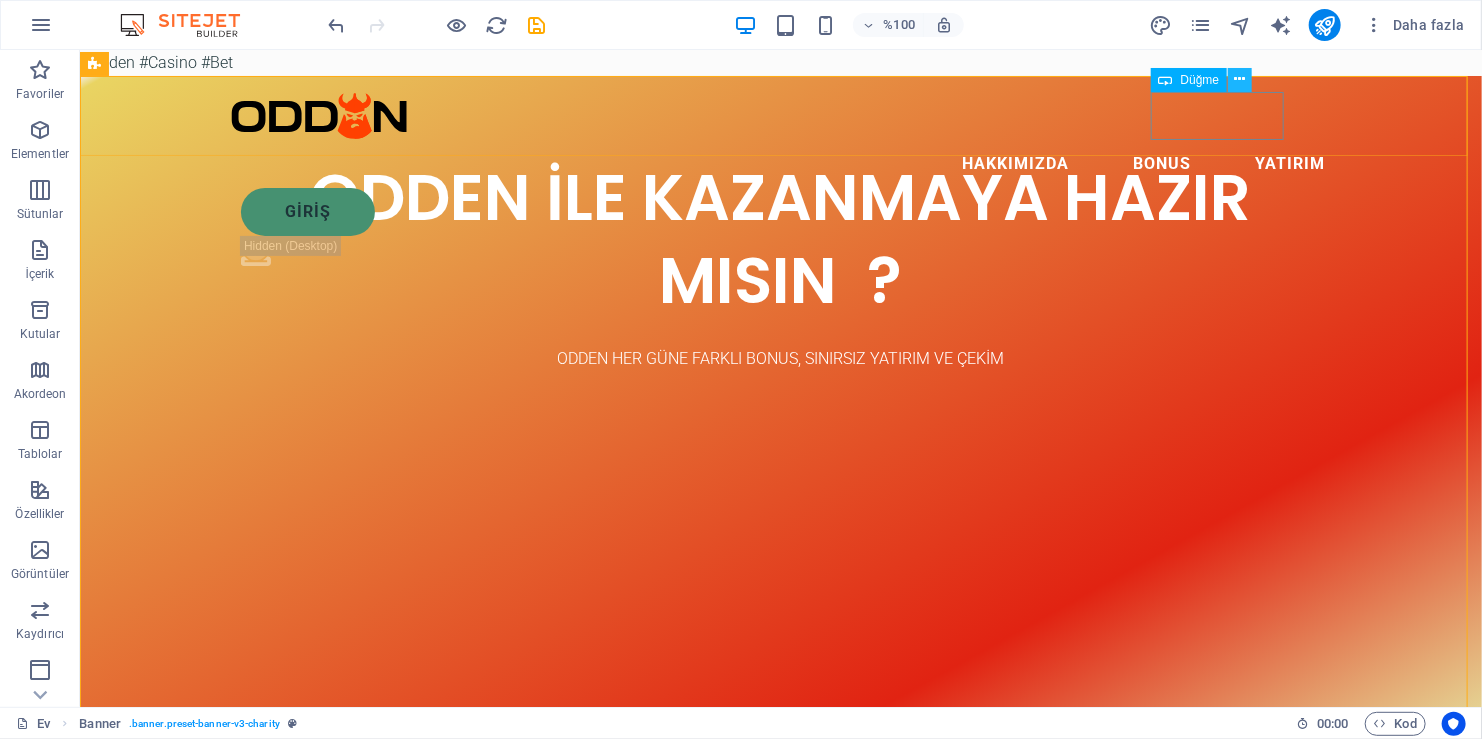 click at bounding box center [1240, 79] 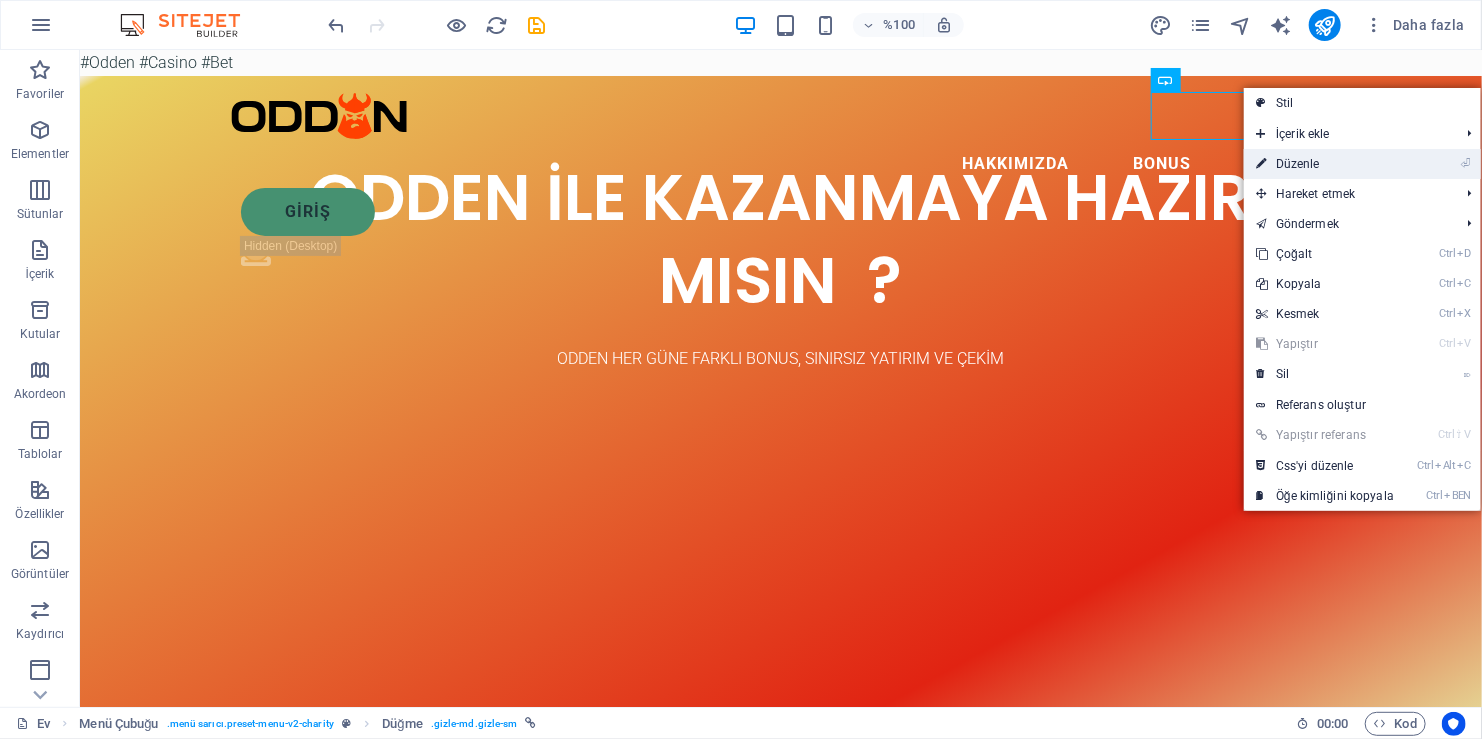click on "⏎  Düzenle" at bounding box center [1325, 164] 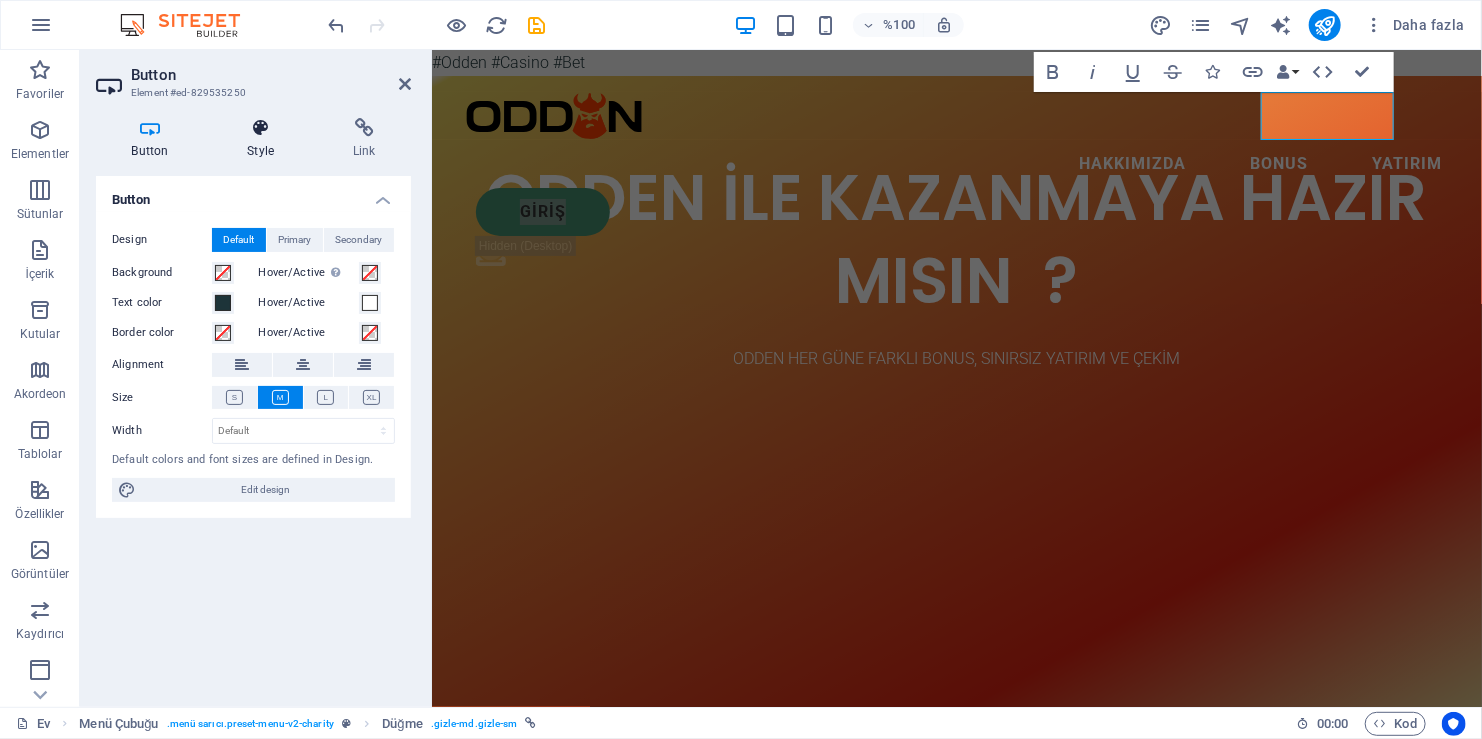 click on "Style" at bounding box center (265, 139) 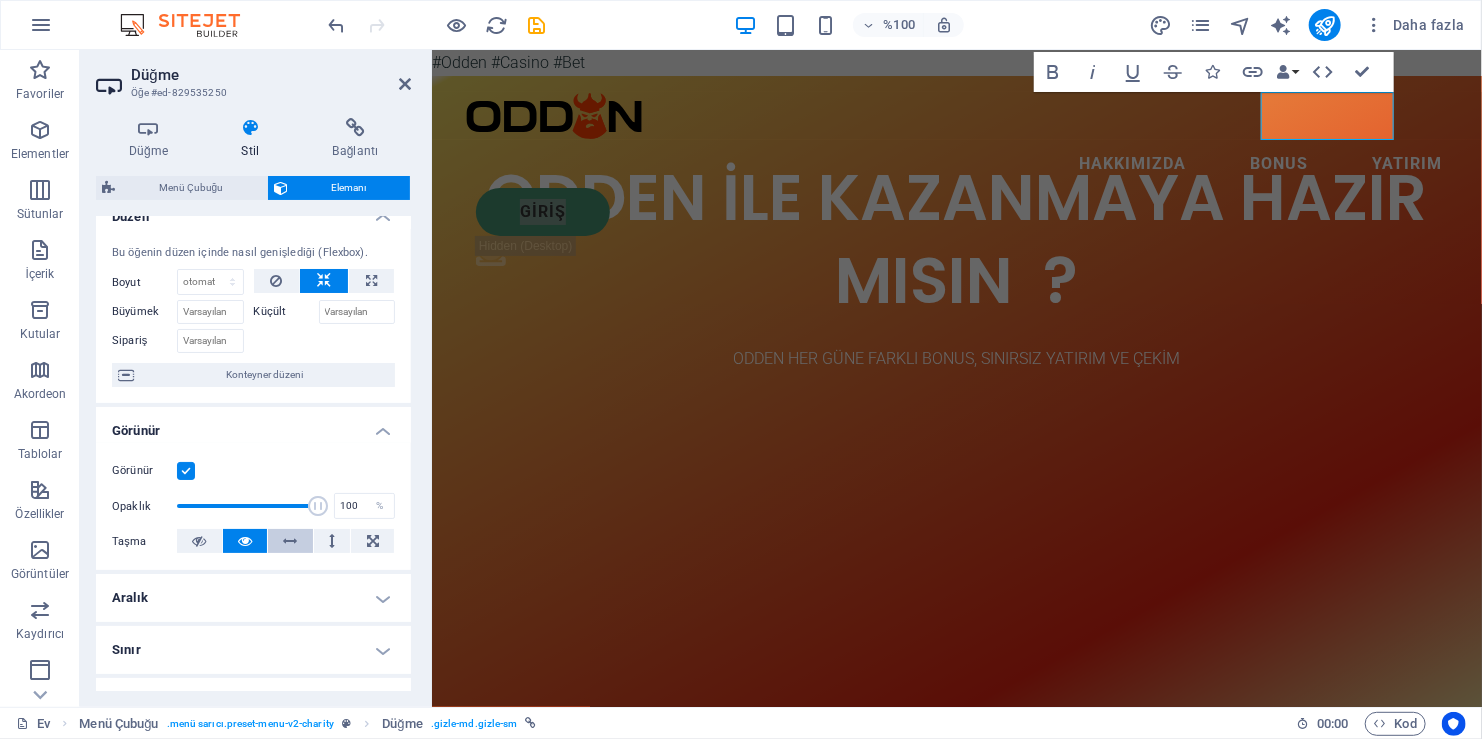scroll, scrollTop: 0, scrollLeft: 0, axis: both 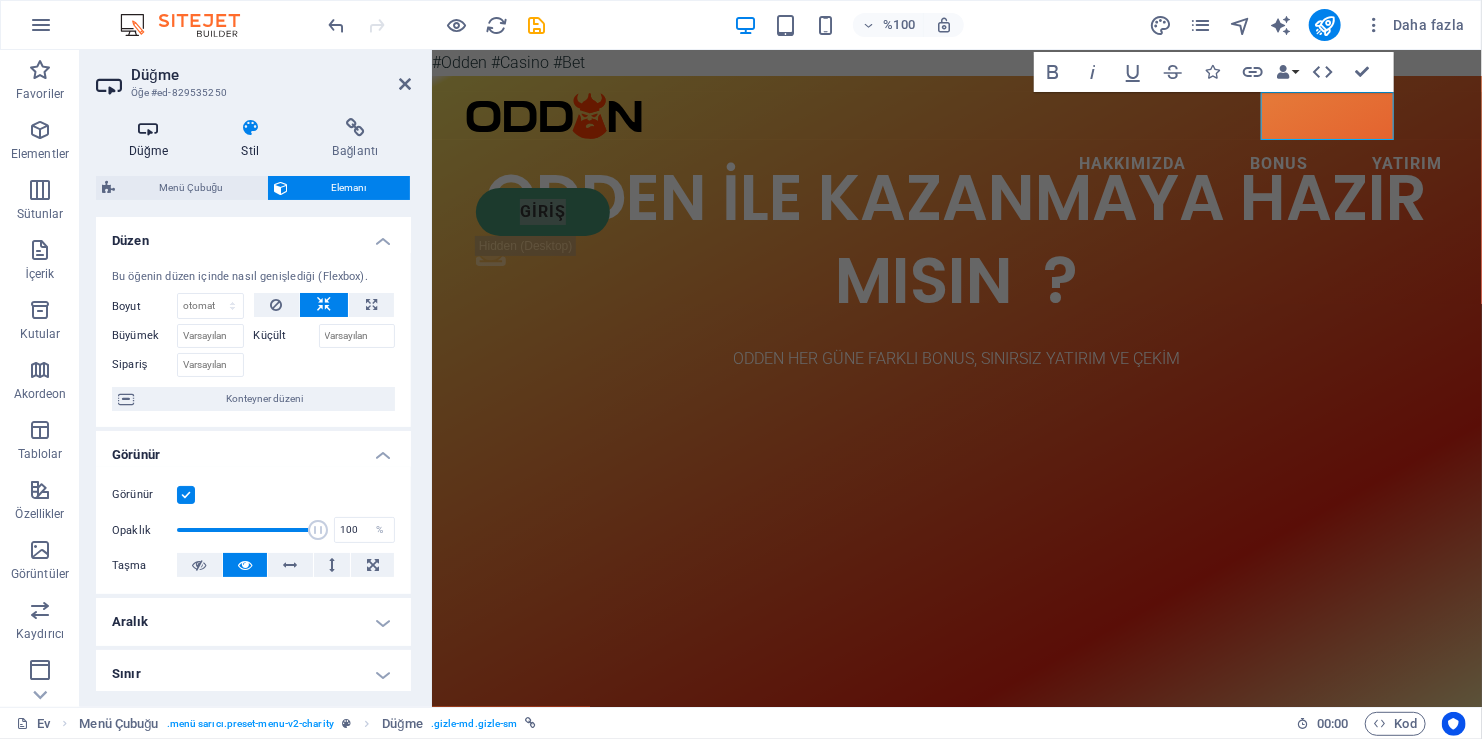 click on "Düğme" at bounding box center [152, 139] 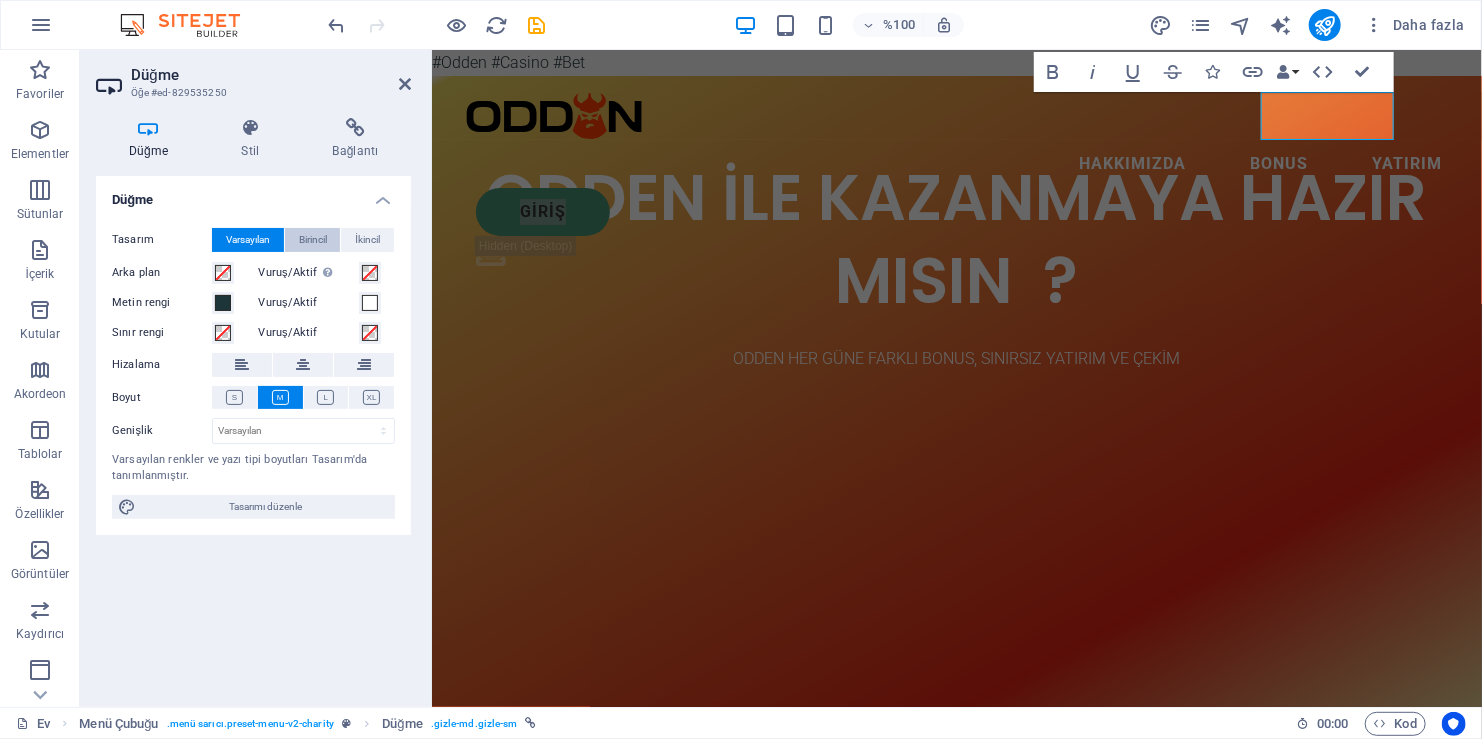 click on "Birincil" at bounding box center [313, 240] 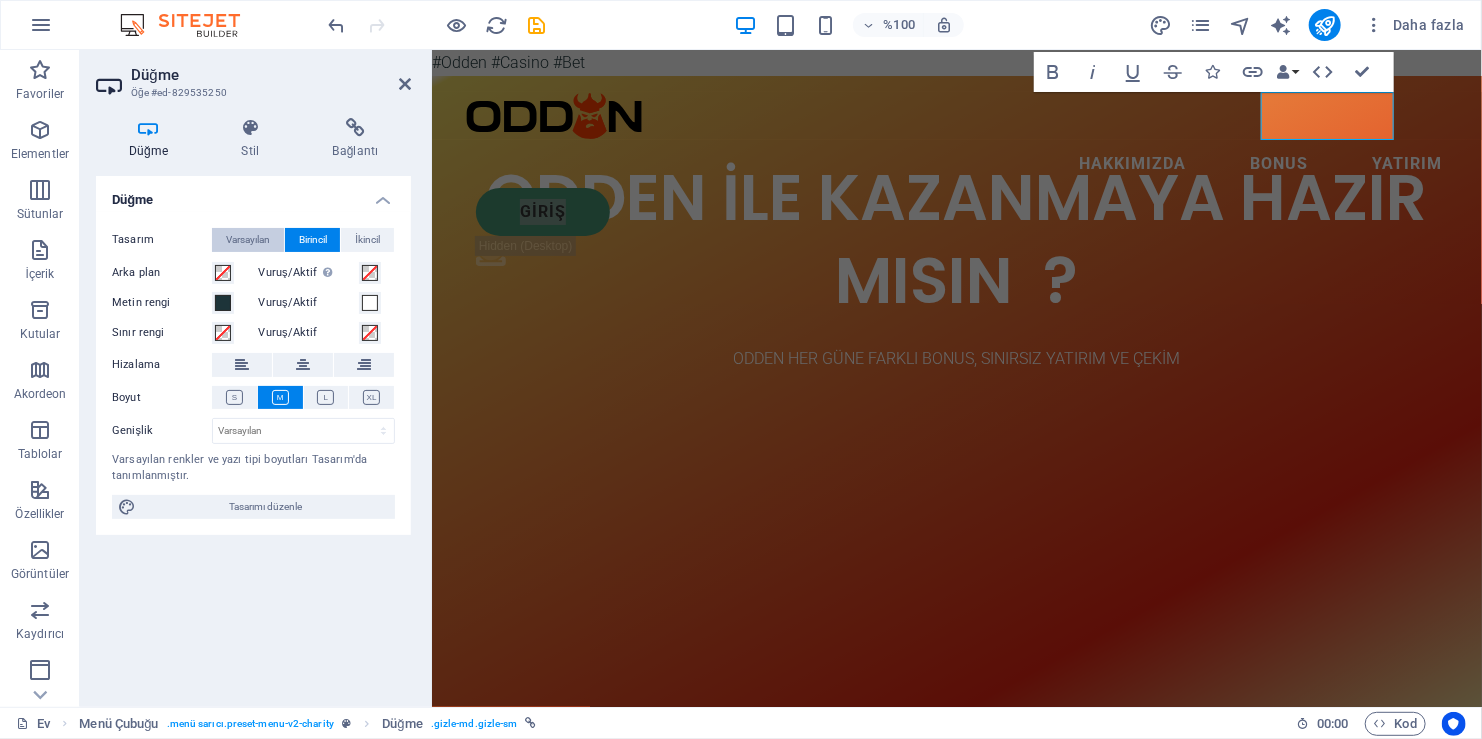 click on "Varsayılan" at bounding box center (248, 240) 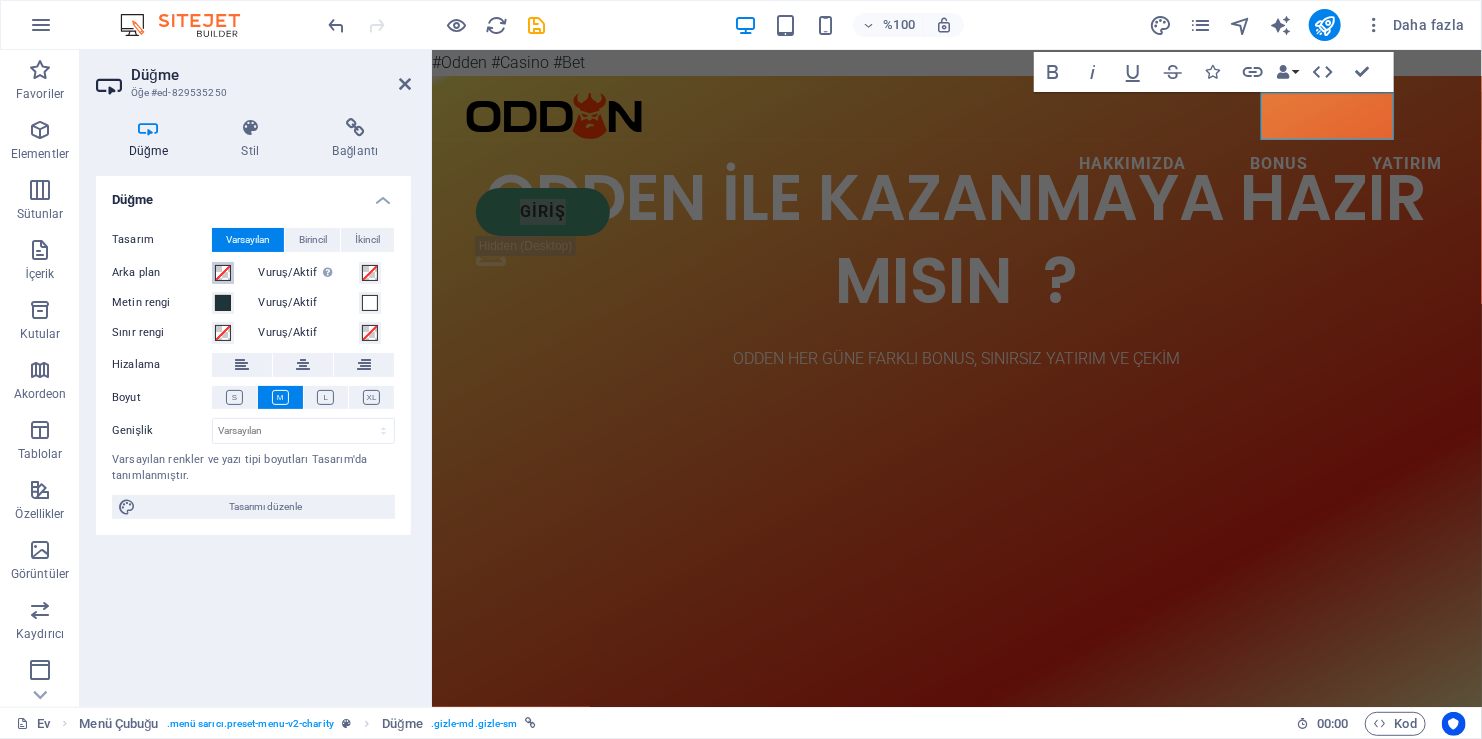 click at bounding box center (223, 273) 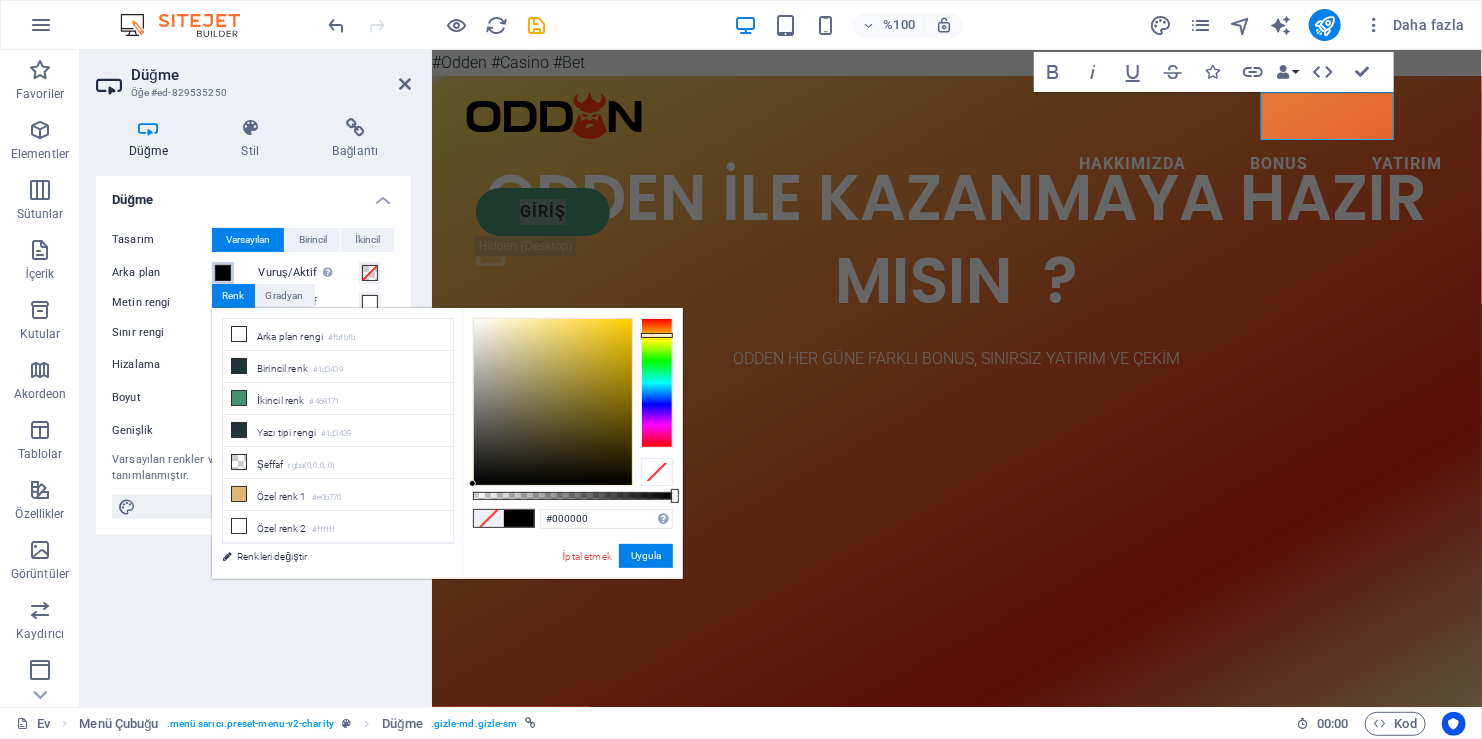 click at bounding box center (657, 383) 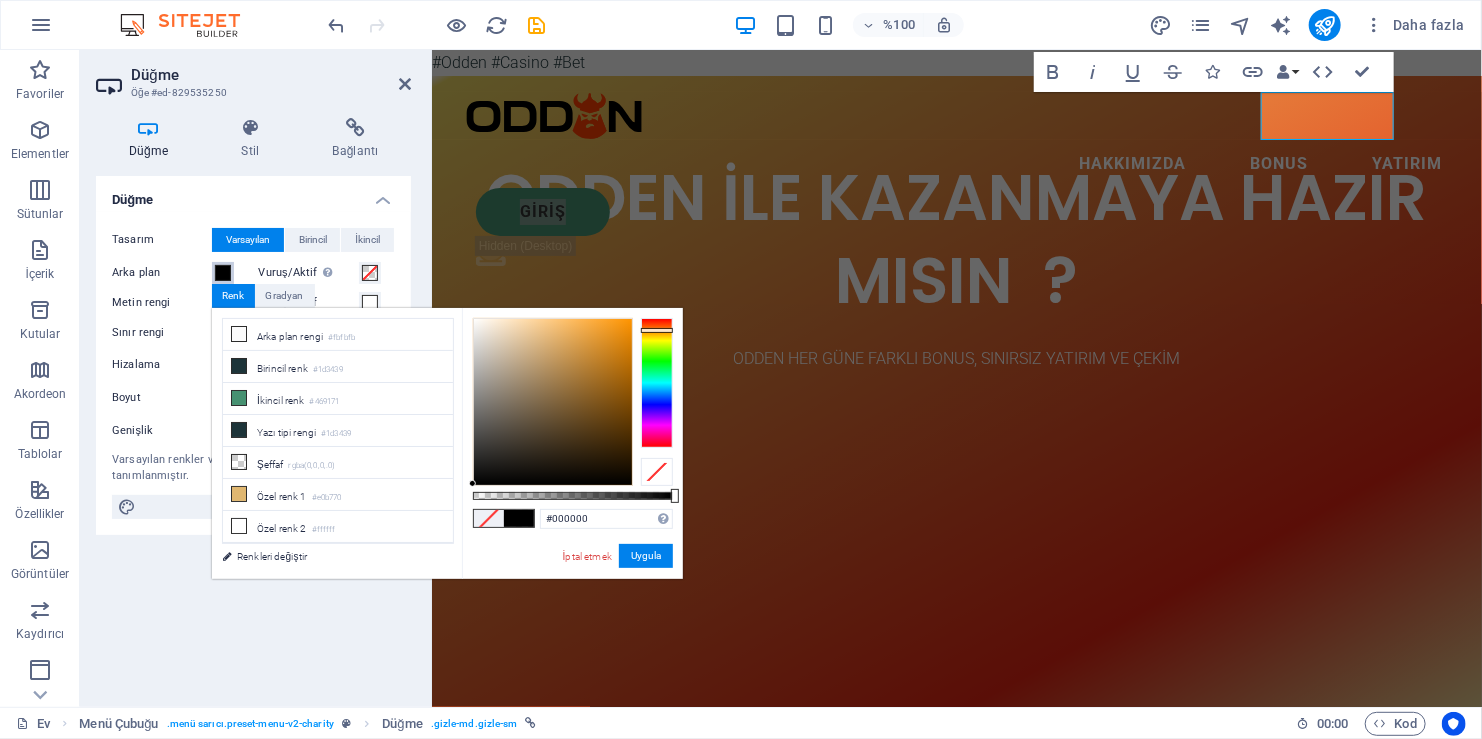 drag, startPoint x: 649, startPoint y: 332, endPoint x: 630, endPoint y: 330, distance: 19.104973 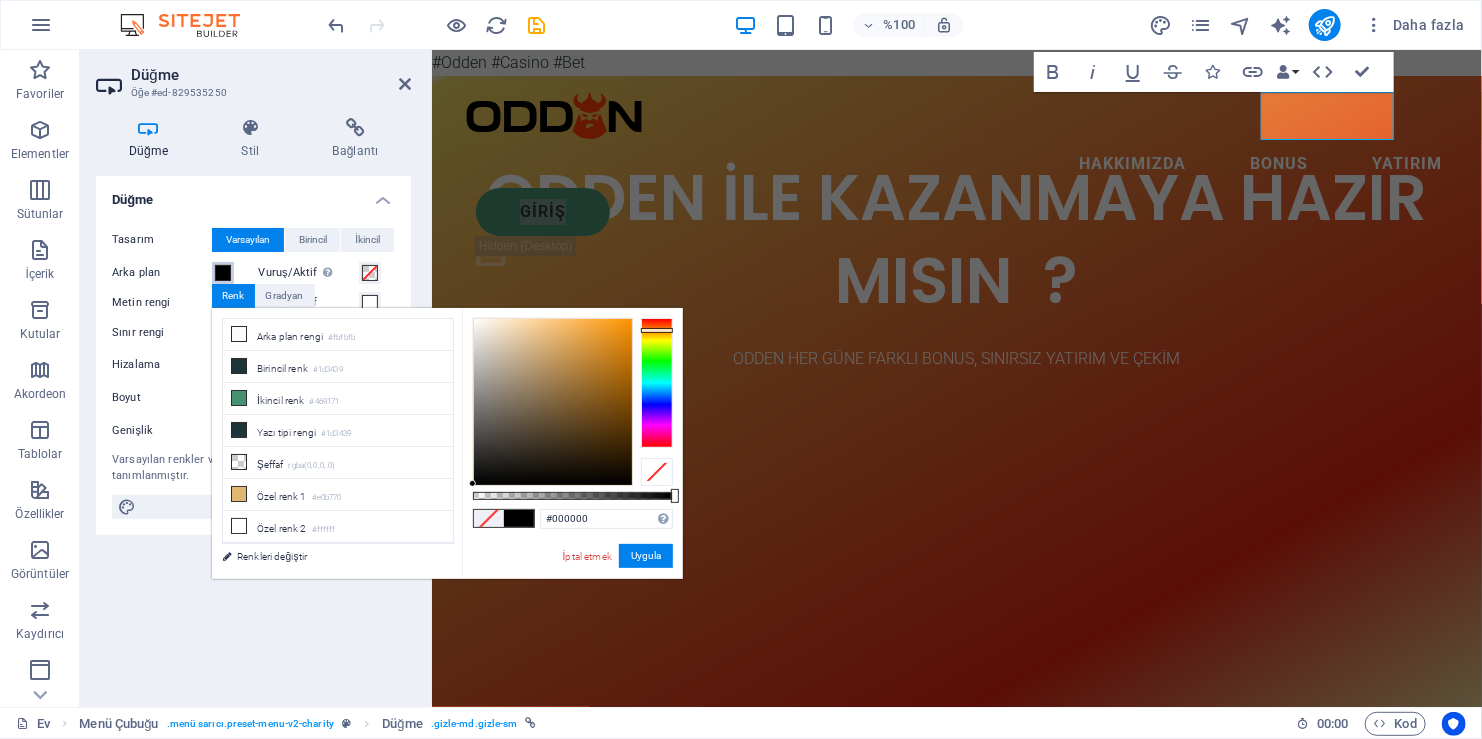 click at bounding box center (657, 330) 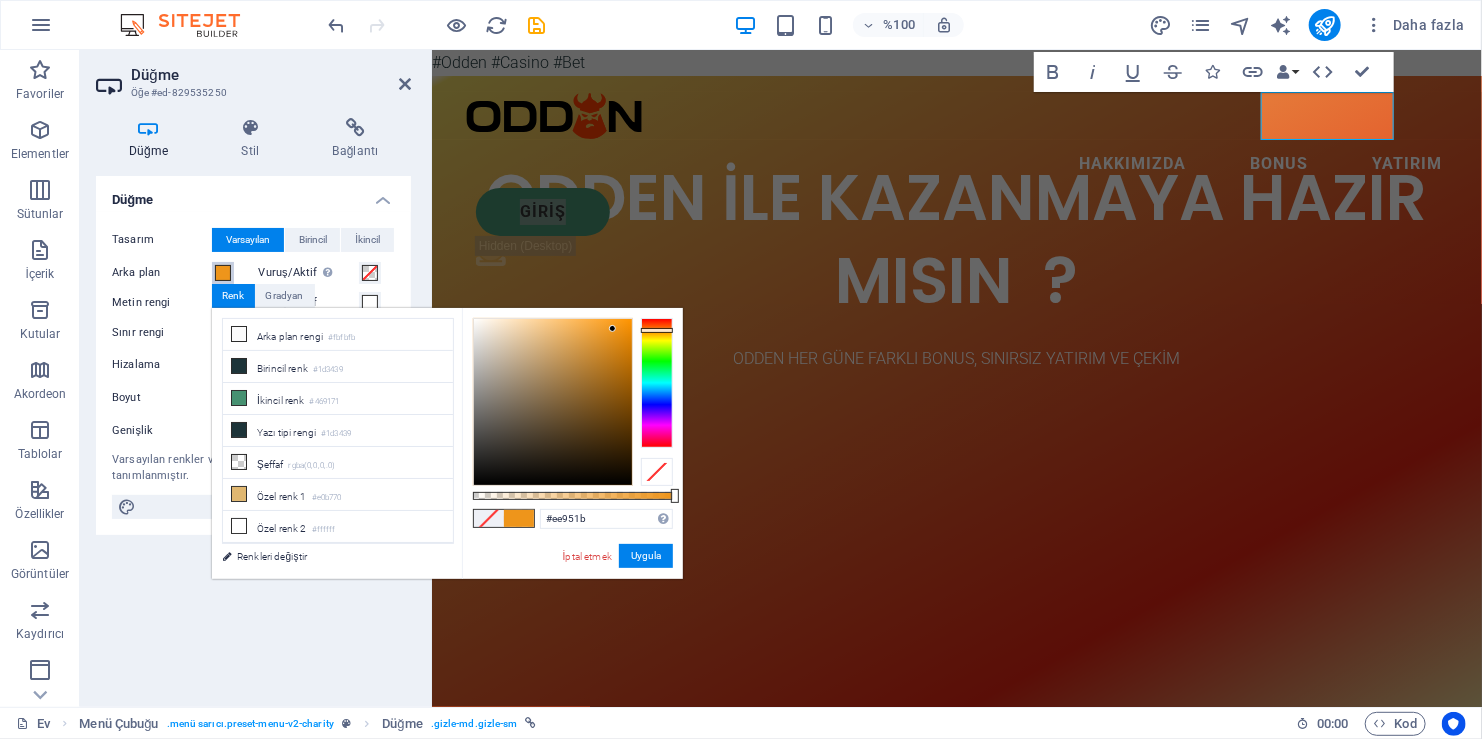 click at bounding box center [553, 402] 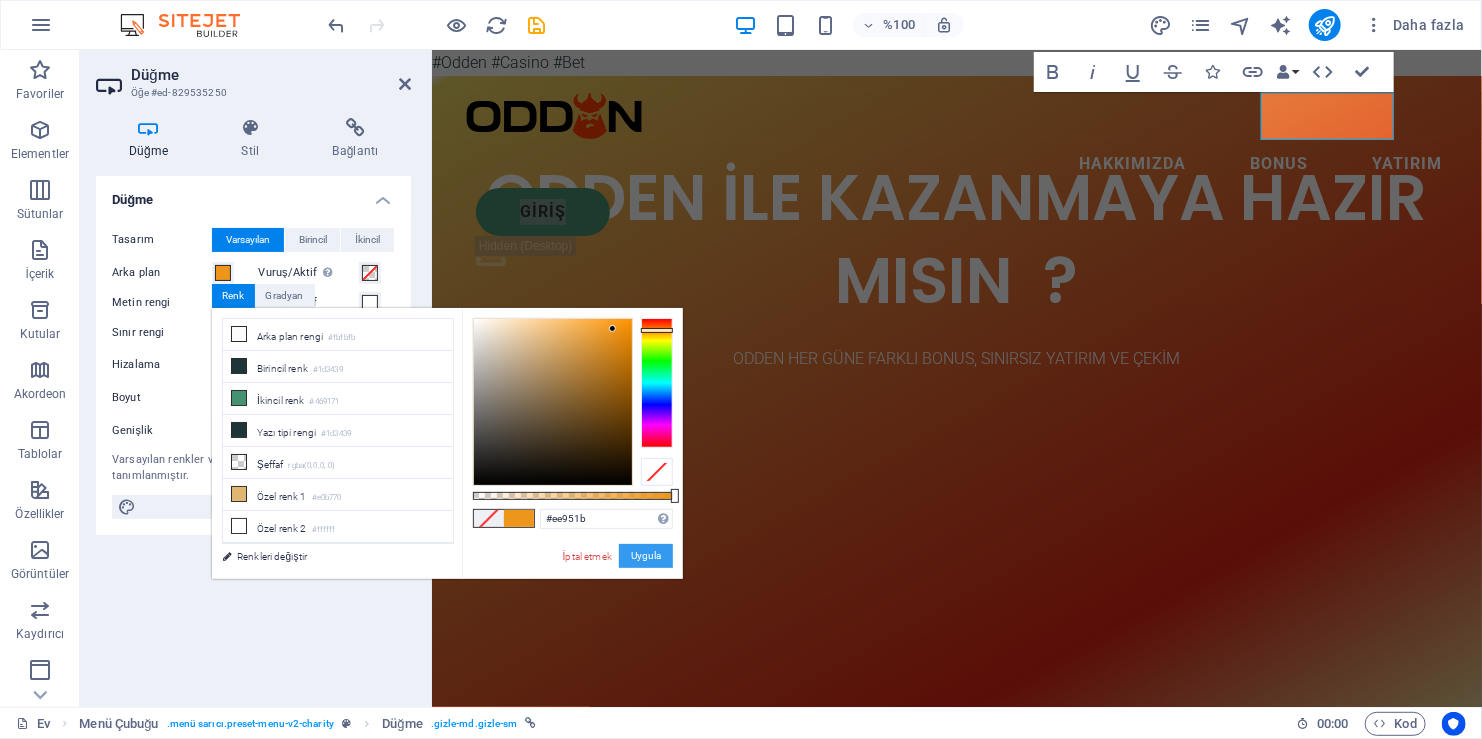 click on "Uygula" at bounding box center [646, 556] 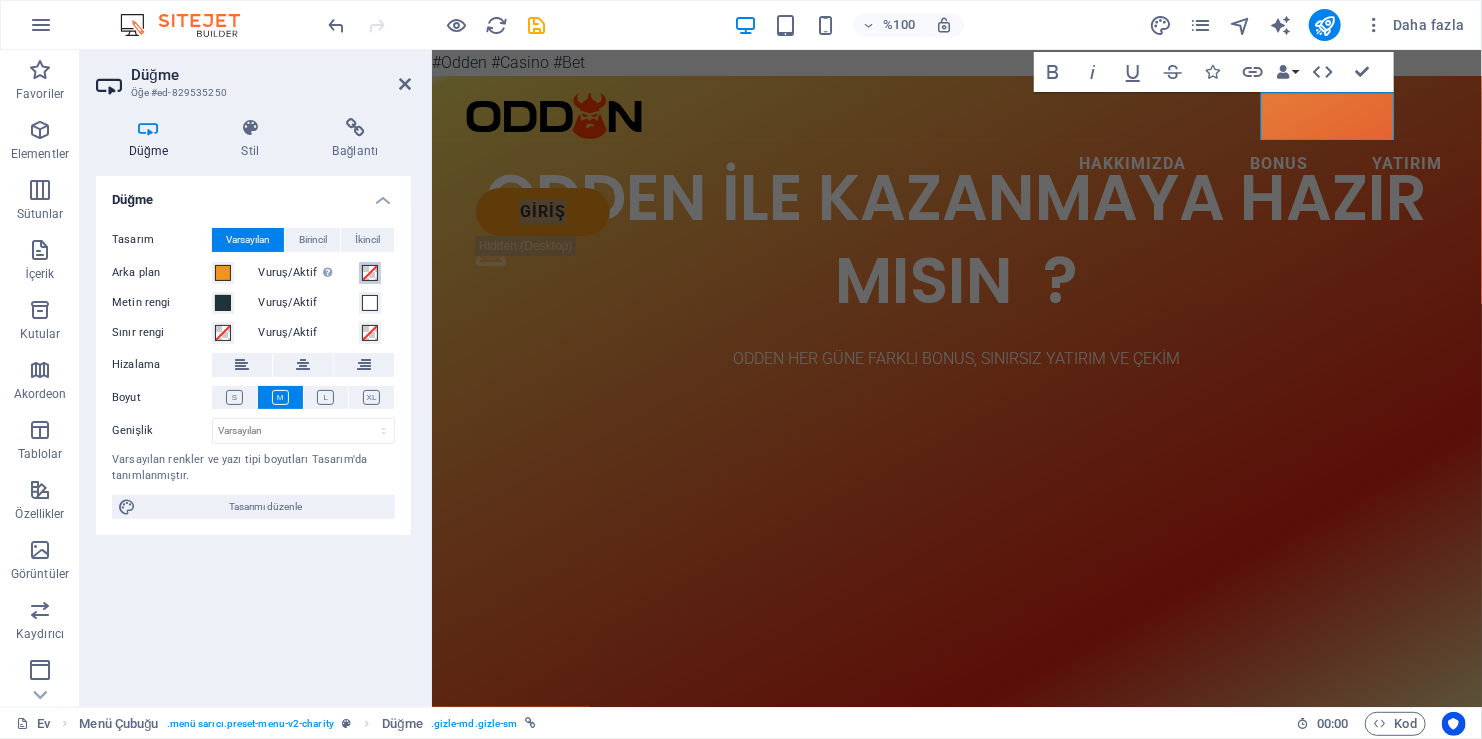 click at bounding box center (370, 273) 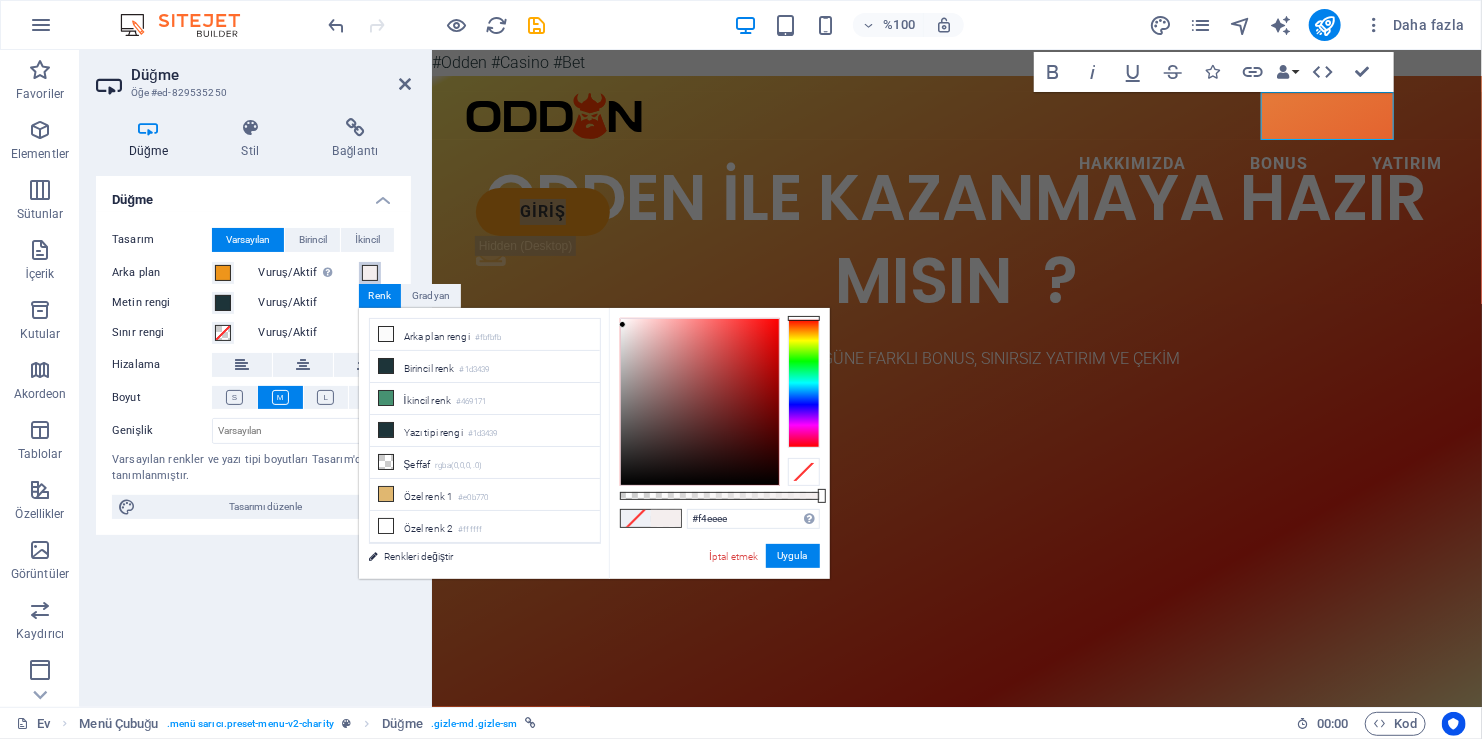 type on "#fbf6f6" 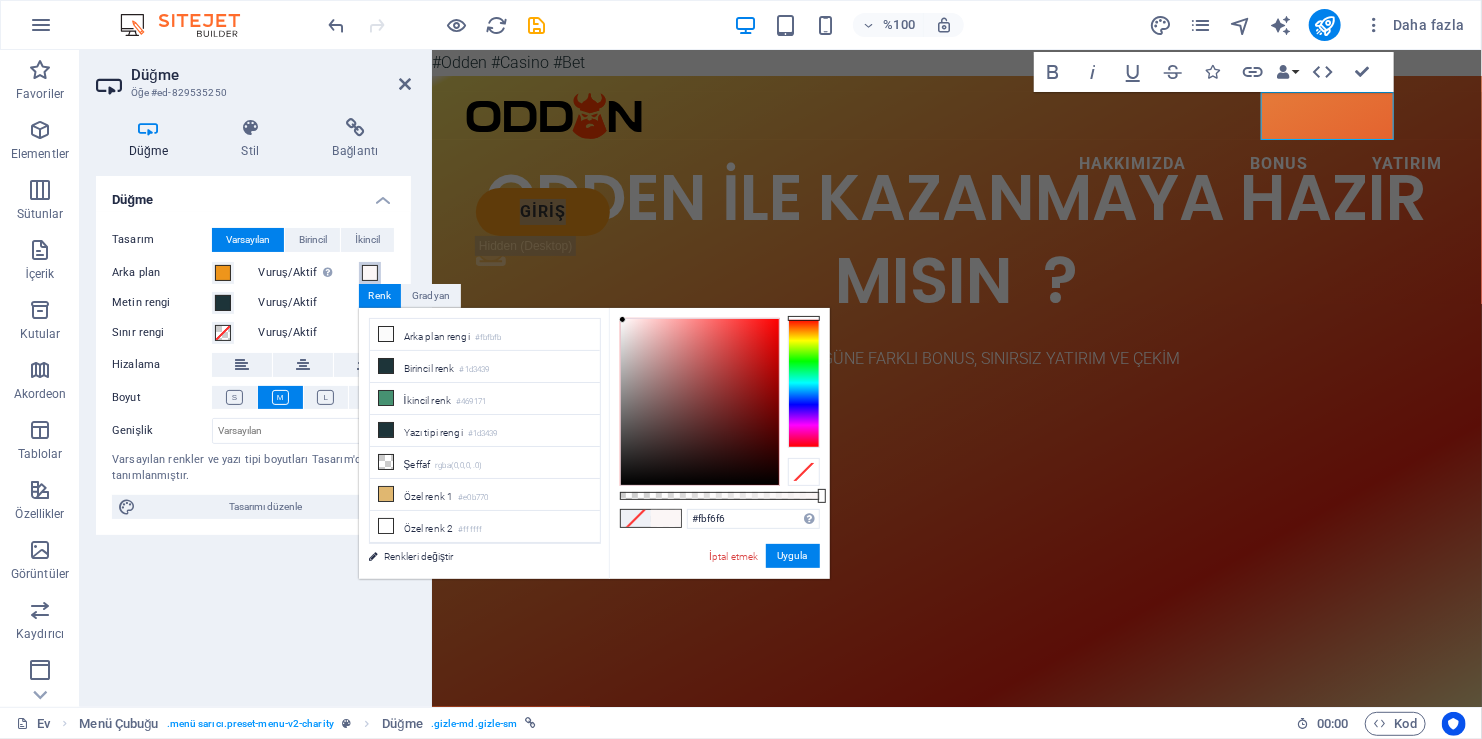 click at bounding box center [700, 402] 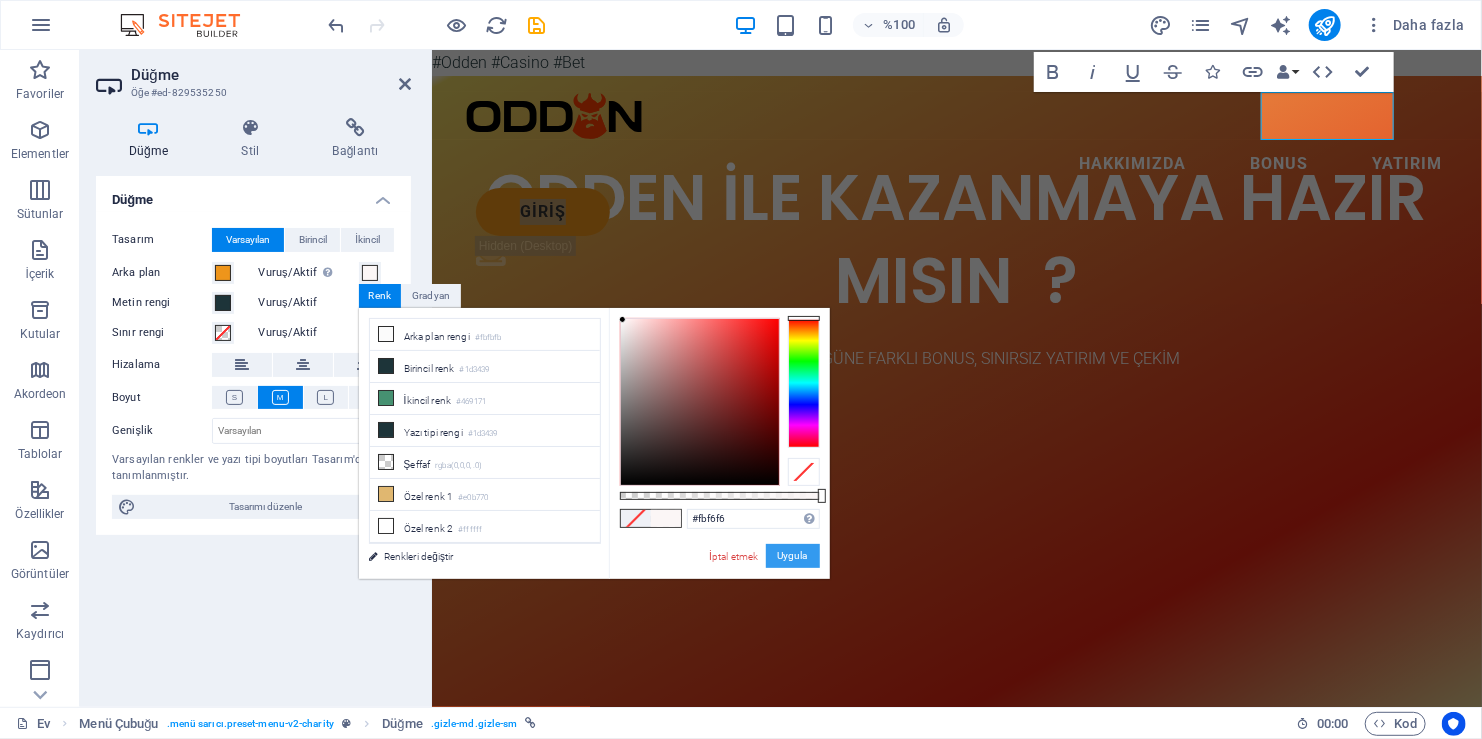 click on "Uygula" at bounding box center [793, 556] 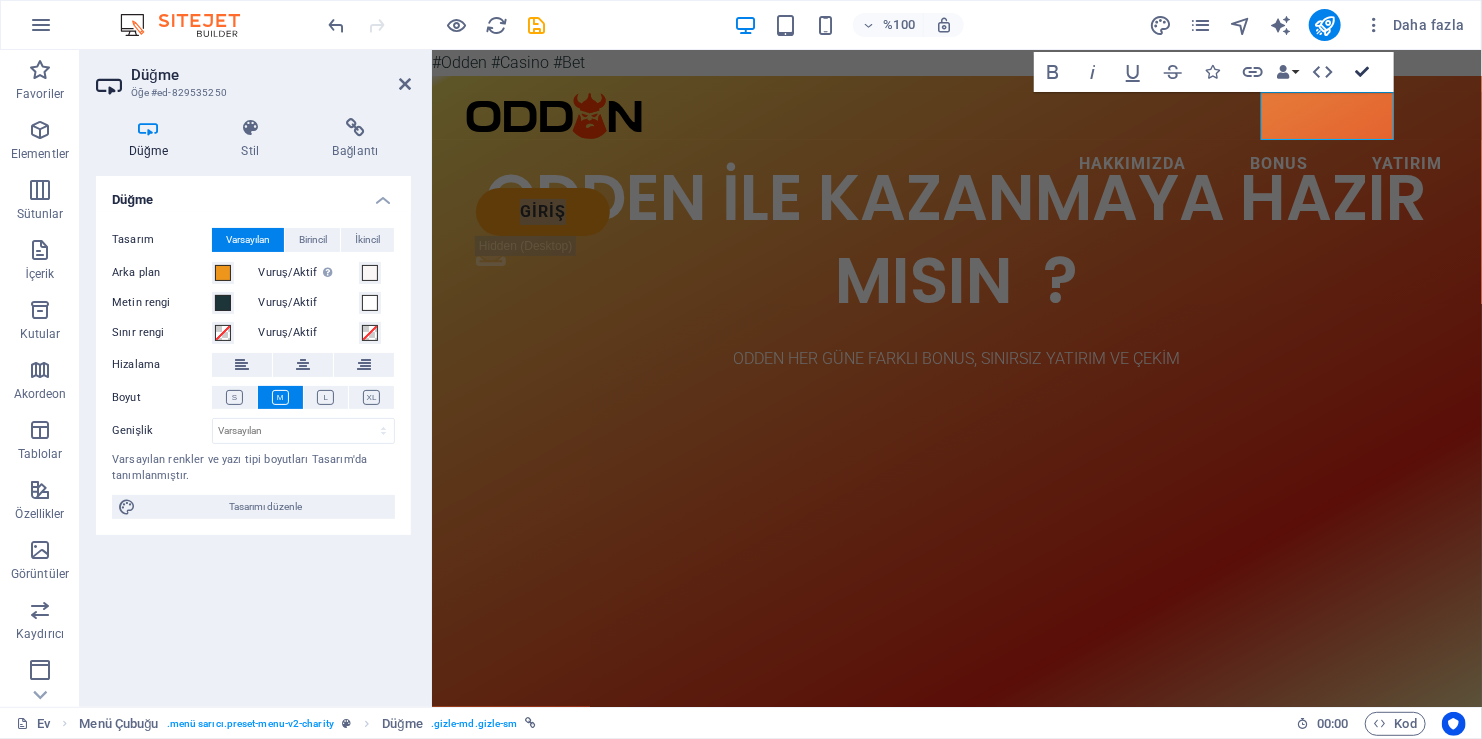 drag, startPoint x: 1366, startPoint y: 69, endPoint x: 1134, endPoint y: 248, distance: 293.0273 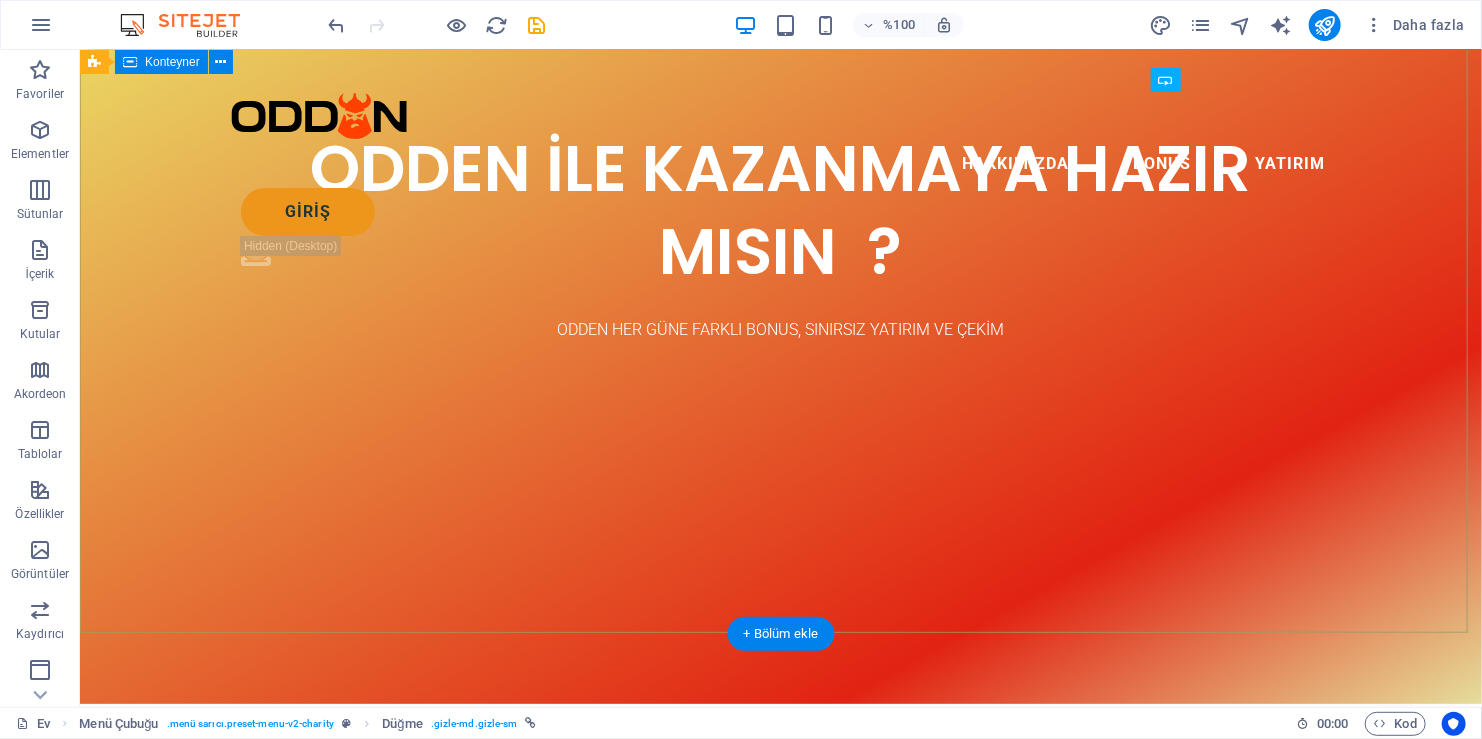 scroll, scrollTop: 0, scrollLeft: 0, axis: both 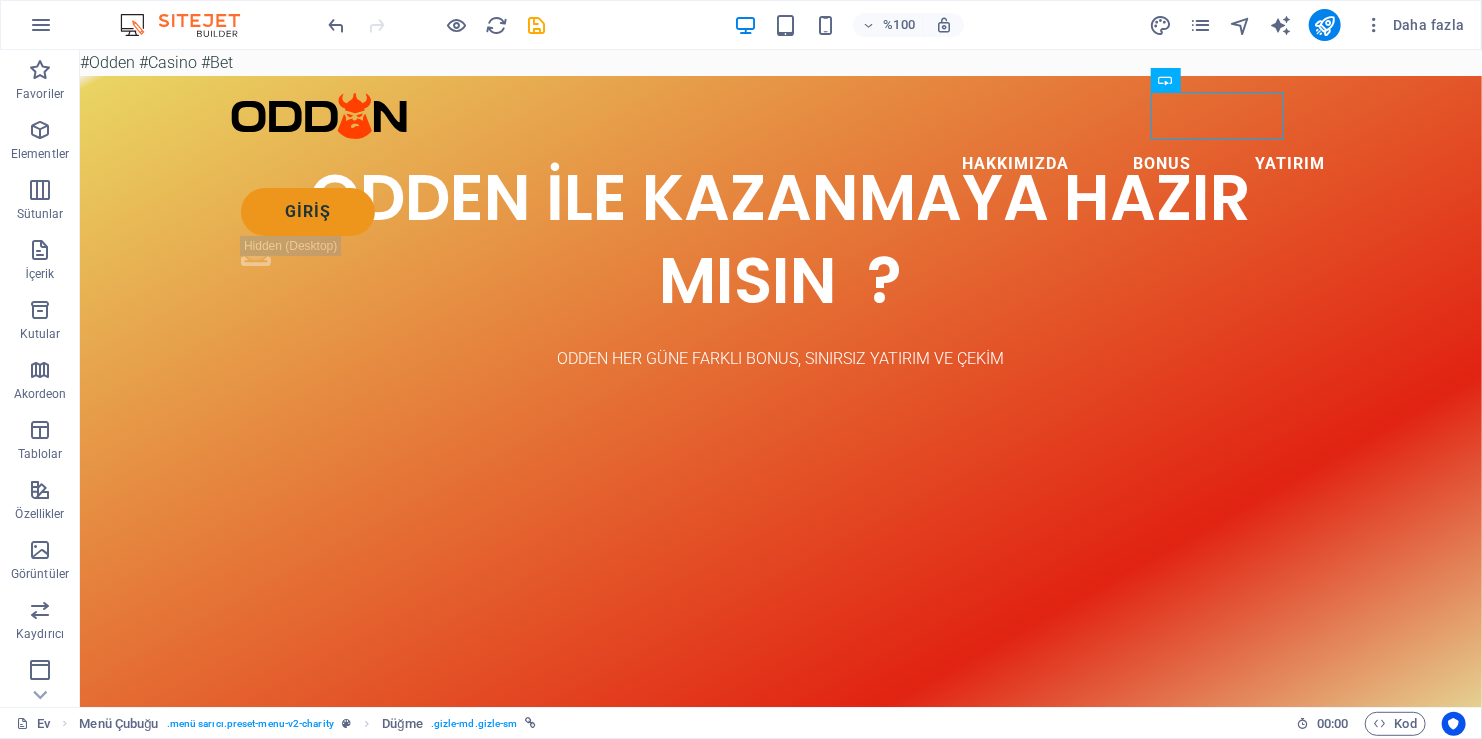 click on "#Odden #Casino #Bet
Skip to main content
Hakkımızda Bonus Yatırım GİRİŞ .fa-secondary{opacity:.4} ODDEN İLE KAZANMAYA HAZIR MISIN  ? ODDEN HER GÜNE FARKLI BONUS, SINIRSIZ YATIRIM VE ÇEKİM ABOUT US NEDEN ODDEN ? 7/24 Kesintisiz Erişim:  Global platformumuz, istediğiniz her an aktif olup, spor bahisleri ve casino oyunlarında anında deneyim sunar. Üst Düzey Güvenlik:  En yeni şifreleme teknolojileriyle desteklenen sistemimiz, tüm işlemlerinizi güvence altına alır. Cazip Bonuslar:  Hoş geldin bonuslarından düzenli kampanyalara kadar, size özel fırsatlarla kazancınızı artırın. Mobil Uyumlu Deneyim:  Akıllı telefon ve tabletlerde sorunsuz çalışan modern arayüzümüzle her an yanınızdayız. GİRİŞ Drop content here or  Add elements  Paste clipboard OUR ACHIEVEMENTS What we’ve done so far Lorem ipsum dolor sit amet consectetur. Bibendum adipiscing morbi orci nibh eget posuere arcu volutpat nulla. 0  + Lorem ipsum dolor sit amet consectetur bibendum  $" at bounding box center [780, 7947] 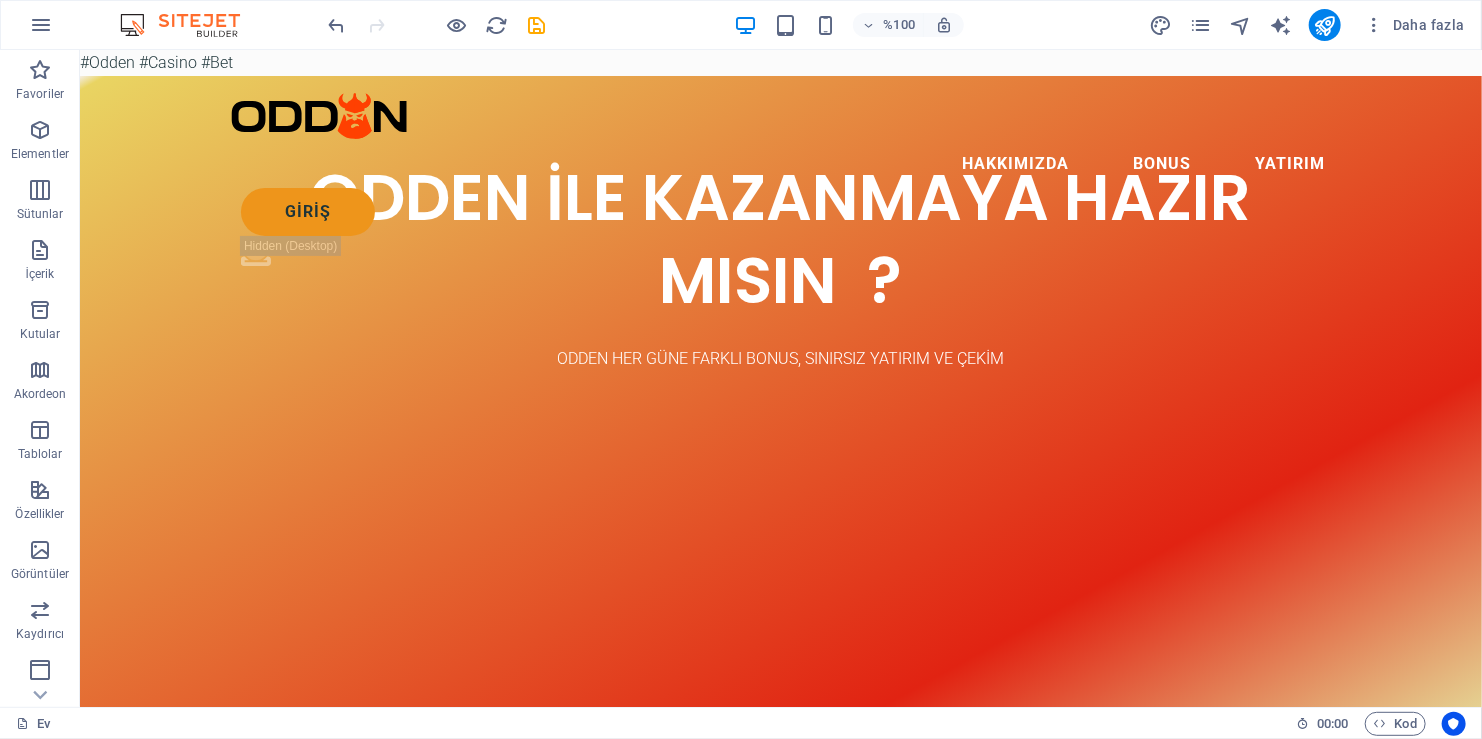 click on "#Odden #Casino #Bet
Skip to main content
Hakkımızda Bonus Yatırım GİRİŞ .fa-secondary{opacity:.4} ODDEN İLE KAZANMAYA HAZIR MISIN  ? ODDEN HER GÜNE FARKLI BONUS, SINIRSIZ YATIRIM VE ÇEKİM ABOUT US NEDEN ODDEN ? 7/24 Kesintisiz Erişim:  Global platformumuz, istediğiniz her an aktif olup, spor bahisleri ve casino oyunlarında anında deneyim sunar. Üst Düzey Güvenlik:  En yeni şifreleme teknolojileriyle desteklenen sistemimiz, tüm işlemlerinizi güvence altına alır. Cazip Bonuslar:  Hoş geldin bonuslarından düzenli kampanyalara kadar, size özel fırsatlarla kazancınızı artırın. Mobil Uyumlu Deneyim:  Akıllı telefon ve tabletlerde sorunsuz çalışan modern arayüzümüzle her an yanınızdayız. GİRİŞ Drop content here or  Add elements  Paste clipboard OUR ACHIEVEMENTS What we’ve done so far Lorem ipsum dolor sit amet consectetur. Bibendum adipiscing morbi orci nibh eget posuere arcu volutpat nulla. 0  + Lorem ipsum dolor sit amet consectetur bibendum  $" at bounding box center [780, 7947] 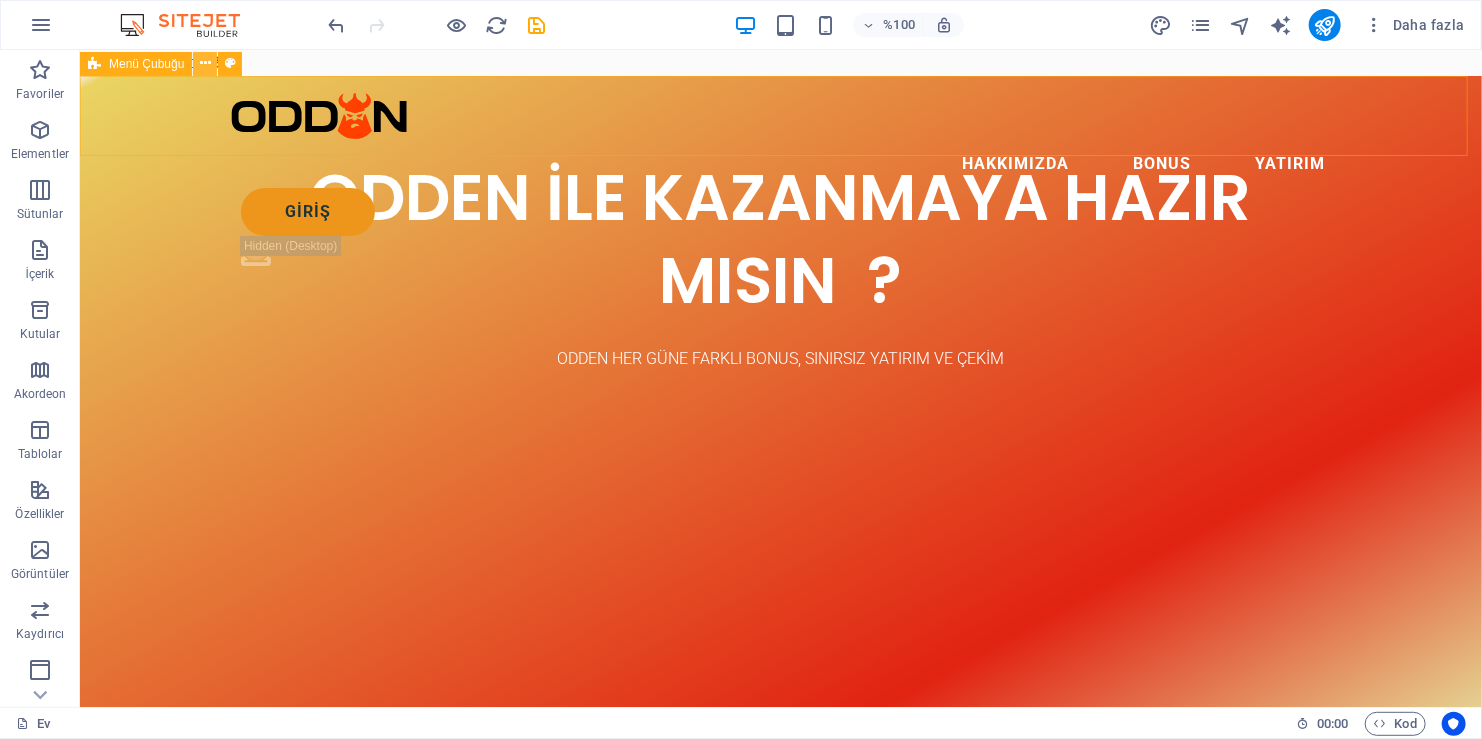 click at bounding box center (205, 63) 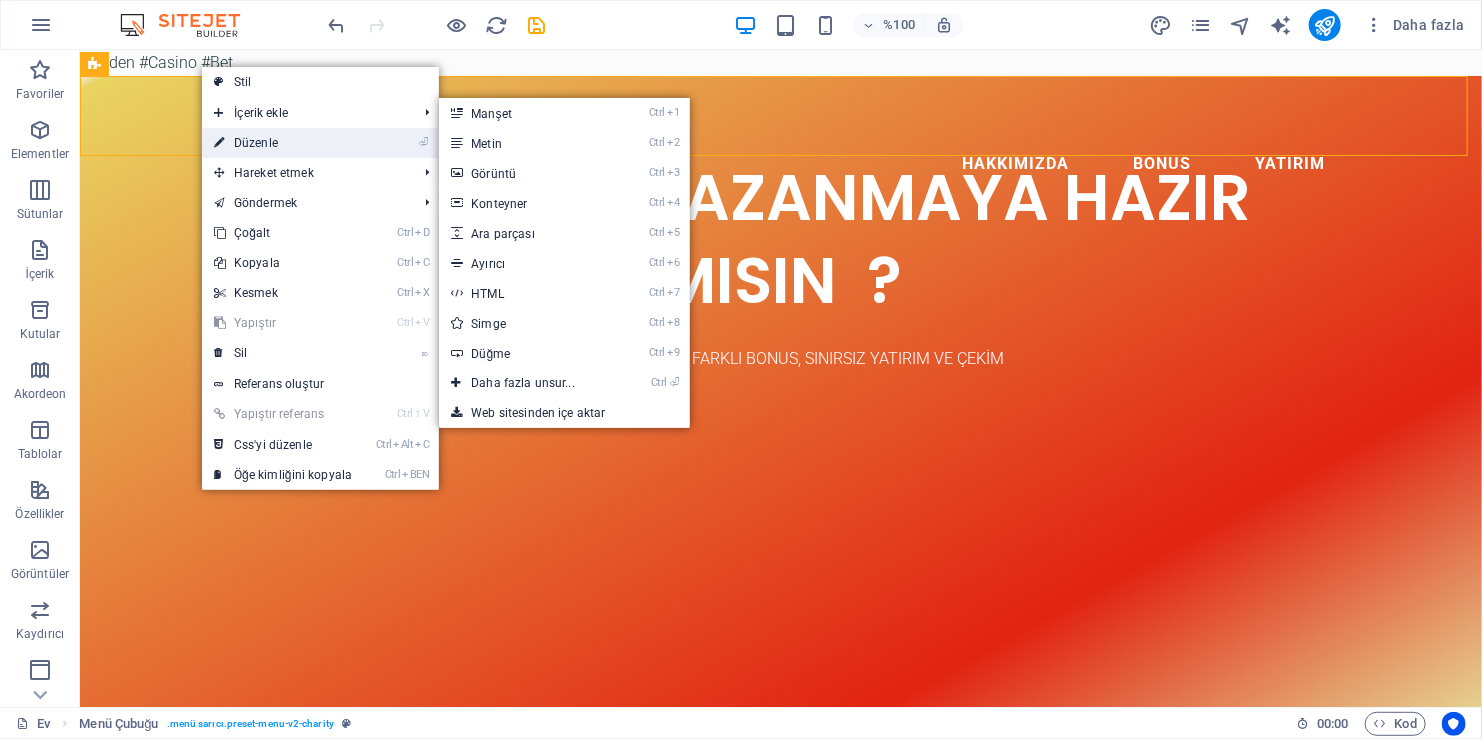 click on "⏎  Düzenle" at bounding box center (283, 143) 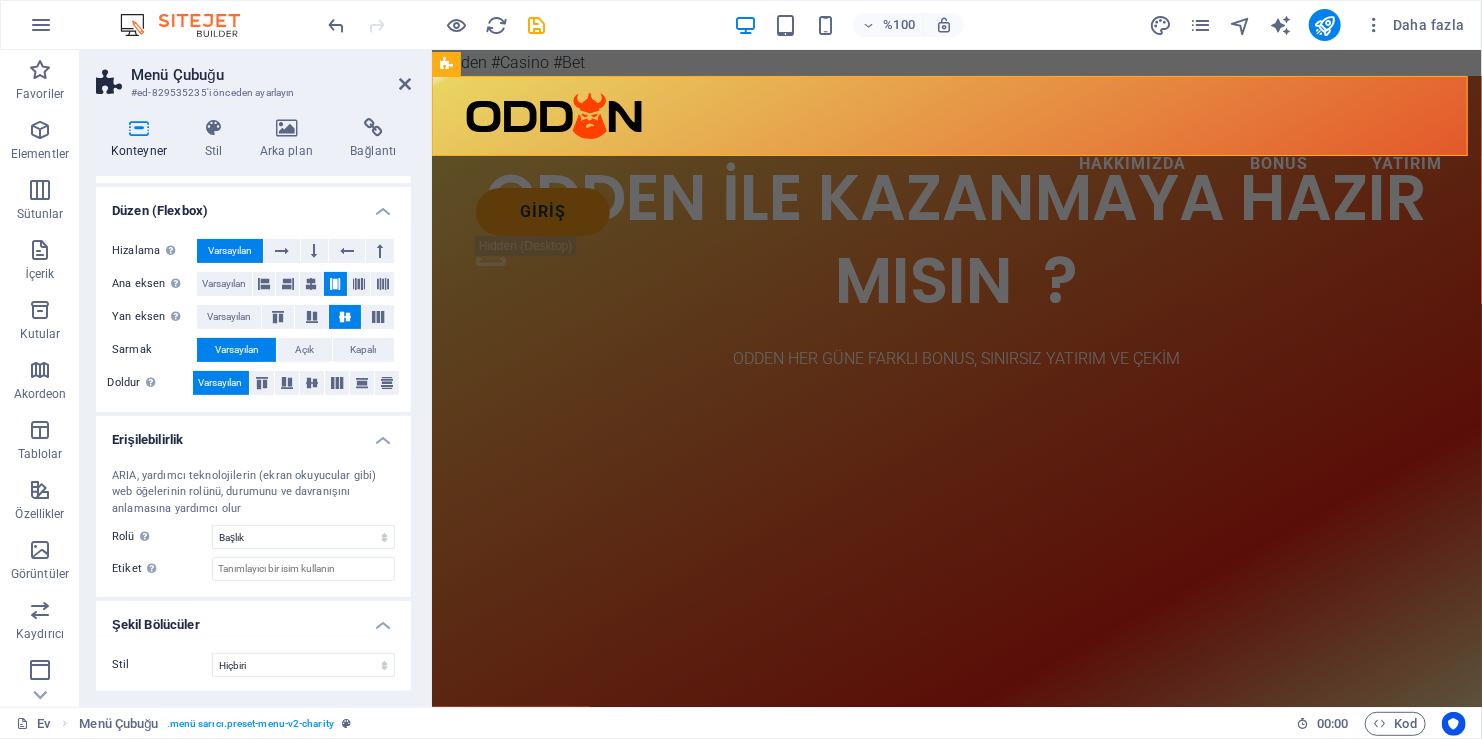 scroll, scrollTop: 0, scrollLeft: 0, axis: both 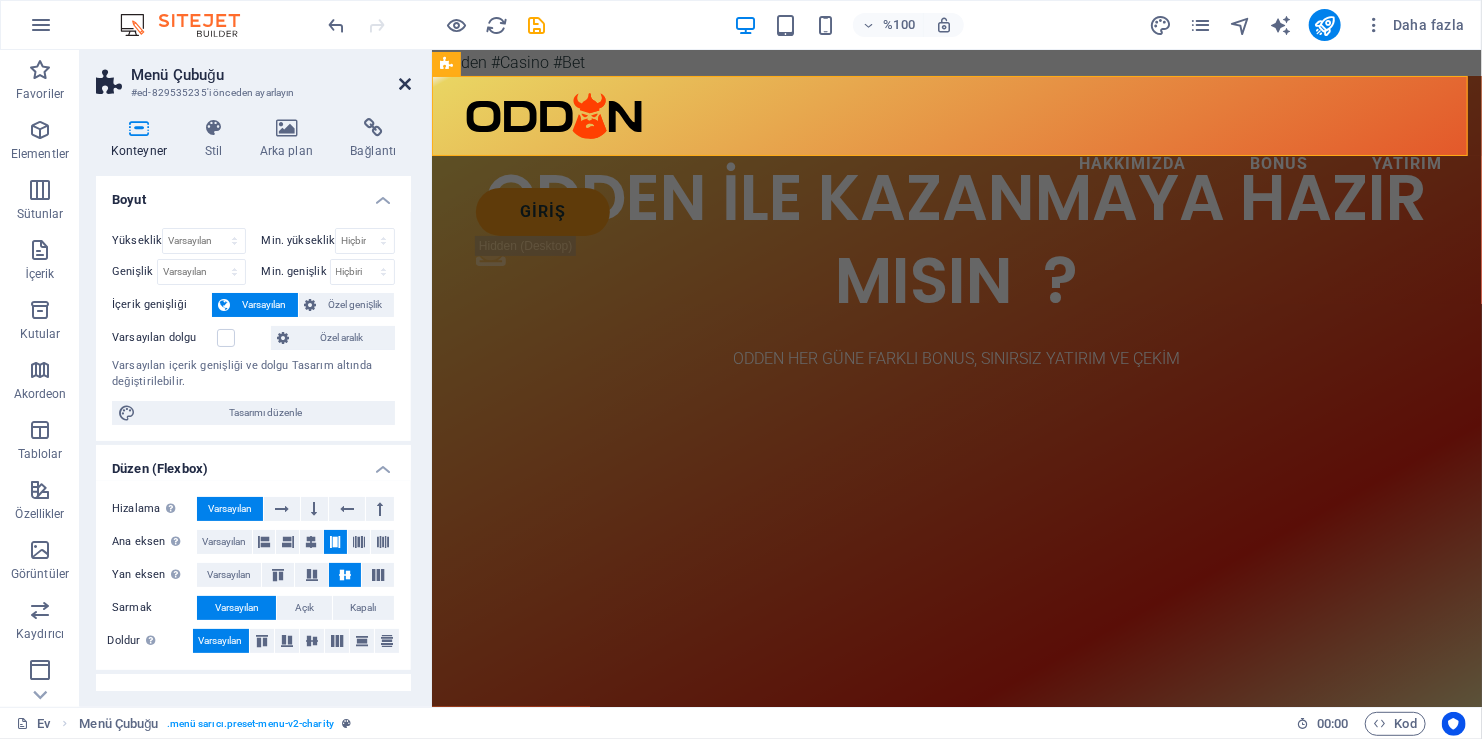click at bounding box center [405, 84] 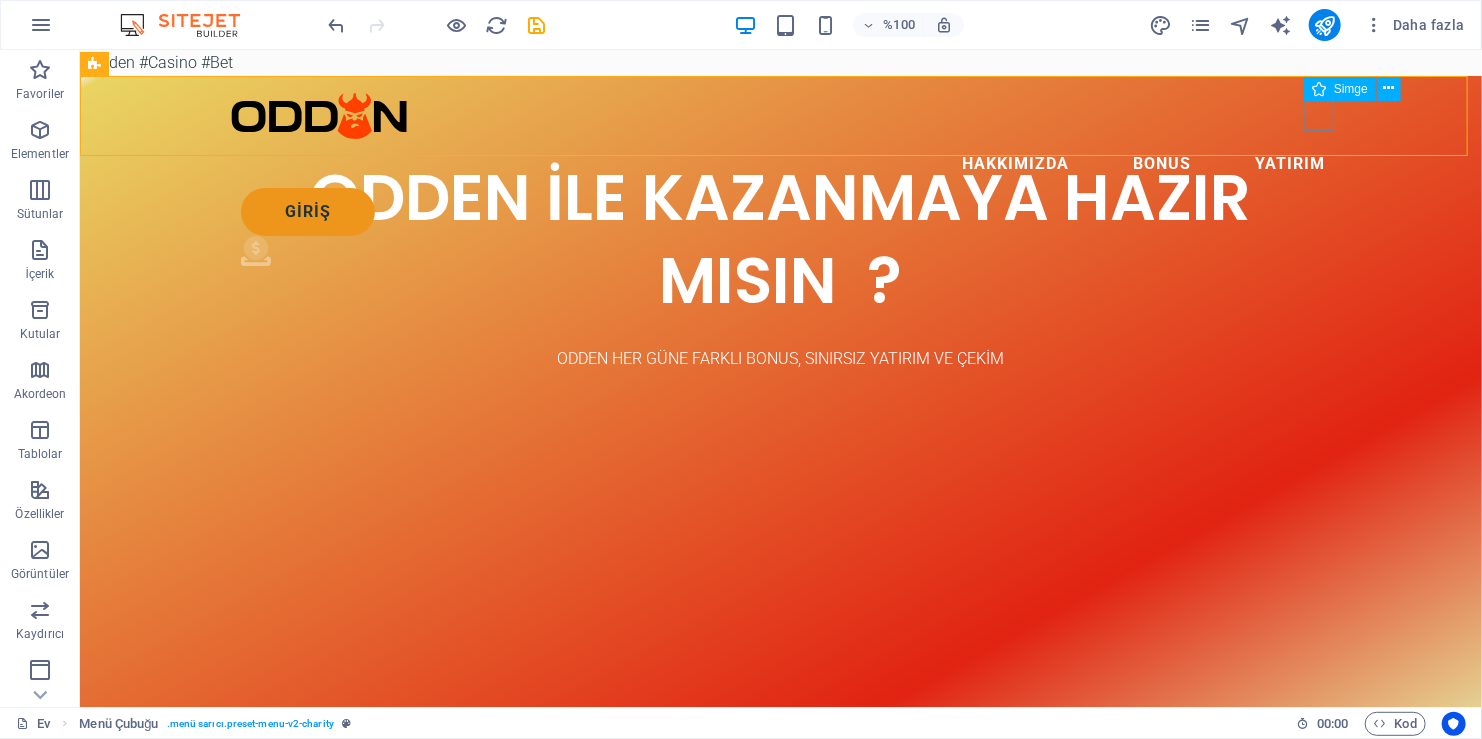 click on "Hakkımızda Bonus Yatırım GİRİŞ .fa-secondary{opacity:.4}" at bounding box center [780, 182] 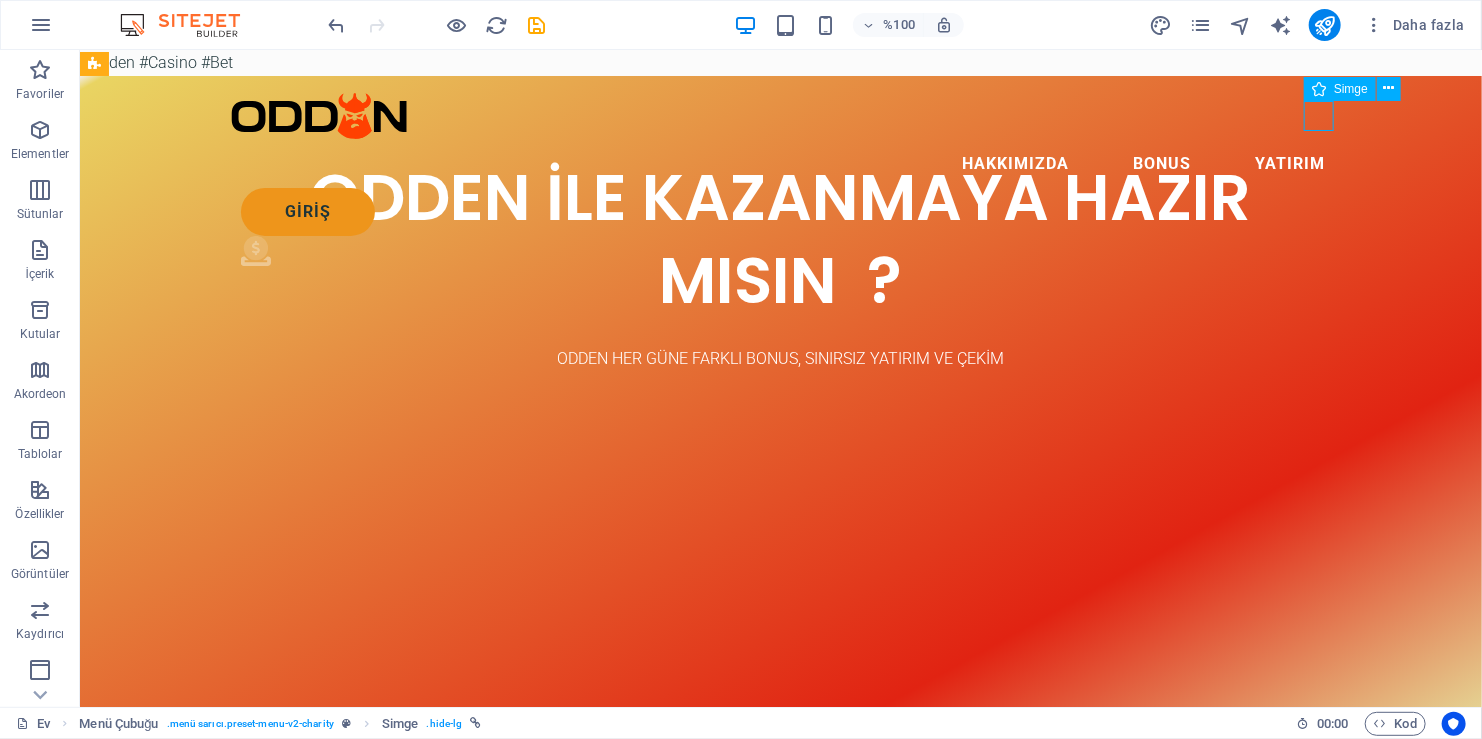 click on ".fa-secondary{opacity:.4}" at bounding box center [790, 254] 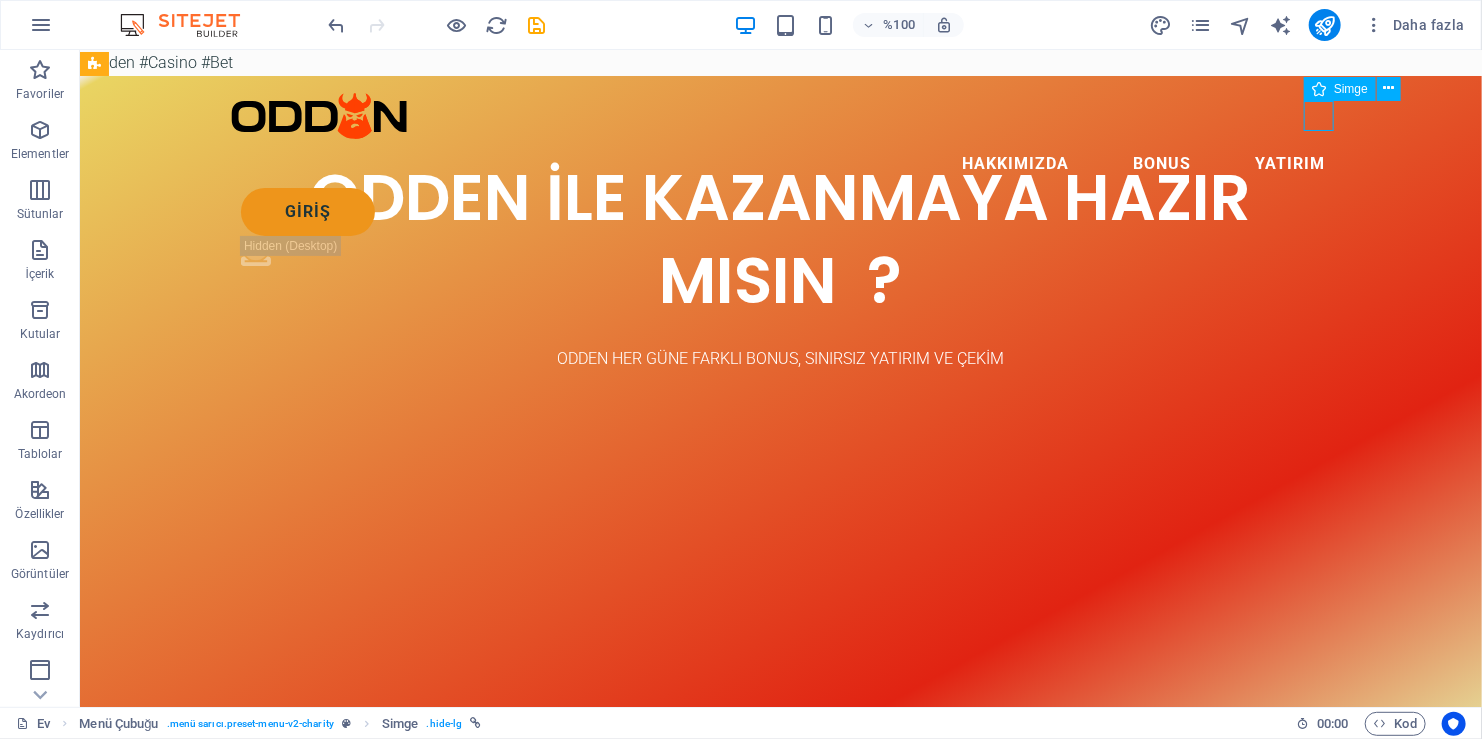 select on "xMidYMid" 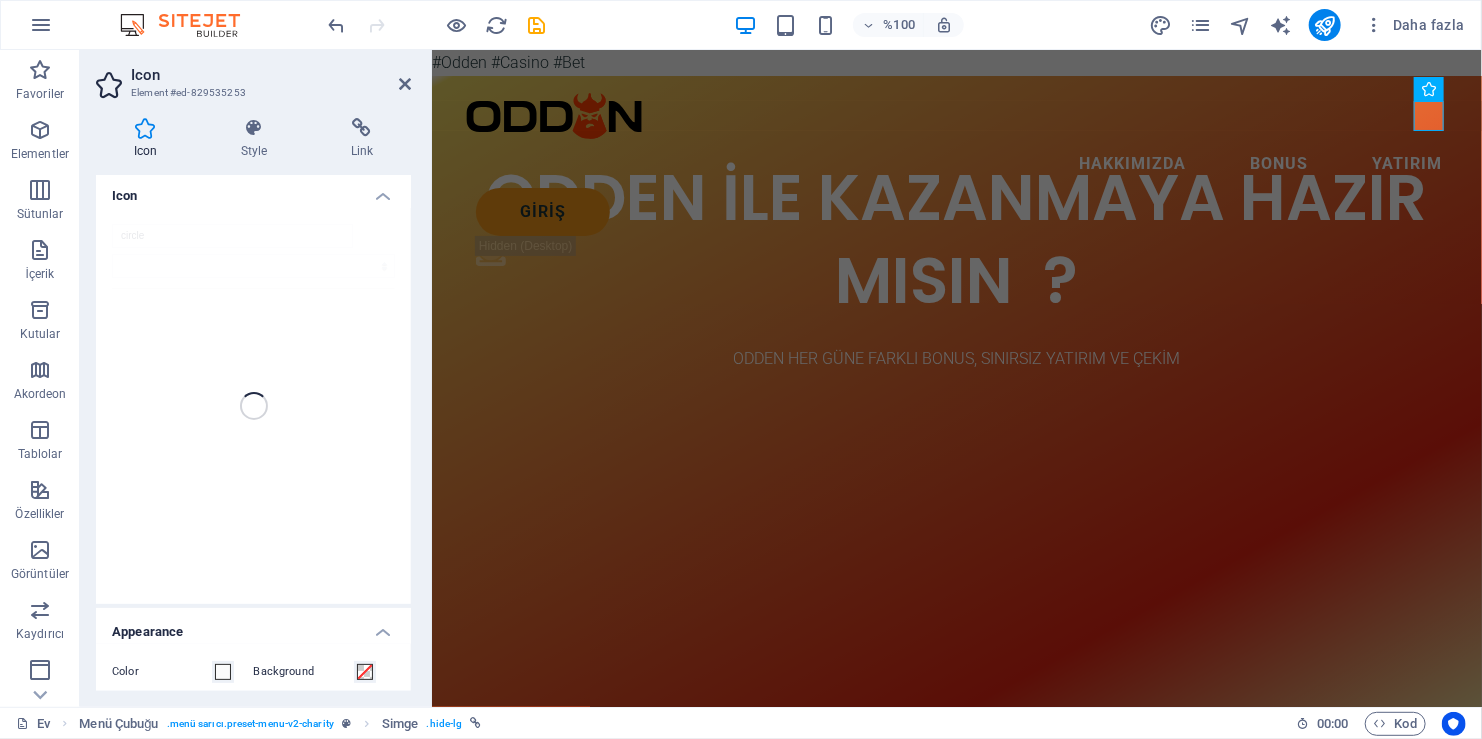 scroll, scrollTop: 0, scrollLeft: 0, axis: both 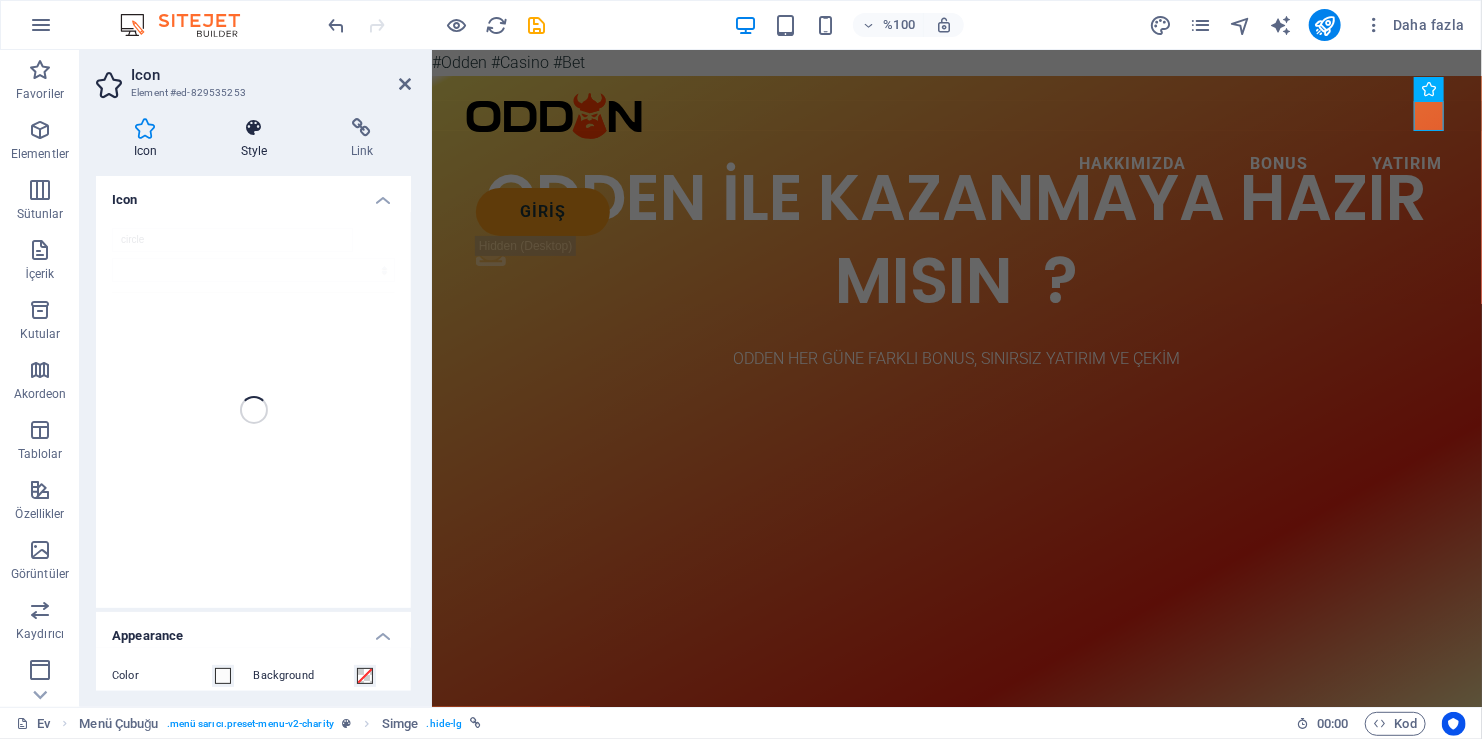 click on "Style" at bounding box center (258, 139) 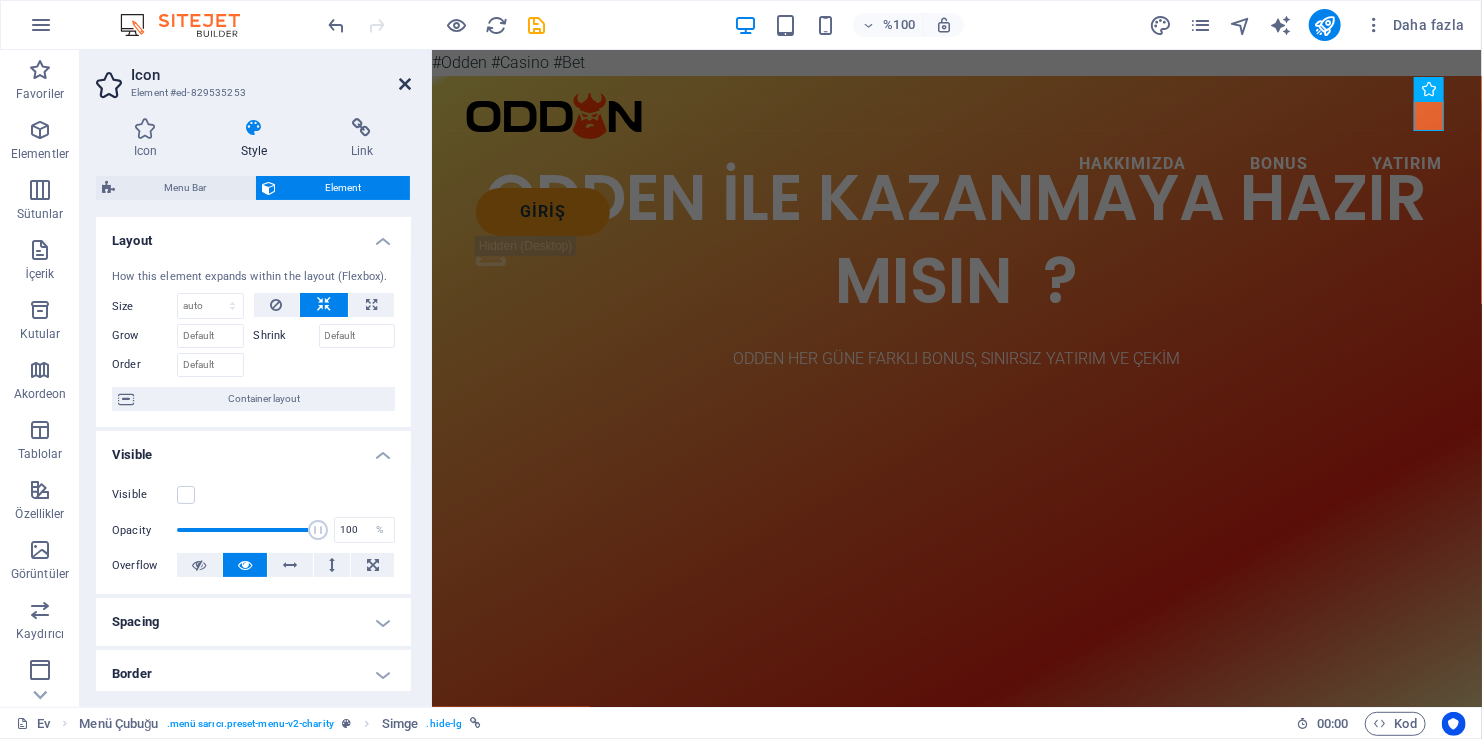 click at bounding box center (405, 84) 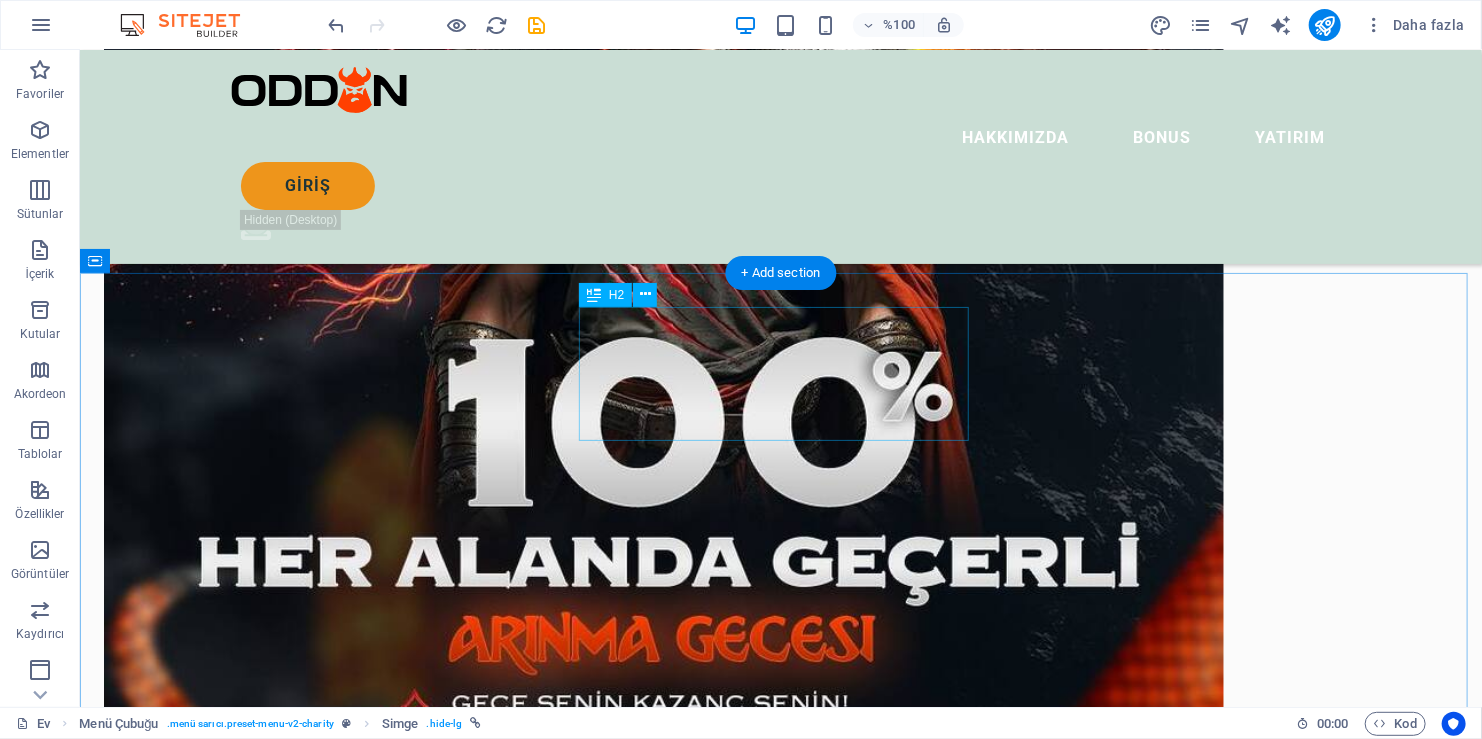 scroll, scrollTop: 1640, scrollLeft: 0, axis: vertical 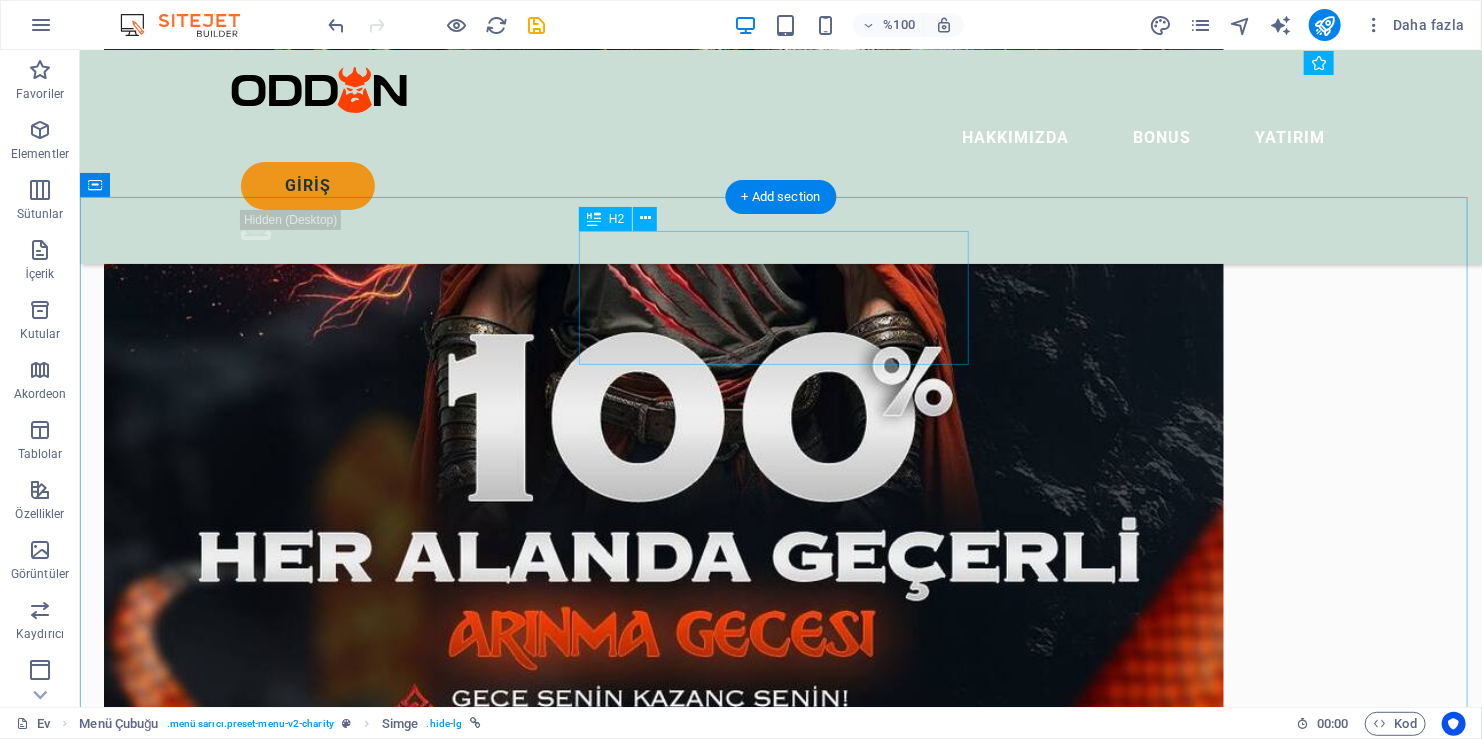 click on "What we’ve done so far" at bounding box center [780, 1609] 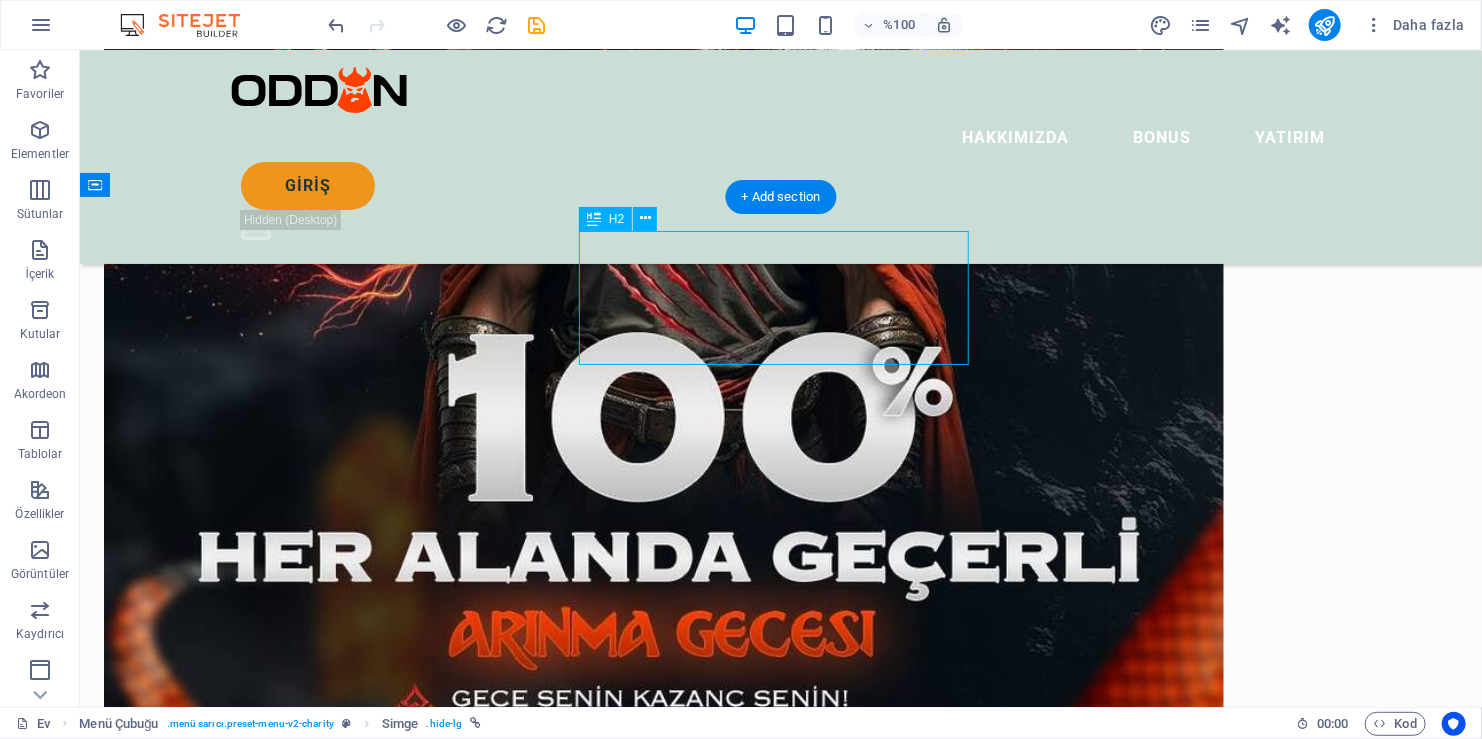 click on "What we’ve done so far" at bounding box center [780, 1609] 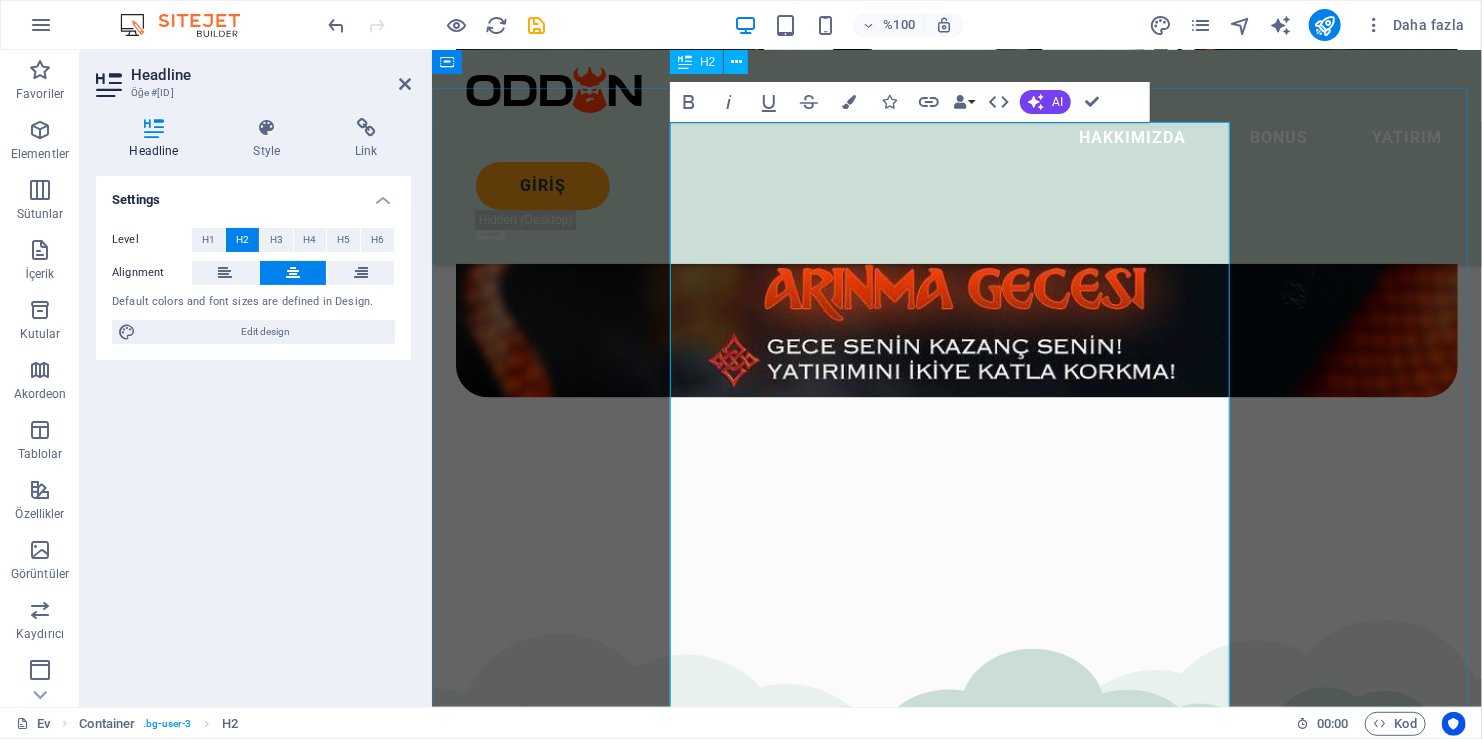 scroll, scrollTop: 1710, scrollLeft: 0, axis: vertical 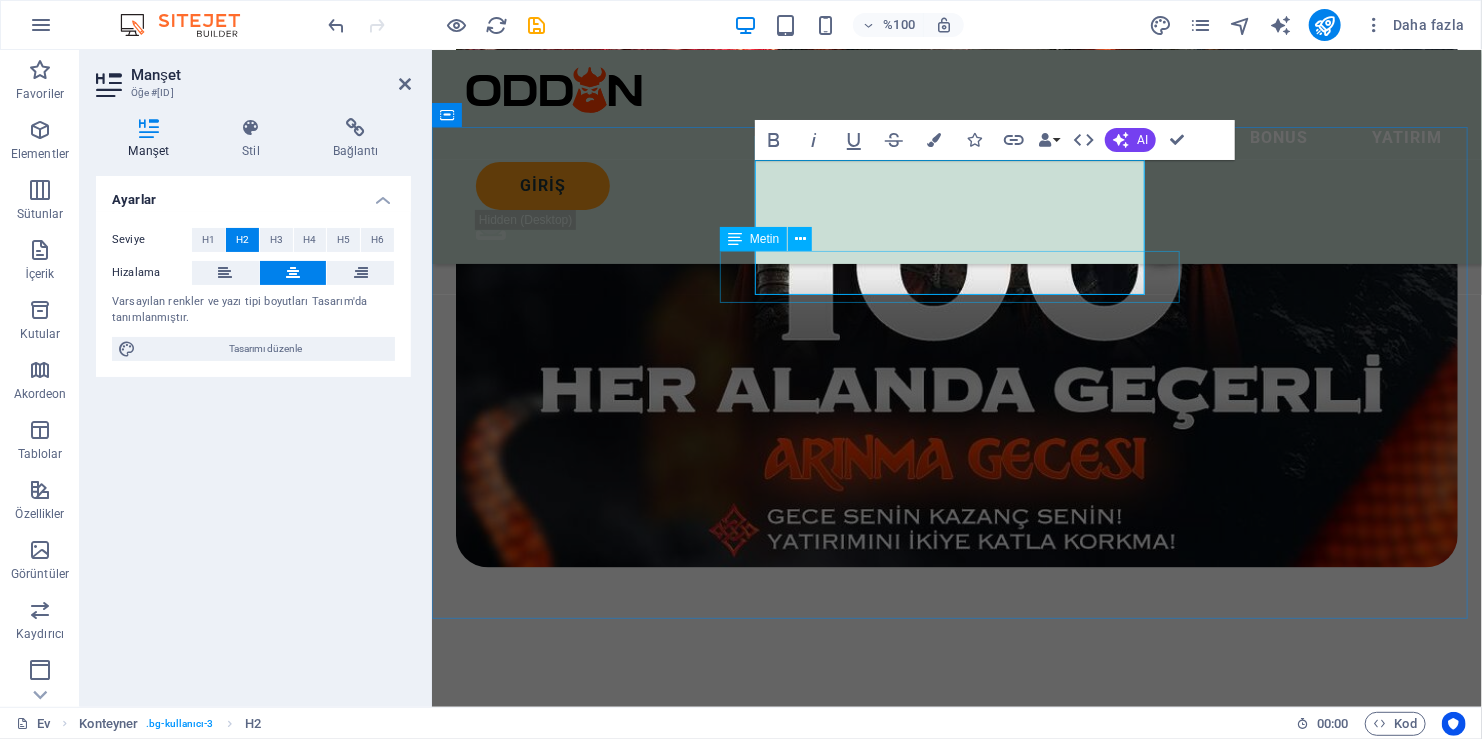 type 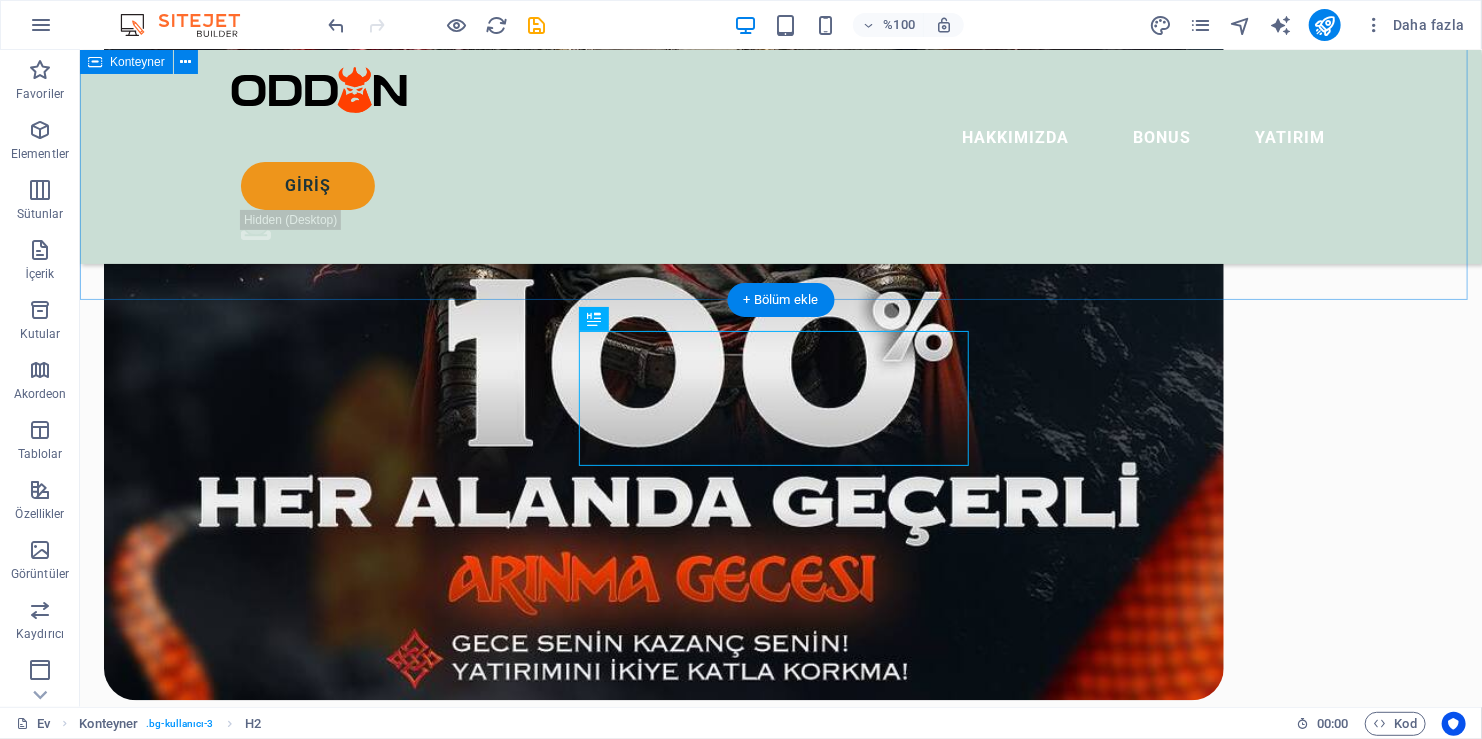 scroll, scrollTop: 1510, scrollLeft: 0, axis: vertical 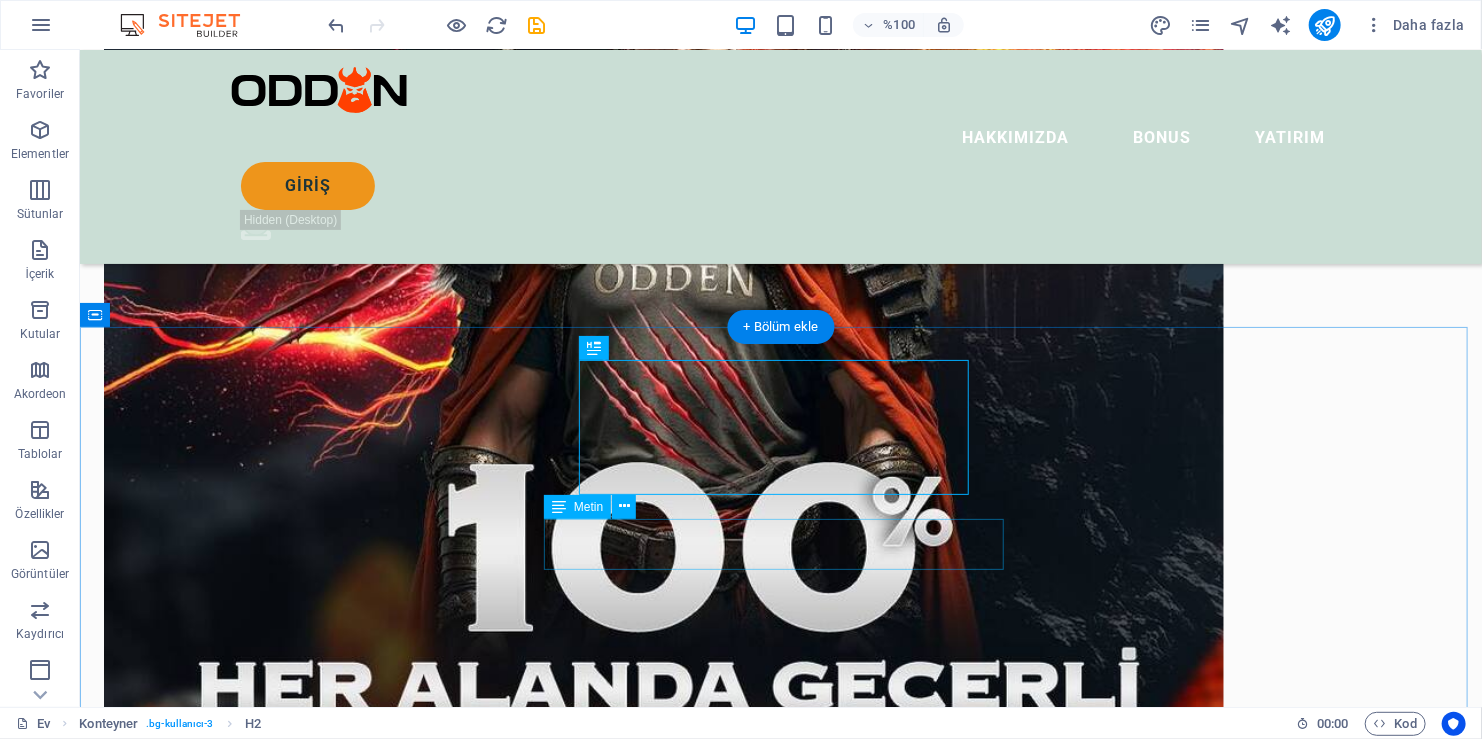 click on "Lorem ipsum dolor sit amet consectetur. Bibendum adipiscing morbi orci nibh eget posuere arcu volutpat nulla." at bounding box center (780, 1810) 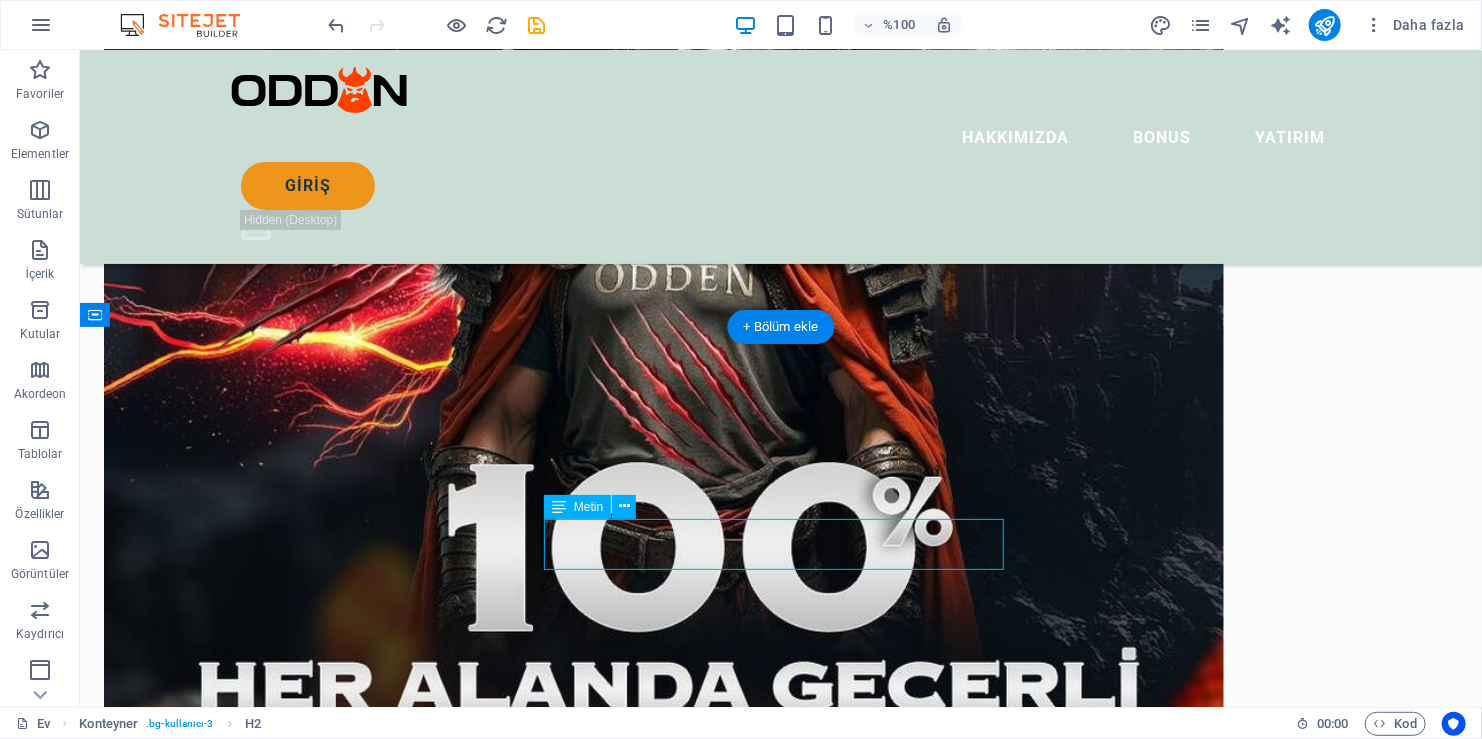 click on "Lorem ipsum dolor sit amet consectetur. Bibendum adipiscing morbi orci nibh eget posuere arcu volutpat nulla." at bounding box center [780, 1810] 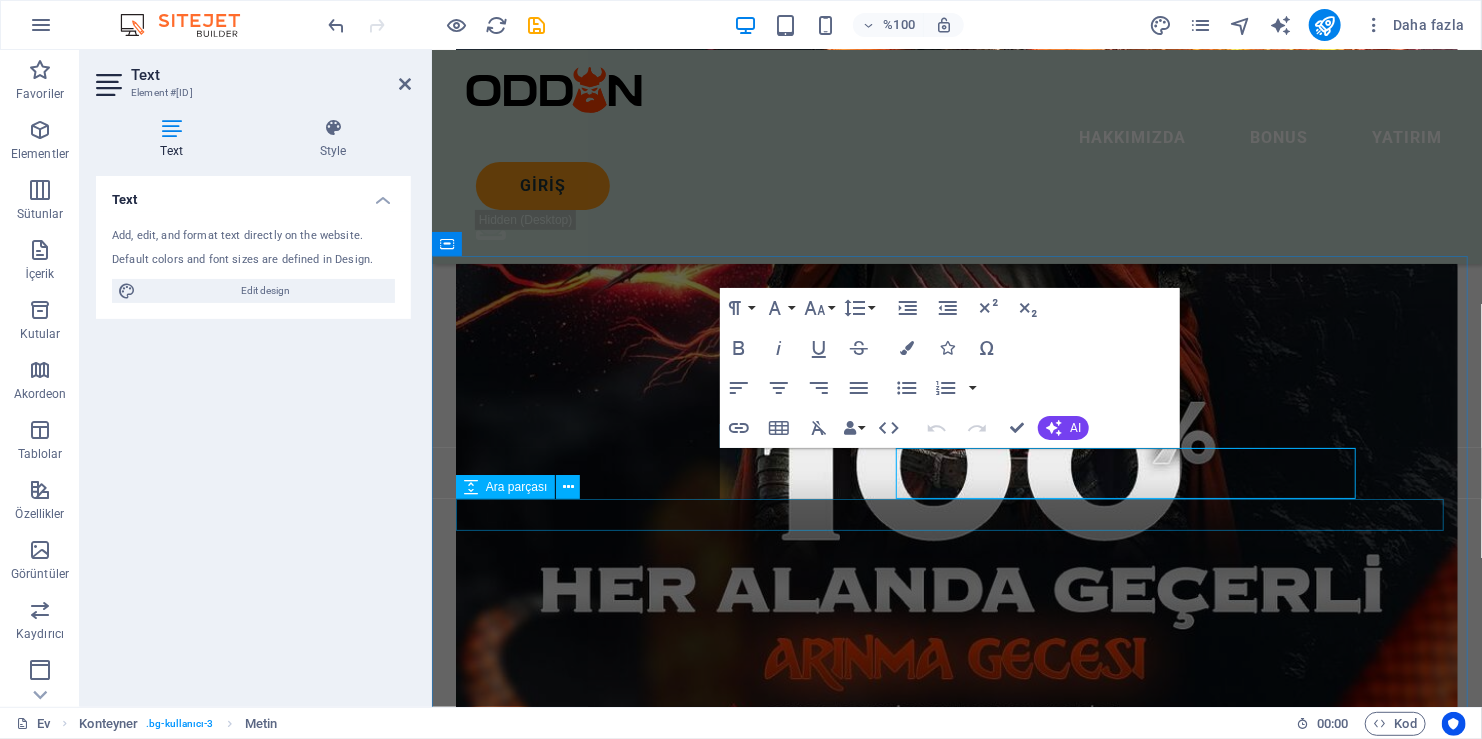 scroll, scrollTop: 1580, scrollLeft: 0, axis: vertical 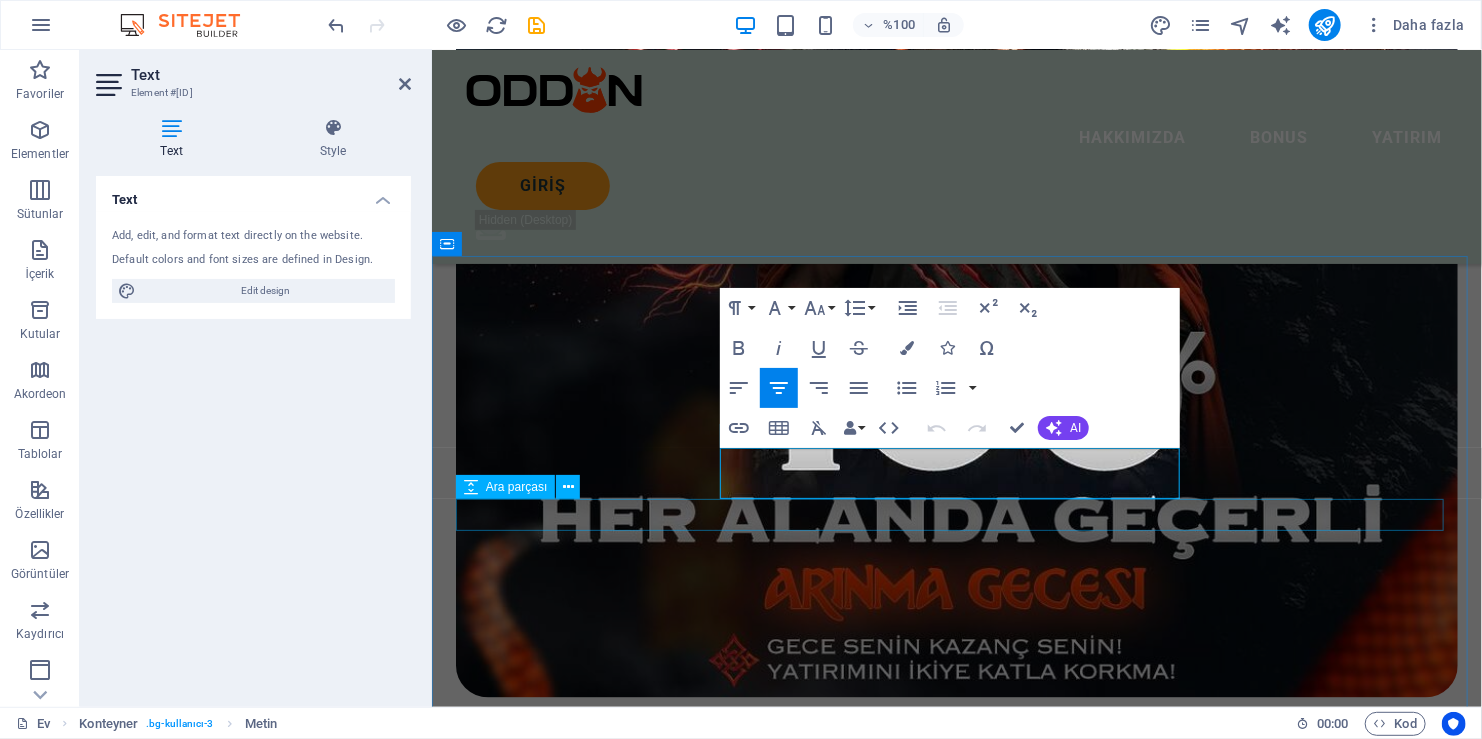 drag, startPoint x: 728, startPoint y: 464, endPoint x: 1153, endPoint y: 506, distance: 427.07025 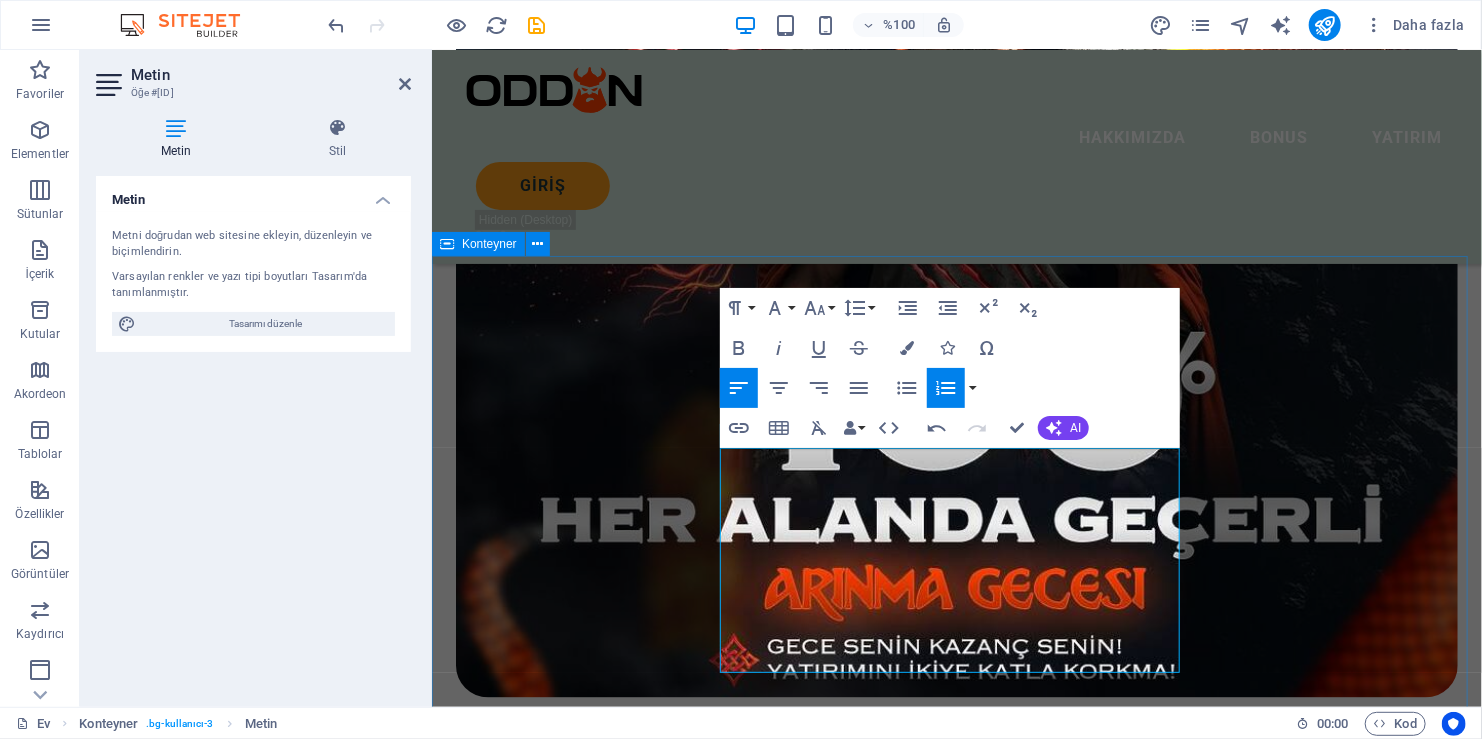 drag, startPoint x: 1048, startPoint y: 467, endPoint x: 706, endPoint y: 470, distance: 342.01315 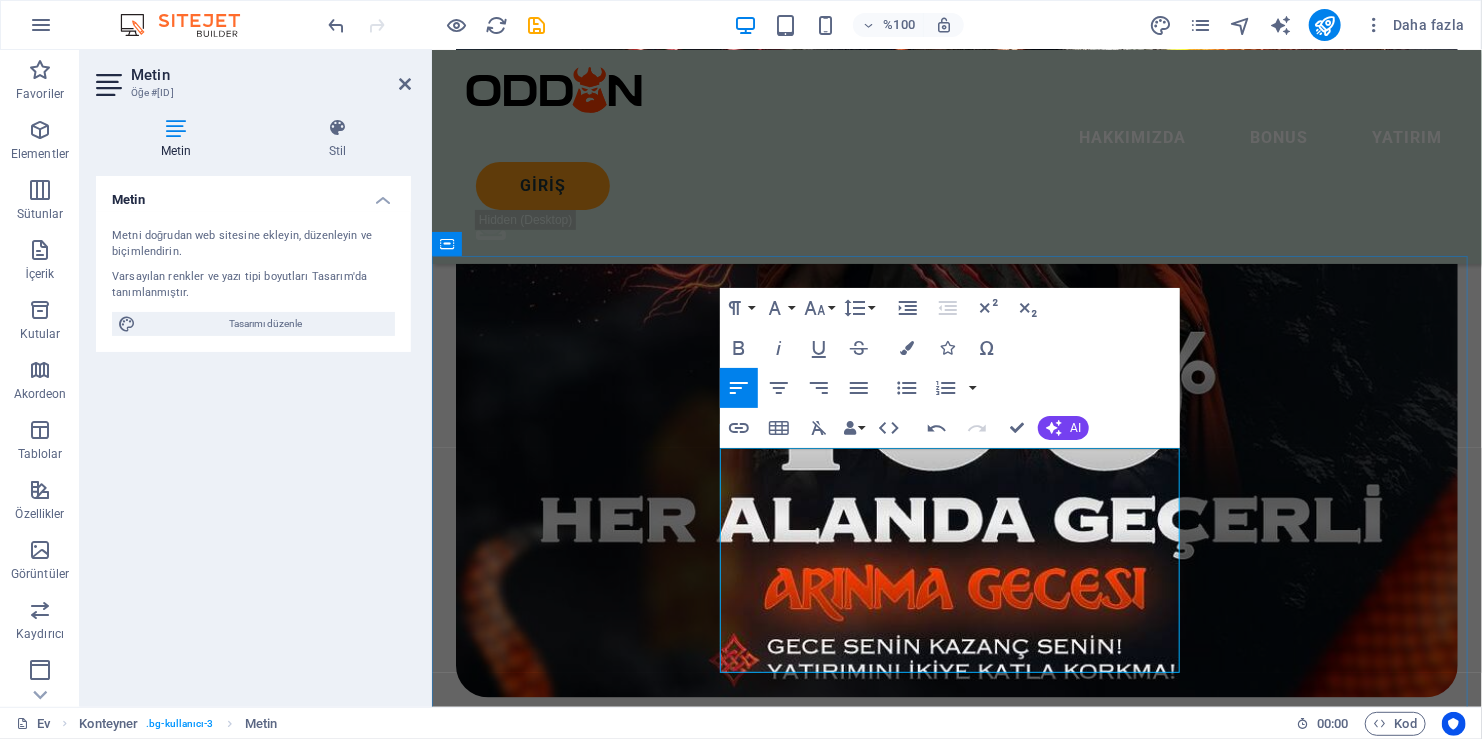 click on "Güncel Bağlantılar:  Resmi sitemizde yer alan doğrulanmış adresleri kullanarak engel sorunu yaşamadan platformumuza ulaşabilirsiniz. Kullanıcı Dostu Kayıt:  Hızlı üyelik işlemleri sayesinde dakikalar içinde geniş bahis ve casino seçeneklerine erişin. Profesyonel Destek:  Her türlü sorun ve sorunuz için 7/24 hizmet veren uzman müşteri ekibimiz yanınızda." at bounding box center [956, 1600] 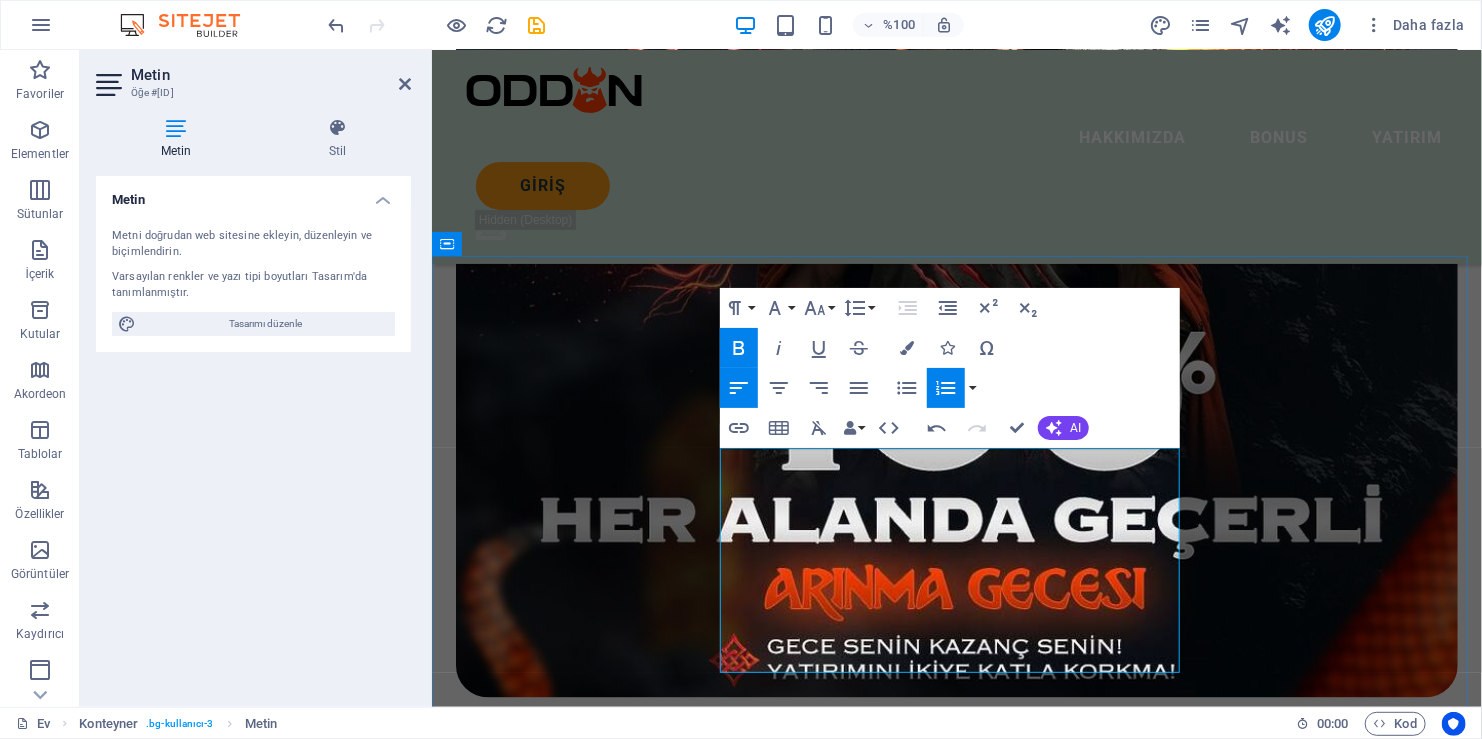 click on "Güncel Bağlantılar:  Resmi sitemizde yer alan doğrulanmış adresleri kullanarak engel sorunu yaşamadan platformumuza ulaşabilirsiniz. Kullanıcı Dostu Kayıt:  Hızlı üyelik işlemleri sayesinde dakikalar içinde geniş bahis ve casino seçeneklerine erişin. Profesyonel Destek:  Her türlü sorun ve sorunuz için 7/24 hizmet veren uzman müşteri ekibimiz yanınızda." at bounding box center [956, 1600] 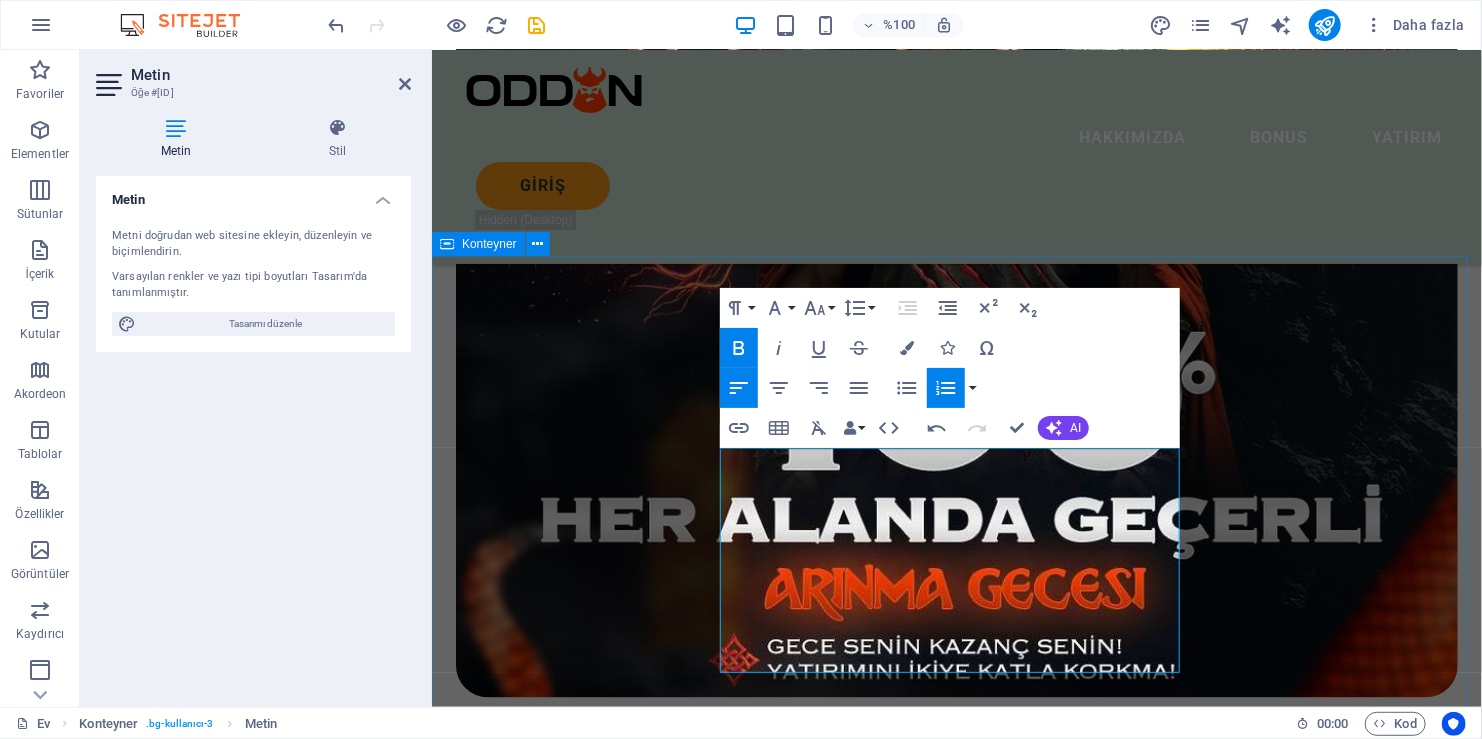 click on "OUR ACHIEVEMENTS İLETİŞİM KANALLARI Güncel Bağlantılar:  Resmi sitemizde yer alan doğrulanmış adresleri kullanarak engel sorunu yaşamadan platformumuza ulaşabilirsiniz. Kullanıcı Dostu Kayıt:  Hızlı üyelik işlemleri sayesinde dakikalar içinde geniş bahis ve casino seçeneklerine erişin. Profesyonel Destek:  Her türlü sorun ve sorunuz için 7/24 hizmet veren uzman müşteri ekibimiz yanınızda. 100.000  + Lorem ipsum dolor sit amet consectetur bibendum  $ 54.000 Lorem ipsum dolor sit amet consectetur bibendum 4000 Lorem ipsum dolor sit amet consectetur bibendum 12.000  + Lorem ipsum dolor sit amet consectetur bibendum" at bounding box center (956, 2140) 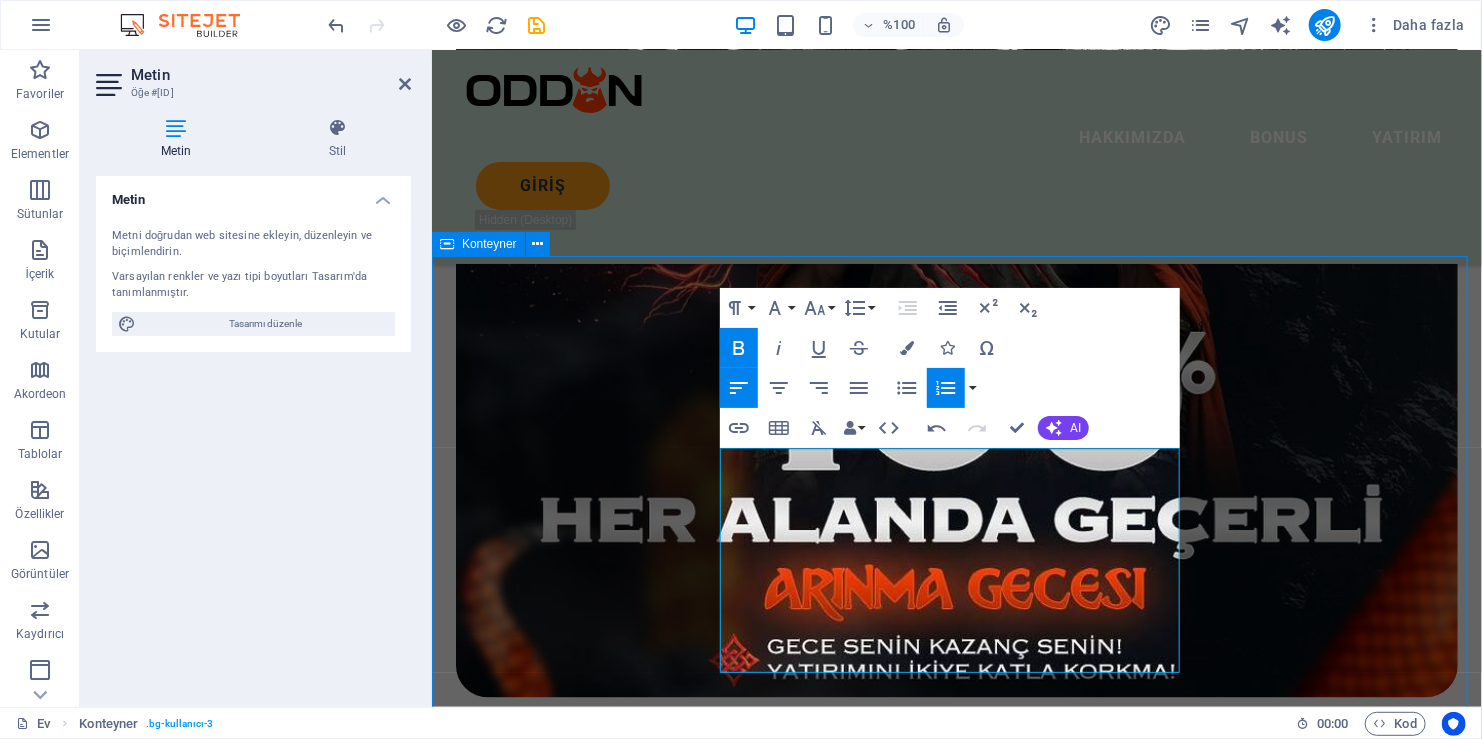 click on "Güncel Bağlantılar:  Resmi sitemizde yer alan doğrulanmış adresleri kullanarak engel sorunu yaşamadan platformumuza ulaşabilirsiniz. Kullanıcı Dostu Kayıt:  Hızlı üyelik işlemleri sayesinde dakikalar içinde geniş bahis ve casino seçeneklerine erişin. Profesyonel Destek:  Her türlü sorun ve sorunuz için 7/24 hizmet veren uzman müşteri ekibimiz yanınızda." at bounding box center [956, 1600] 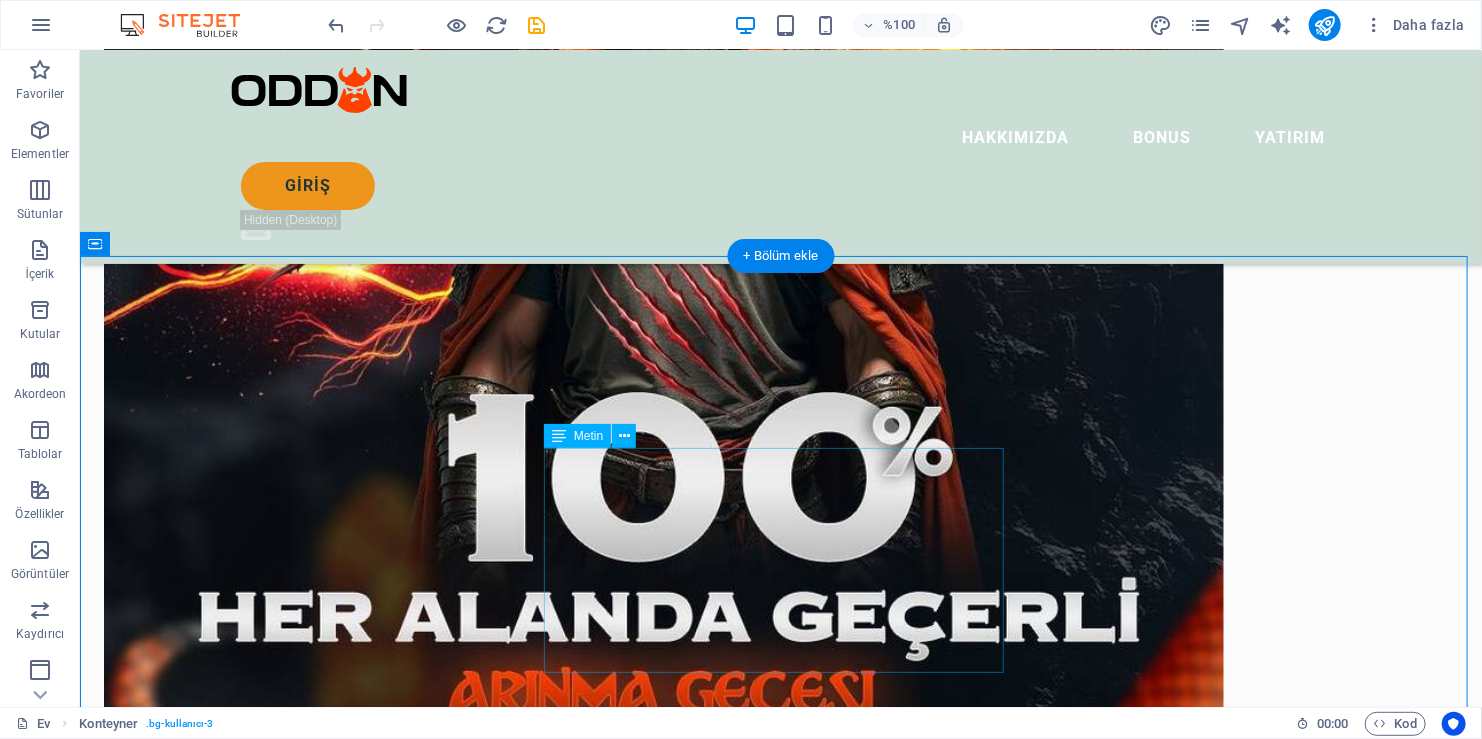 click on "Güncel Bağlantılar:  Resmi sitemizde yer alan doğrulanmış adresleri kullanarak engel sorunu yaşamadan platformumuza ulaşabilirsiniz. Kullanıcı Dostu Kayıt:  Hızlı üyelik işlemleri sayesinde dakikalar içinde geniş bahis ve casino seçeneklerine erişin. Profesyonel Destek:  Her türlü sorun ve sorunuz için 7/24 hizmet veren uzman müşteri ekibimiz yanınızda." at bounding box center (780, 1788) 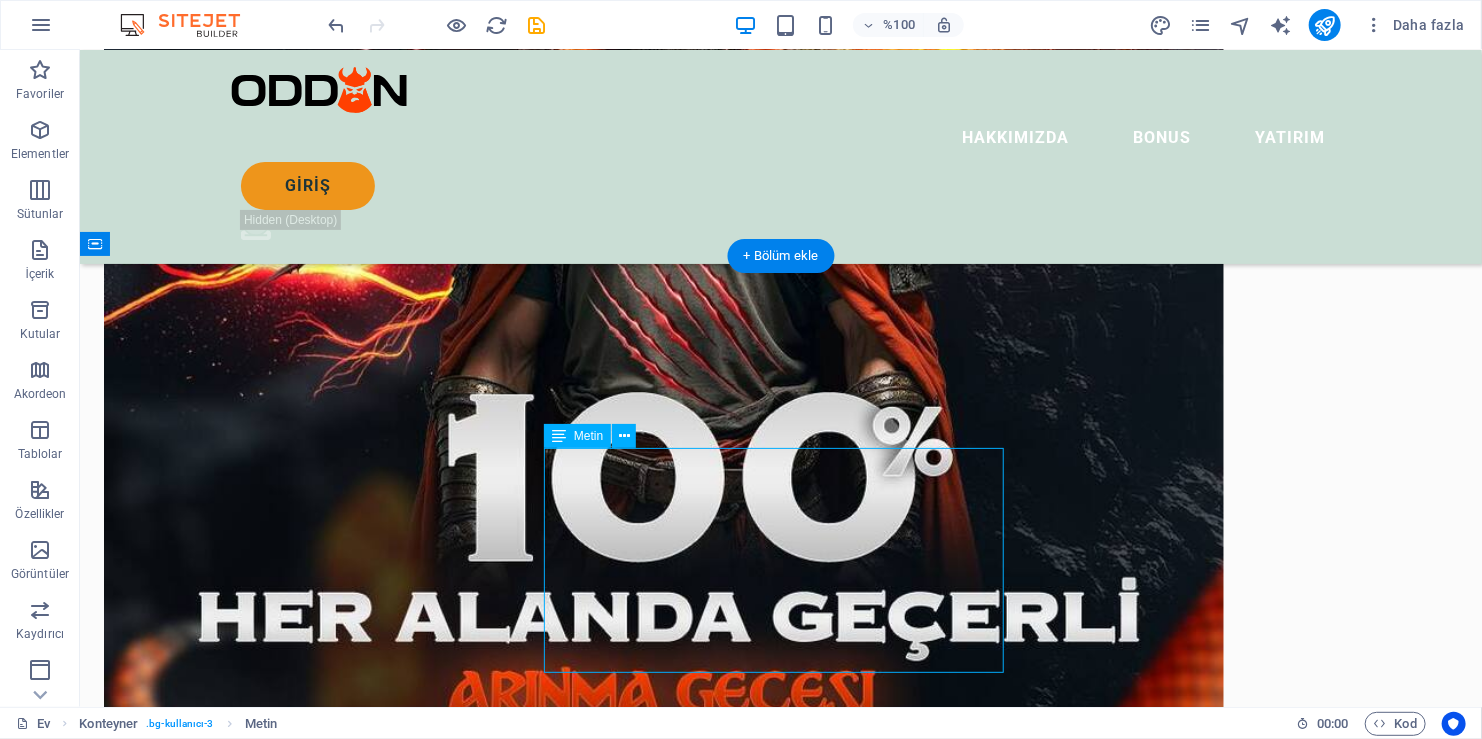 click on "Güncel Bağlantılar:  Resmi sitemizde yer alan doğrulanmış adresleri kullanarak engel sorunu yaşamadan platformumuza ulaşabilirsiniz. Kullanıcı Dostu Kayıt:  Hızlı üyelik işlemleri sayesinde dakikalar içinde geniş bahis ve casino seçeneklerine erişin. Profesyonel Destek:  Her türlü sorun ve sorunuz için 7/24 hizmet veren uzman müşteri ekibimiz yanınızda." at bounding box center [780, 1788] 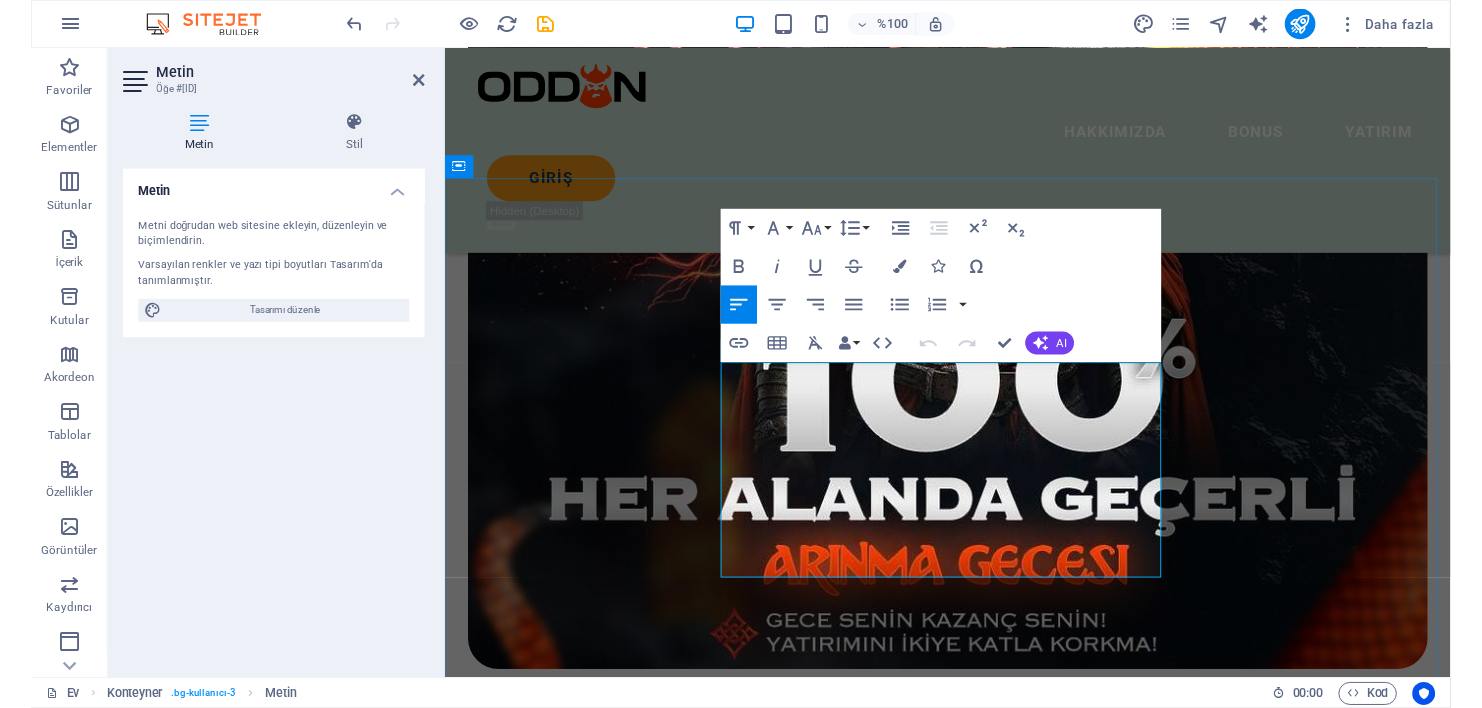 scroll, scrollTop: 1651, scrollLeft: 0, axis: vertical 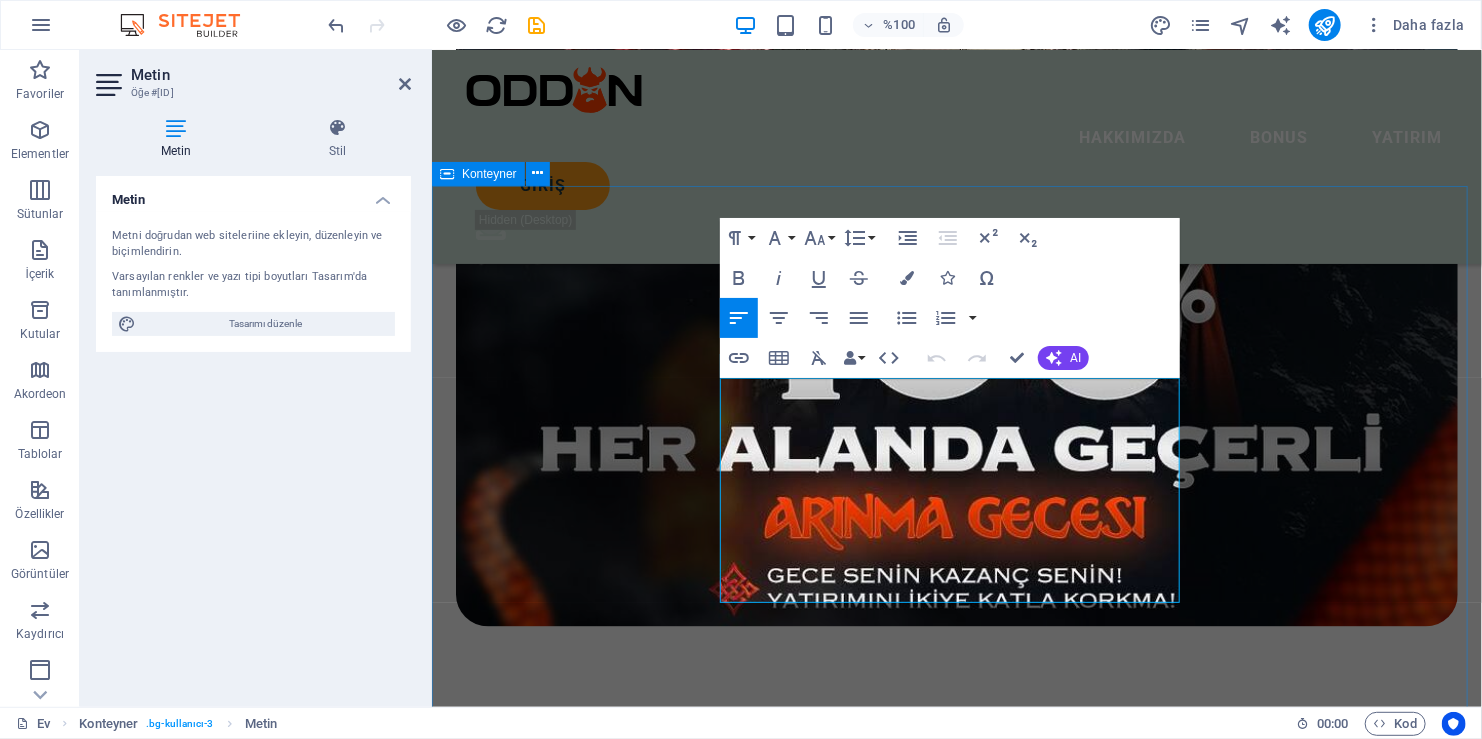 drag, startPoint x: 737, startPoint y: 437, endPoint x: 718, endPoint y: 435, distance: 19.104973 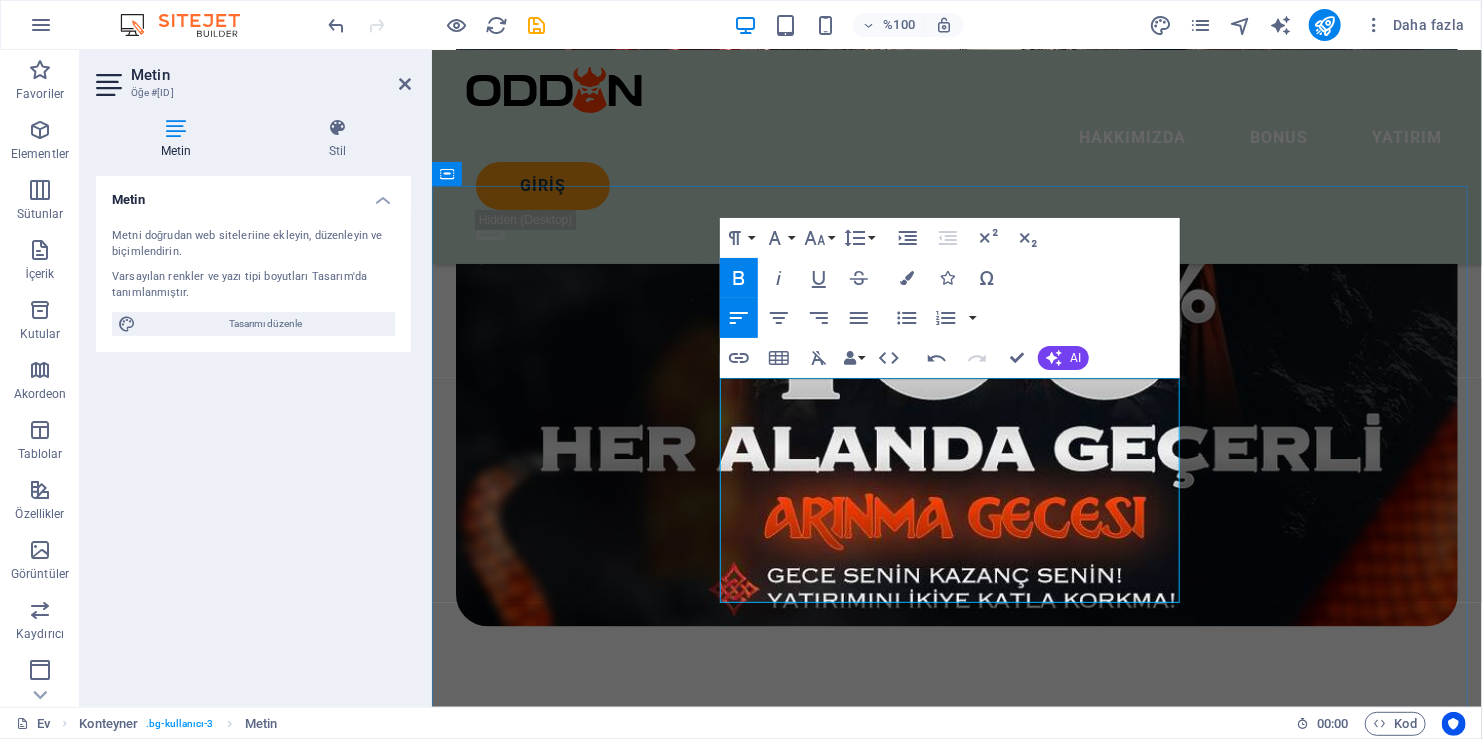 click on "Kullanıcı Dostu Kayıt:  Hızlı üyelik işlemleri sayesinde dakikalar içinde geniş bahis ve casino seçeneklerine erişin." at bounding box center [956, 1552] 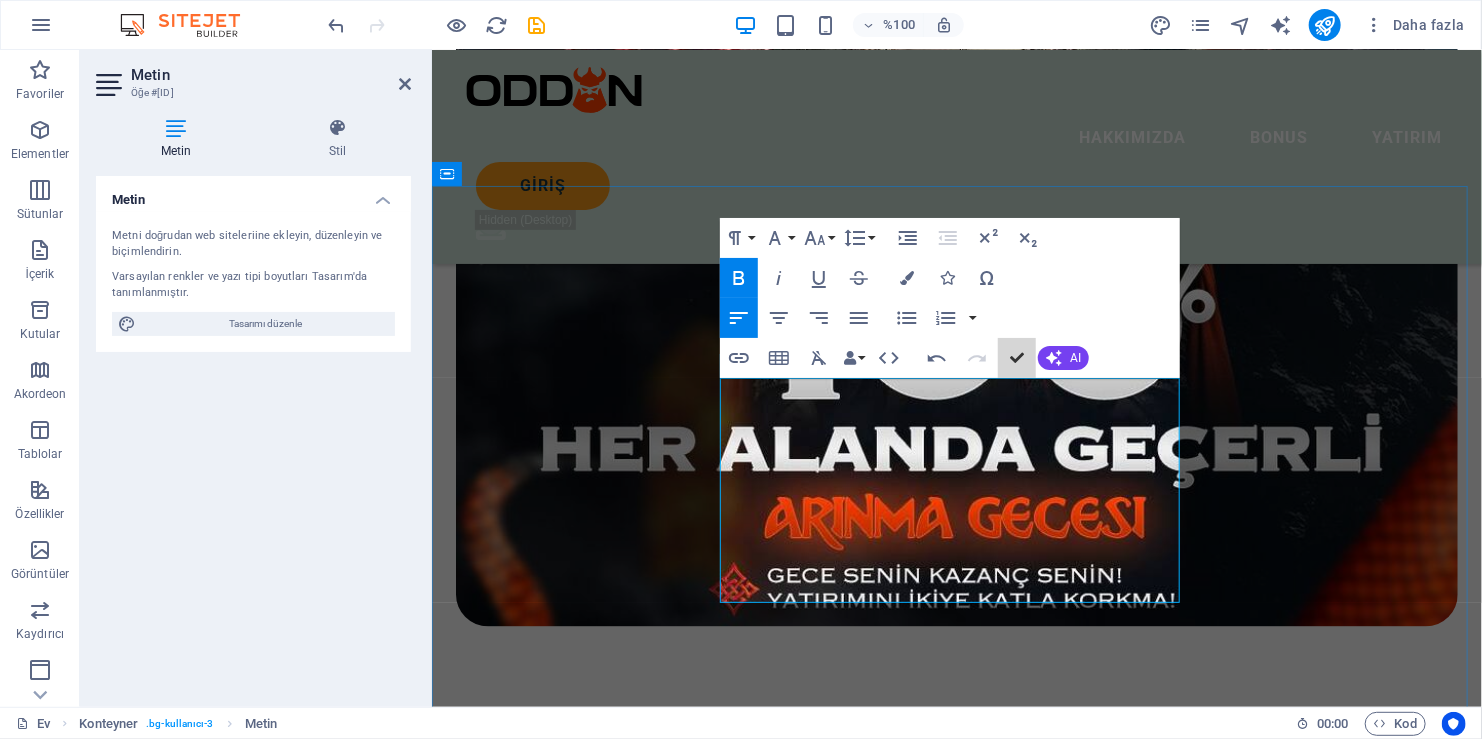 drag, startPoint x: 1449, startPoint y: 406, endPoint x: 1077, endPoint y: 538, distance: 394.72522 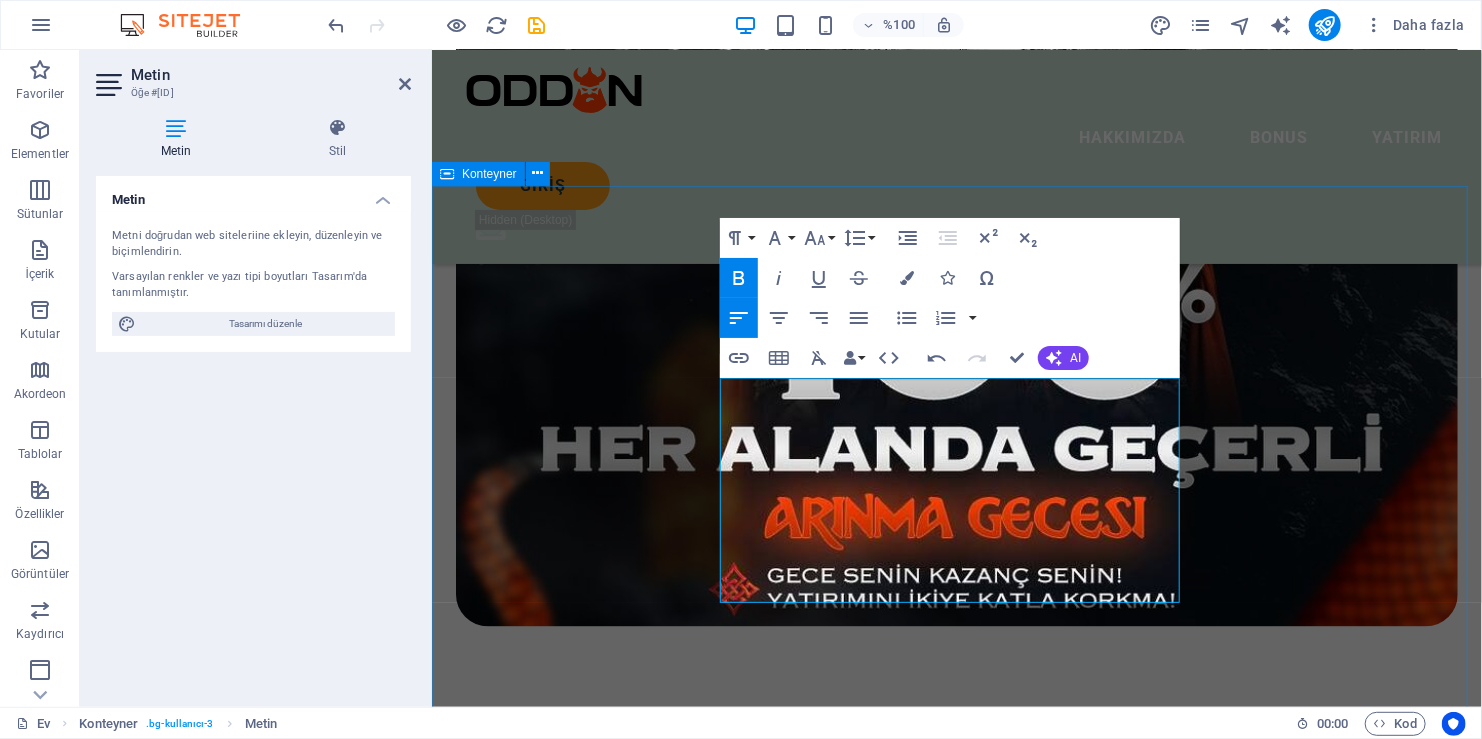drag, startPoint x: 1010, startPoint y: 587, endPoint x: 710, endPoint y: 389, distance: 359.4496 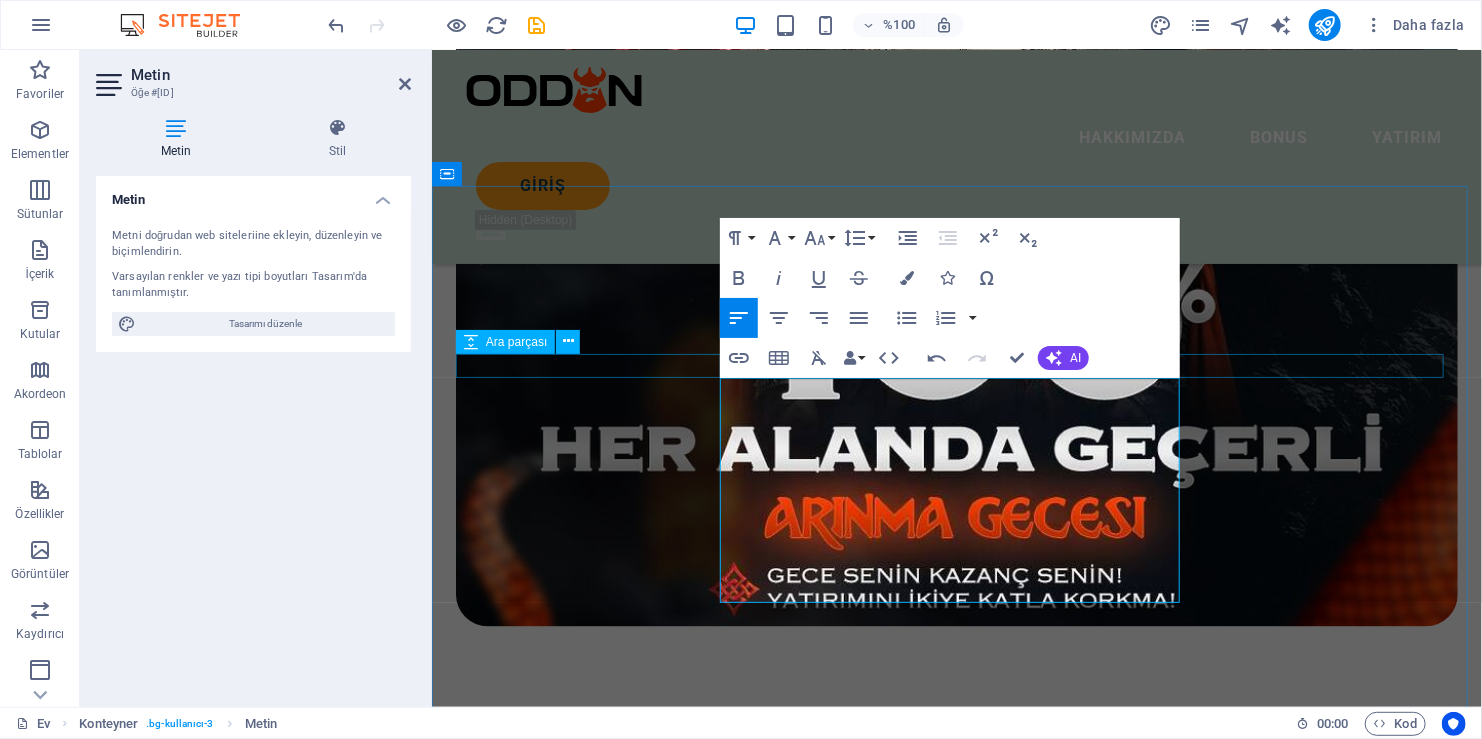 copy on "Güncel Bağlantılar:  Resmi sitemizde yer alan doğrulanmış adresleri kullanarak engel sorunu yaşamadan platformumuza ulaşabilirsiniz. Kullanıcı Dostu Kayıt:  Hızlı üyelik işlemleri sayesinde dakikalar içinde geniş bahis ve casino seçeneklerine erişin. Profesyonel Destek:  Her türlü sorun ve sorunuz için 7/24 hizmet veren uzman müşteri ekibimiz yanınızda." 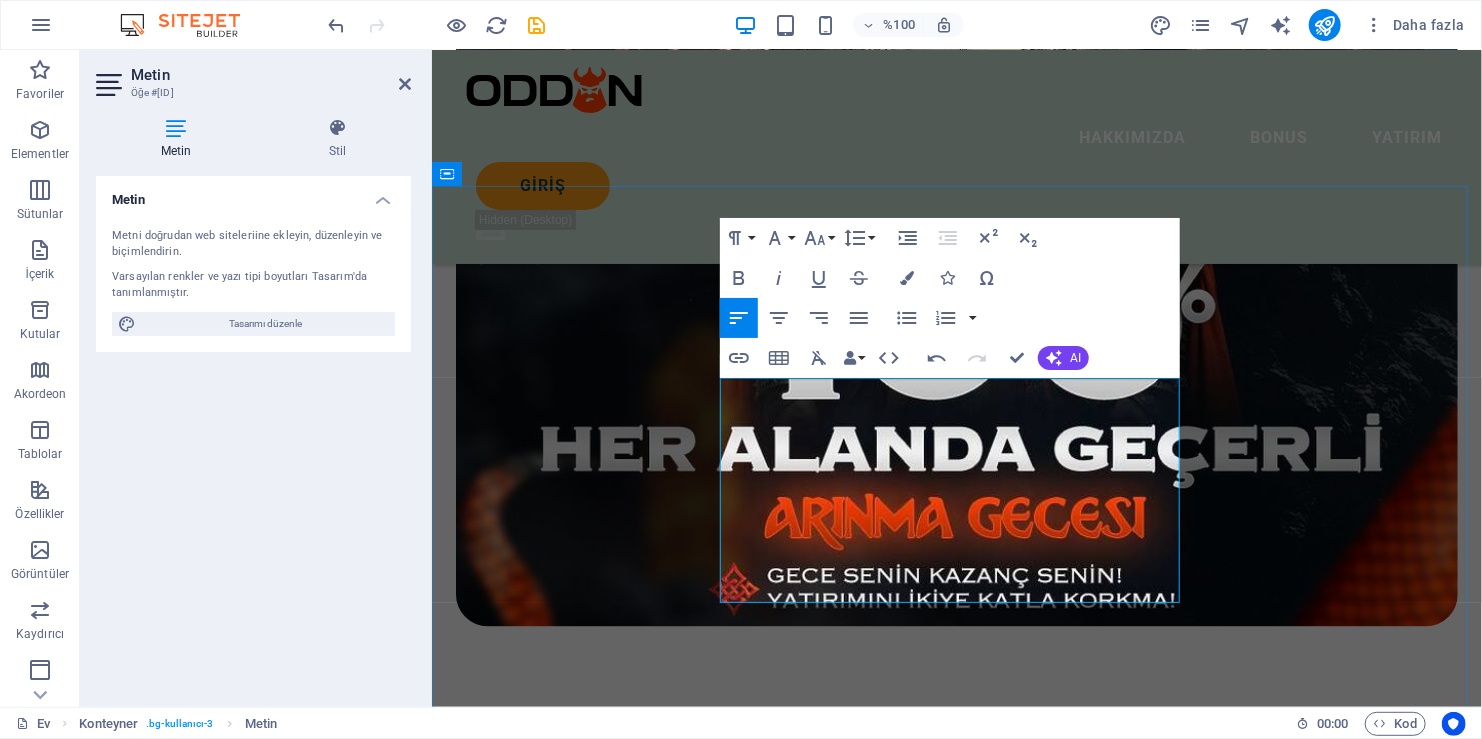 click at bounding box center (956, 1483) 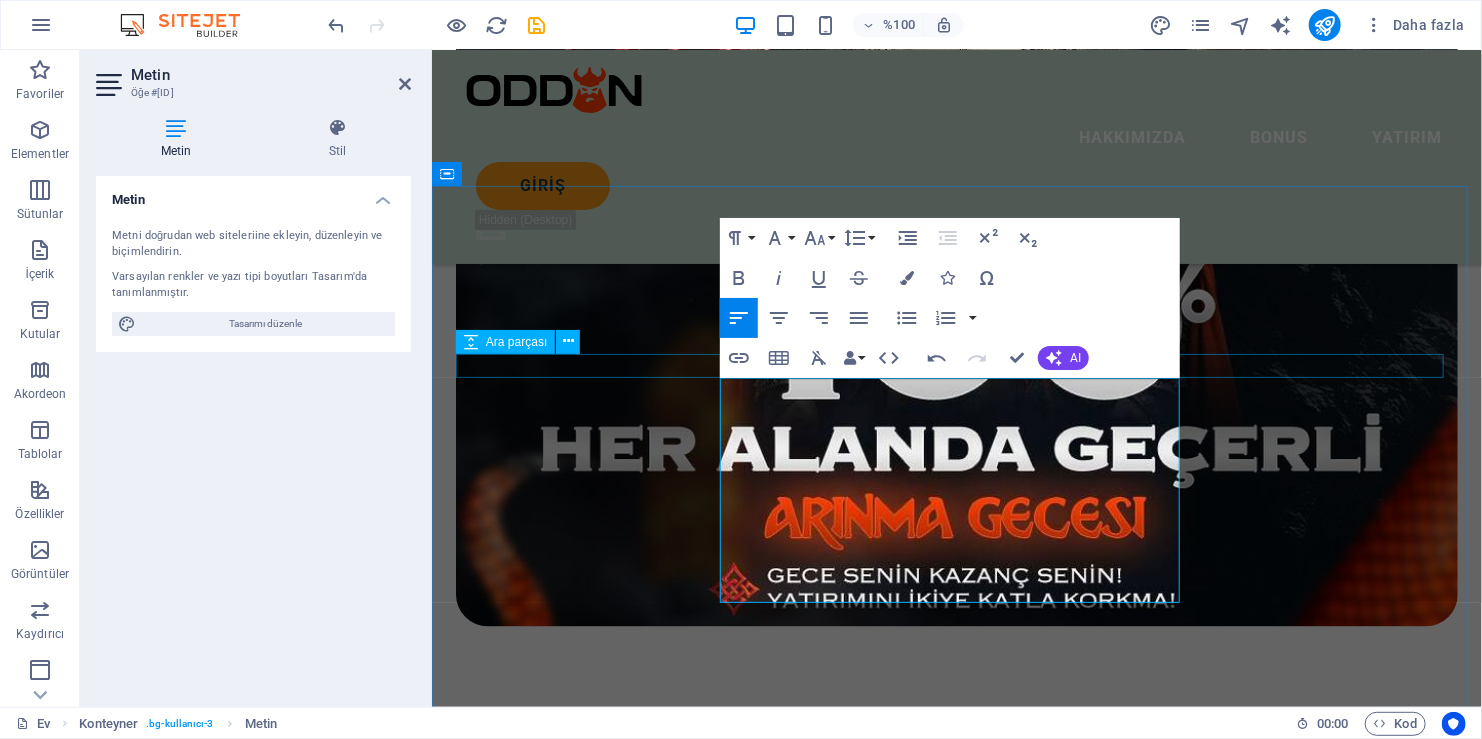 drag, startPoint x: 746, startPoint y: 393, endPoint x: 718, endPoint y: 387, distance: 28.635643 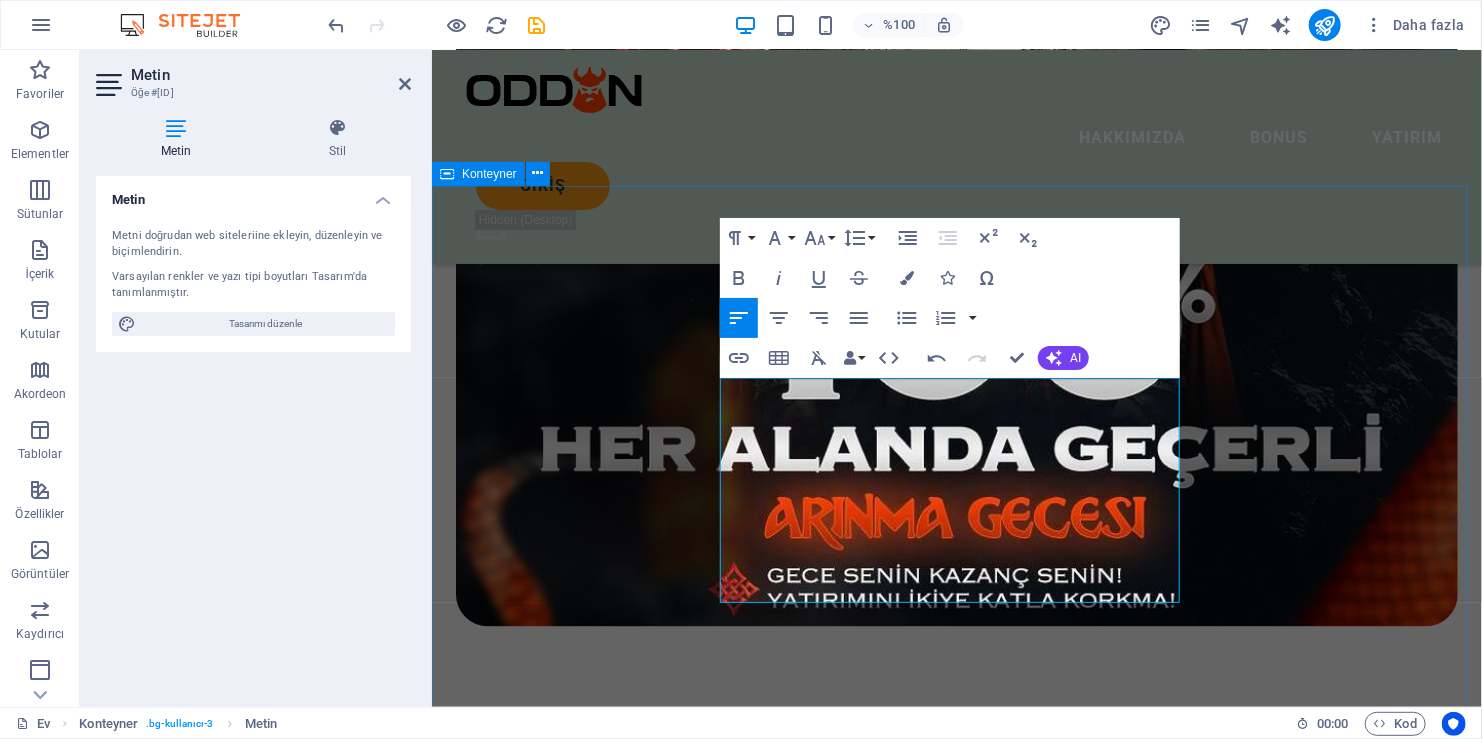 drag, startPoint x: 734, startPoint y: 411, endPoint x: 711, endPoint y: 398, distance: 26.41969 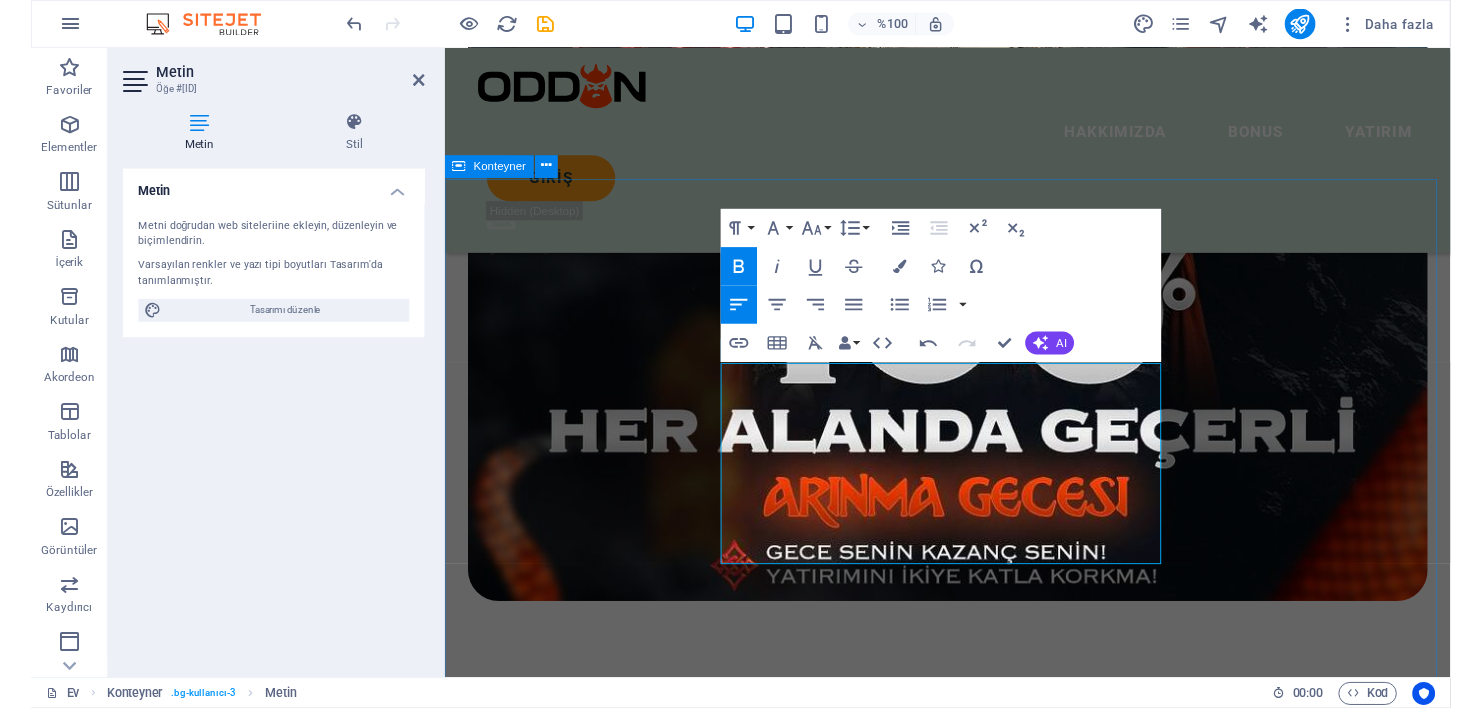 scroll, scrollTop: 1620, scrollLeft: 0, axis: vertical 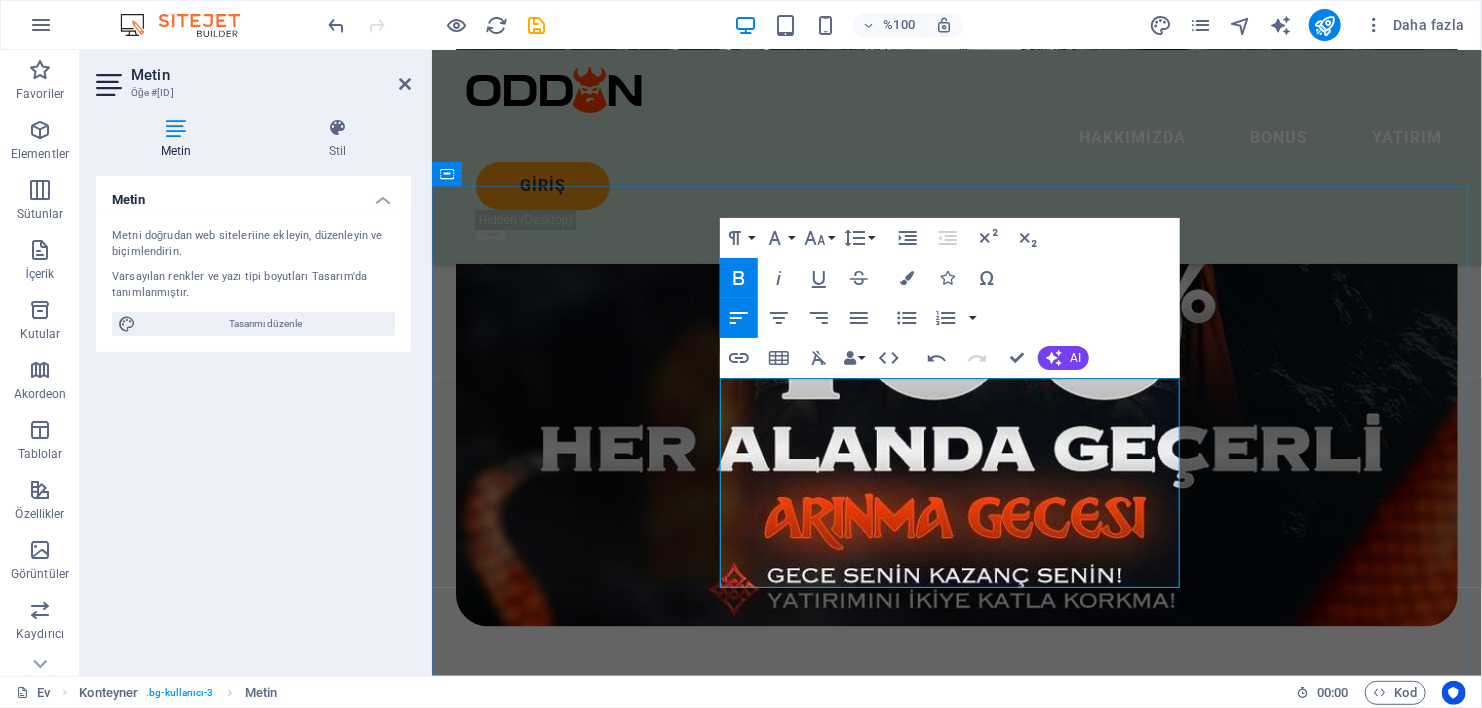 click on "üncel Bağlantılar:  Resmi sitemizde yer alan doğrulanmış adresleri kullanarak engel sorunu yaşamadan platformumuza ulaşabilirsiniz." at bounding box center [956, 1499] 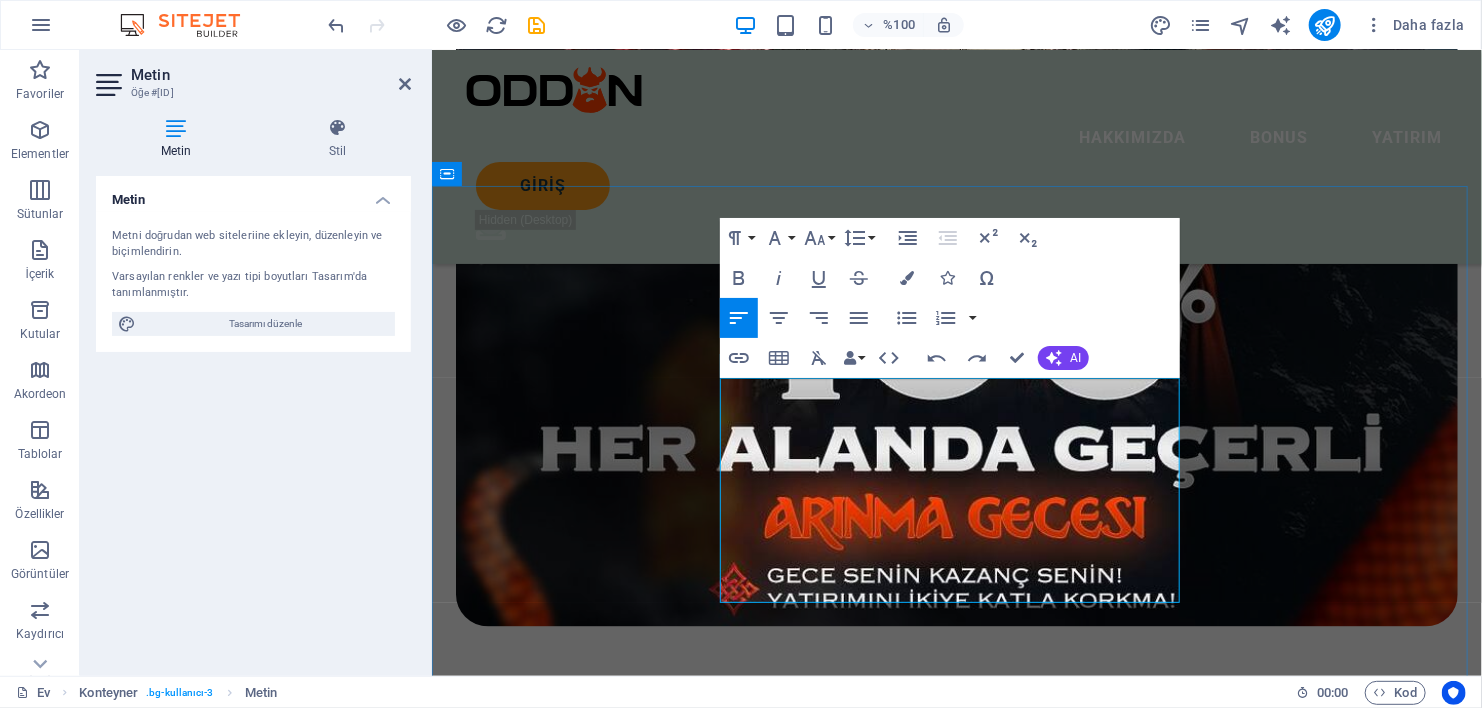 click on "Güncel Bağlantılar:  Resmi sitemizde yer alan doğrulanmış adresleri kullanarak engel sorunu yaşamadan platformumuza ulaşabilirsiniz. Kullanıcı Dostu Kayıt:  Hızlı üyelik işlemleri sayesinde dakikalar içinde geniş bahis ve casino seçeneklerine erişin. Profesyonel Destek:  Her türlü sorun ve sorunuz için 7/24 hizmet veren uzman müşteri ekibimiz yanınızda." at bounding box center [956, 1529] 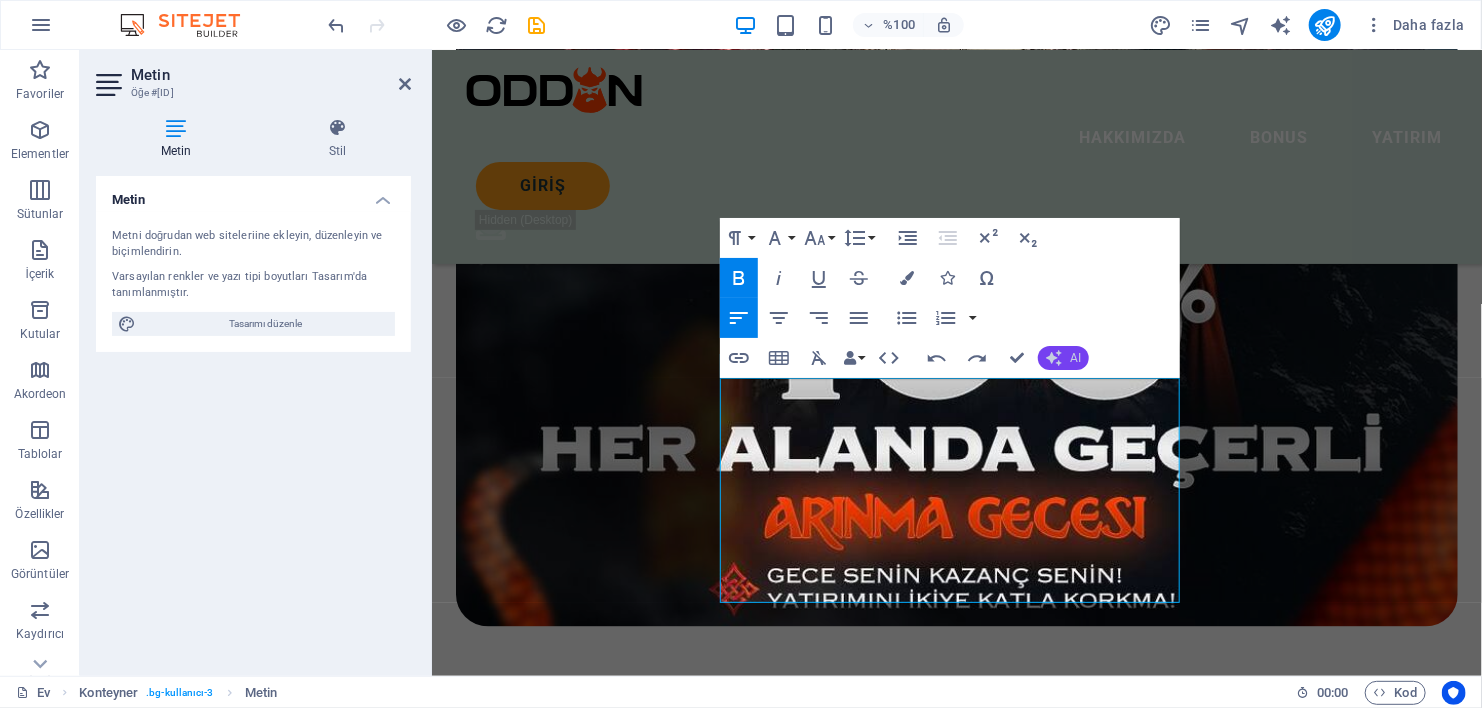 click on "AI" at bounding box center (1075, 358) 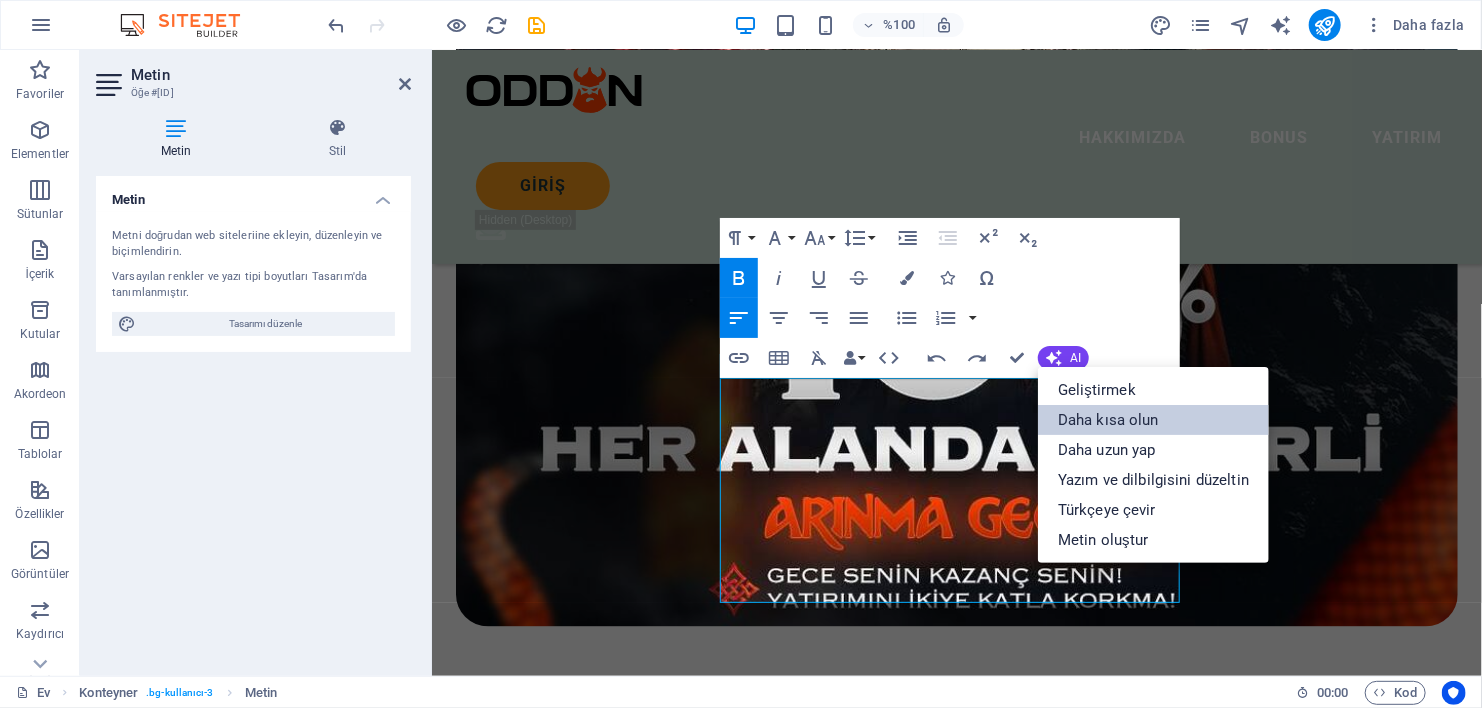 click on "Daha kısa olun" at bounding box center [1153, 420] 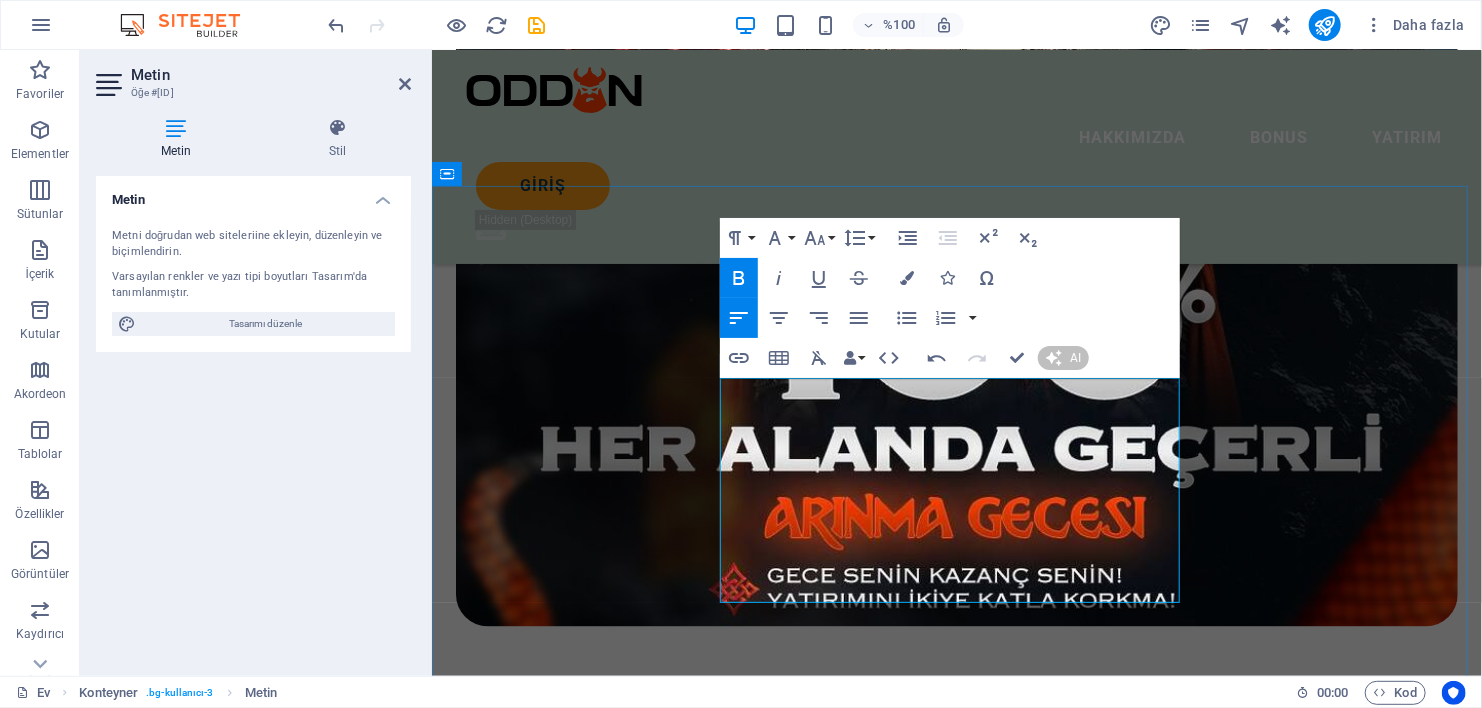 type 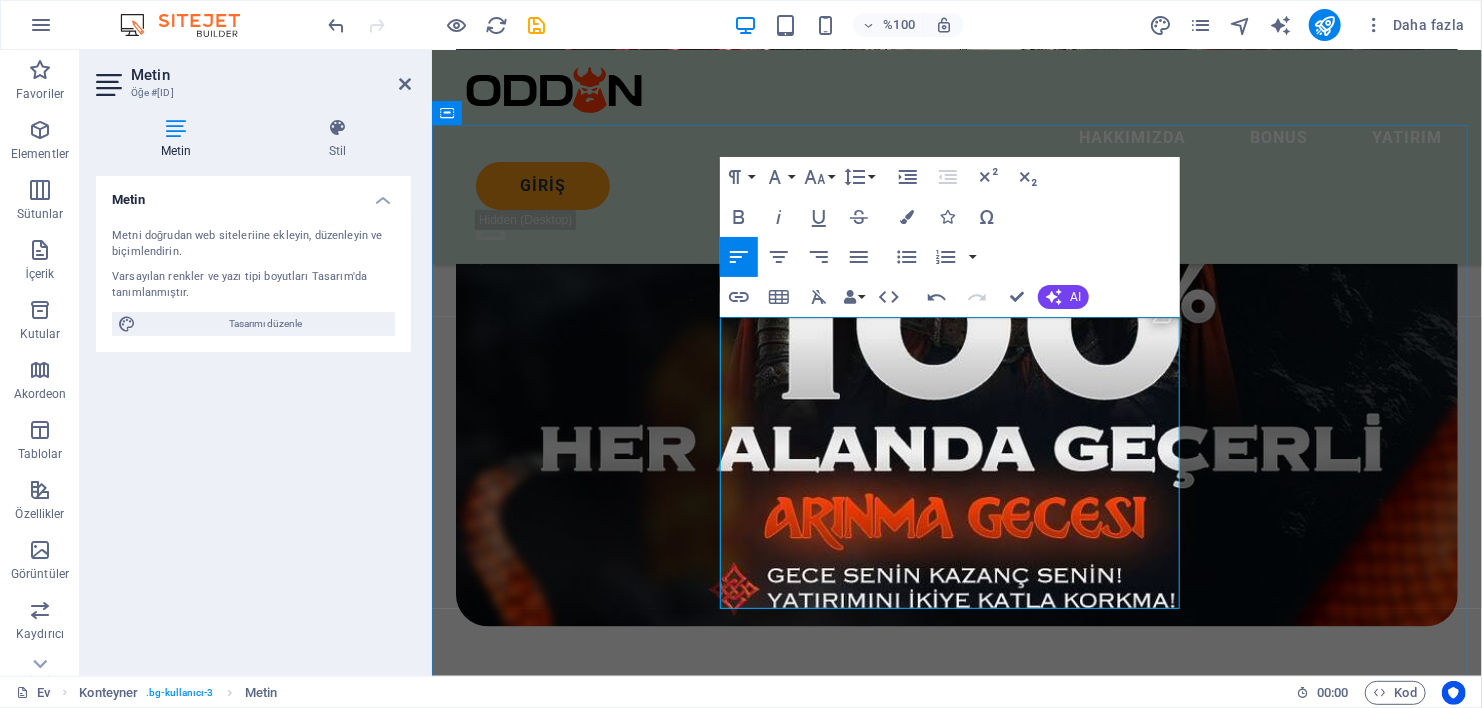 scroll, scrollTop: 1720, scrollLeft: 0, axis: vertical 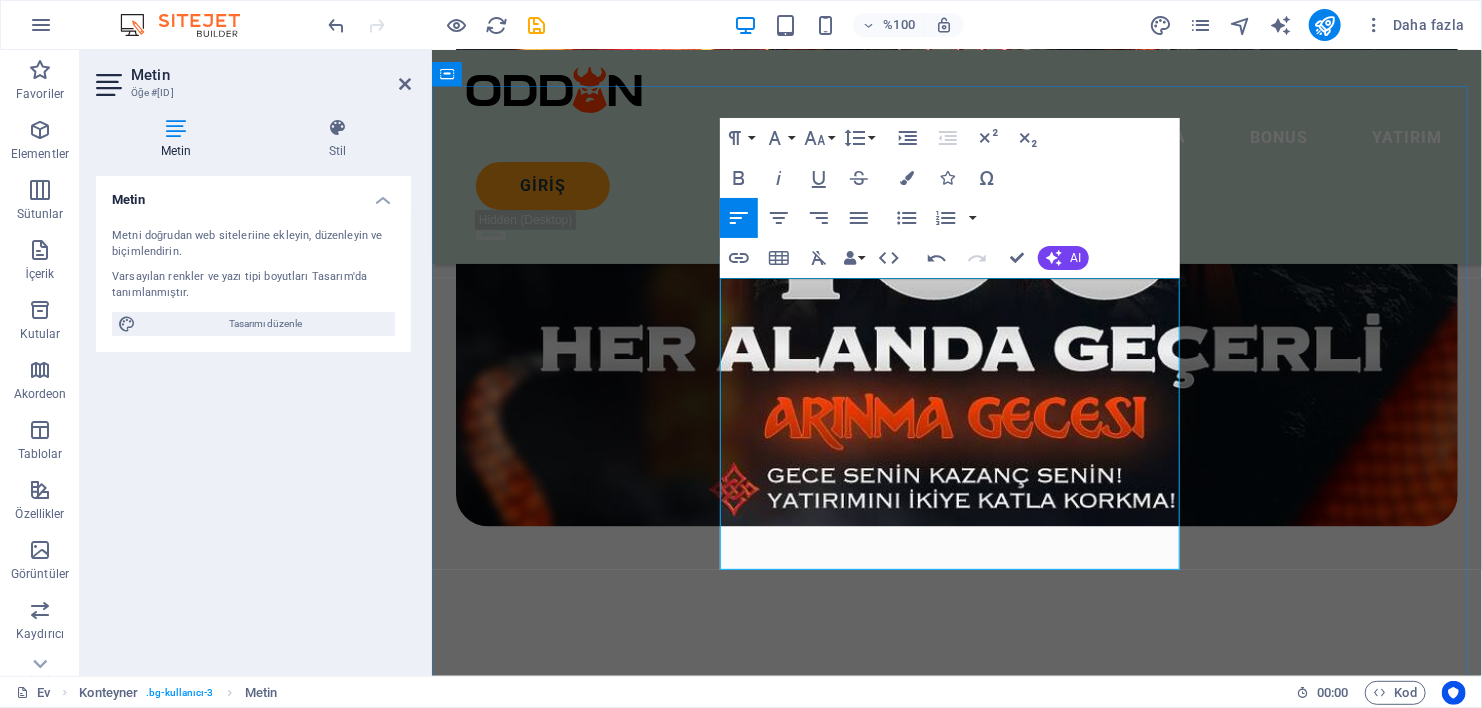 drag, startPoint x: 1131, startPoint y: 540, endPoint x: 721, endPoint y: 294, distance: 478.13806 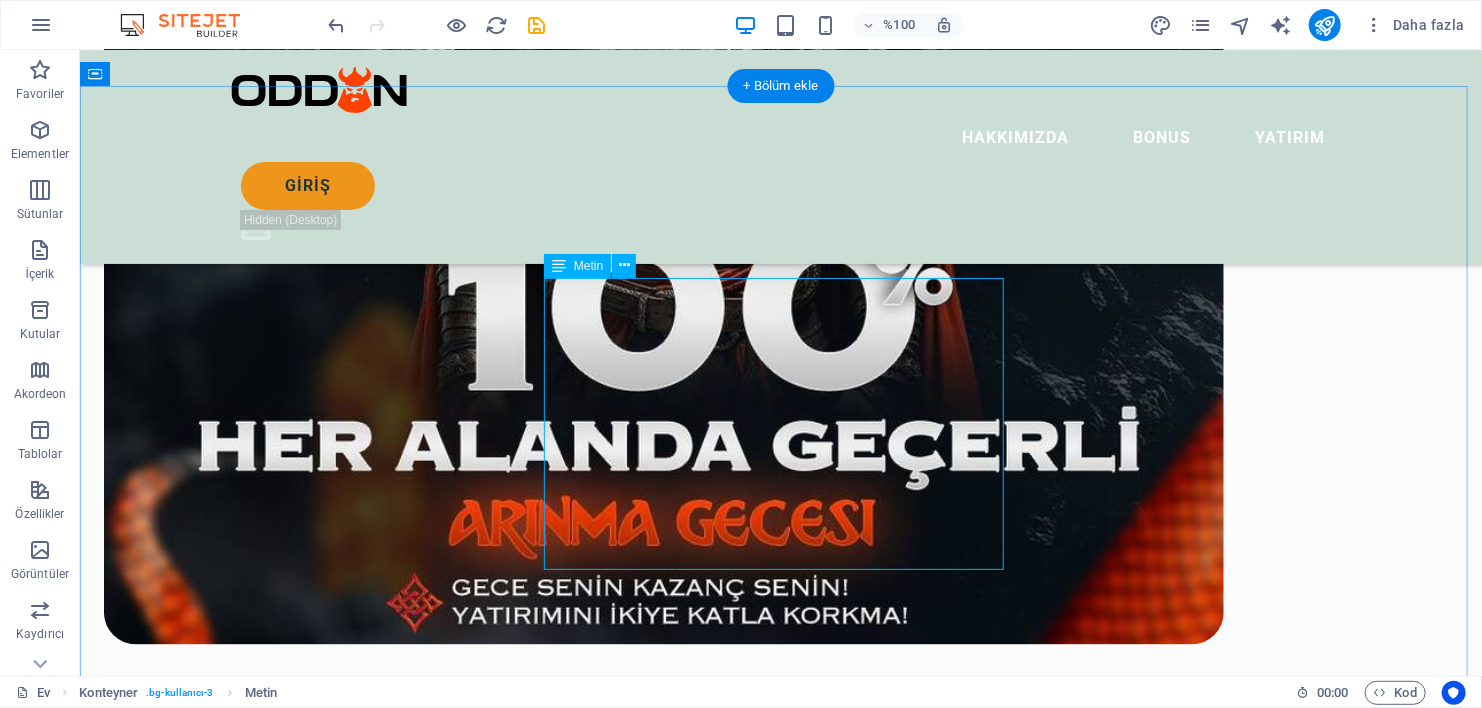 click on "Güncel Bağlantılar: Doğrulanmış adresler ile engel sorunu yaşamadan platformumuza ulaşın.  Kullanıcı Dostu Kayıt: Hızlı üyelik ile dakikalar içinde bahis ve casino seçeneklerine erişin.  Profesyonel Destek: 7/24 hizmet veren uzman ekibimiz her türlü sorunuz için yanınızda." at bounding box center [780, 1633] 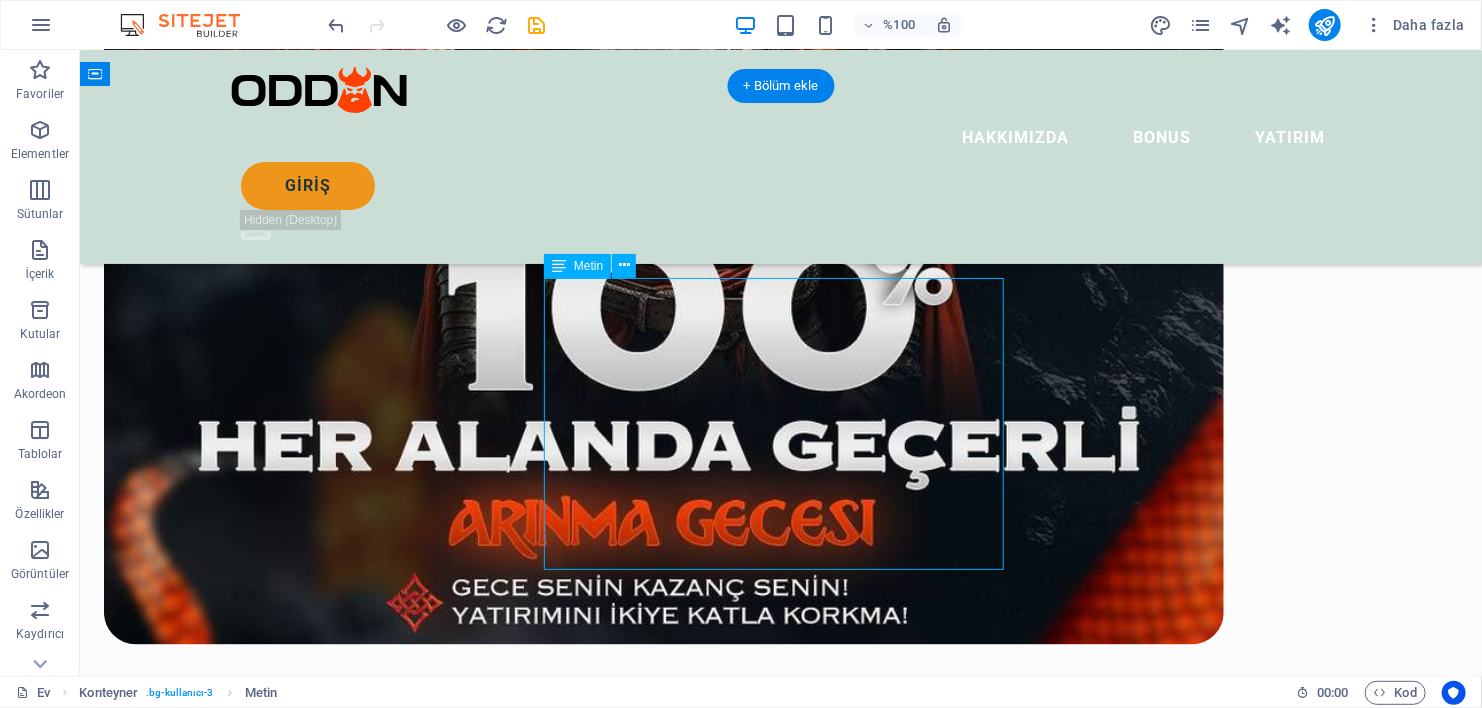 click on "Güncel Bağlantılar: Doğrulanmış adresler ile engel sorunu yaşamadan platformumuza ulaşın.  Kullanıcı Dostu Kayıt: Hızlı üyelik ile dakikalar içinde bahis ve casino seçeneklerine erişin.  Profesyonel Destek: 7/24 hizmet veren uzman ekibimiz her türlü sorunuz için yanınızda." at bounding box center (780, 1633) 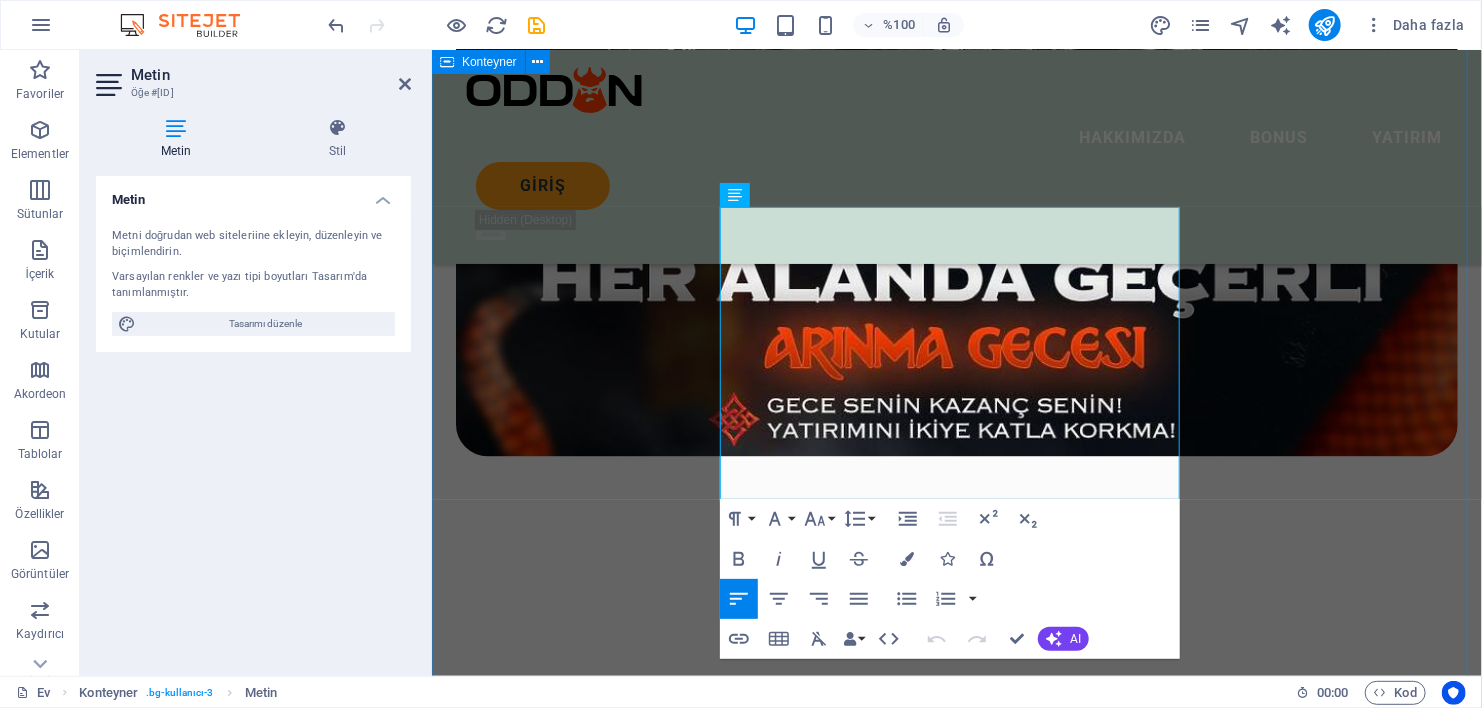 drag, startPoint x: 1129, startPoint y: 471, endPoint x: 715, endPoint y: 218, distance: 485.18552 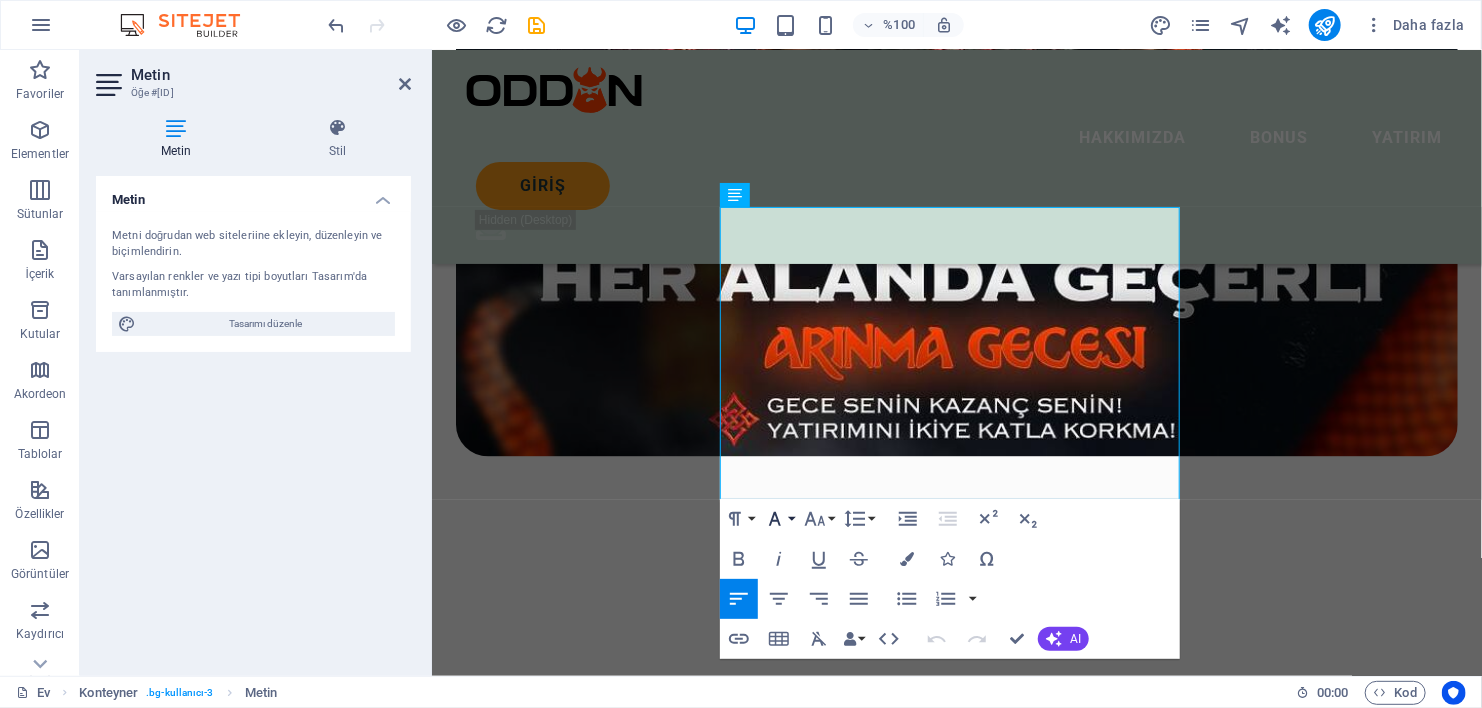 click on "Yazı Tipi Ailesi" at bounding box center (779, 519) 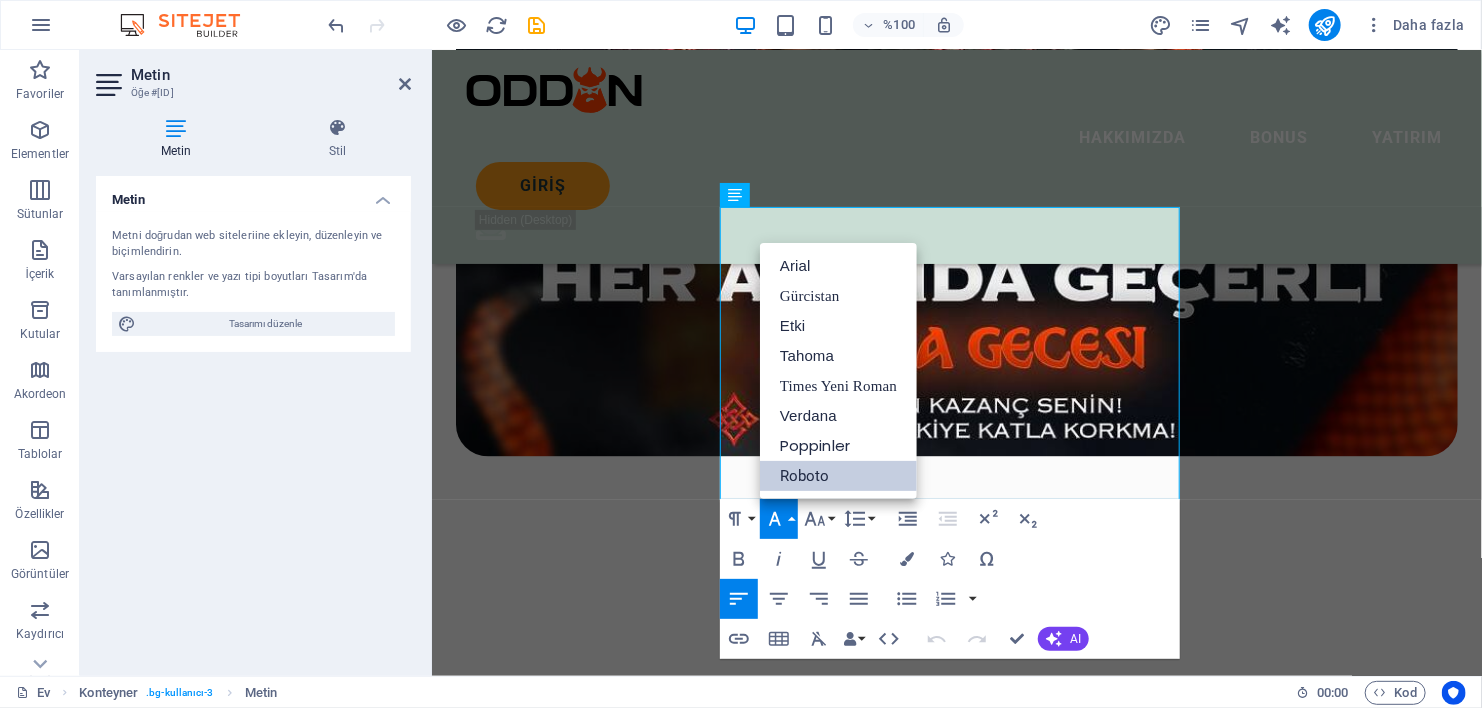 scroll, scrollTop: 0, scrollLeft: 0, axis: both 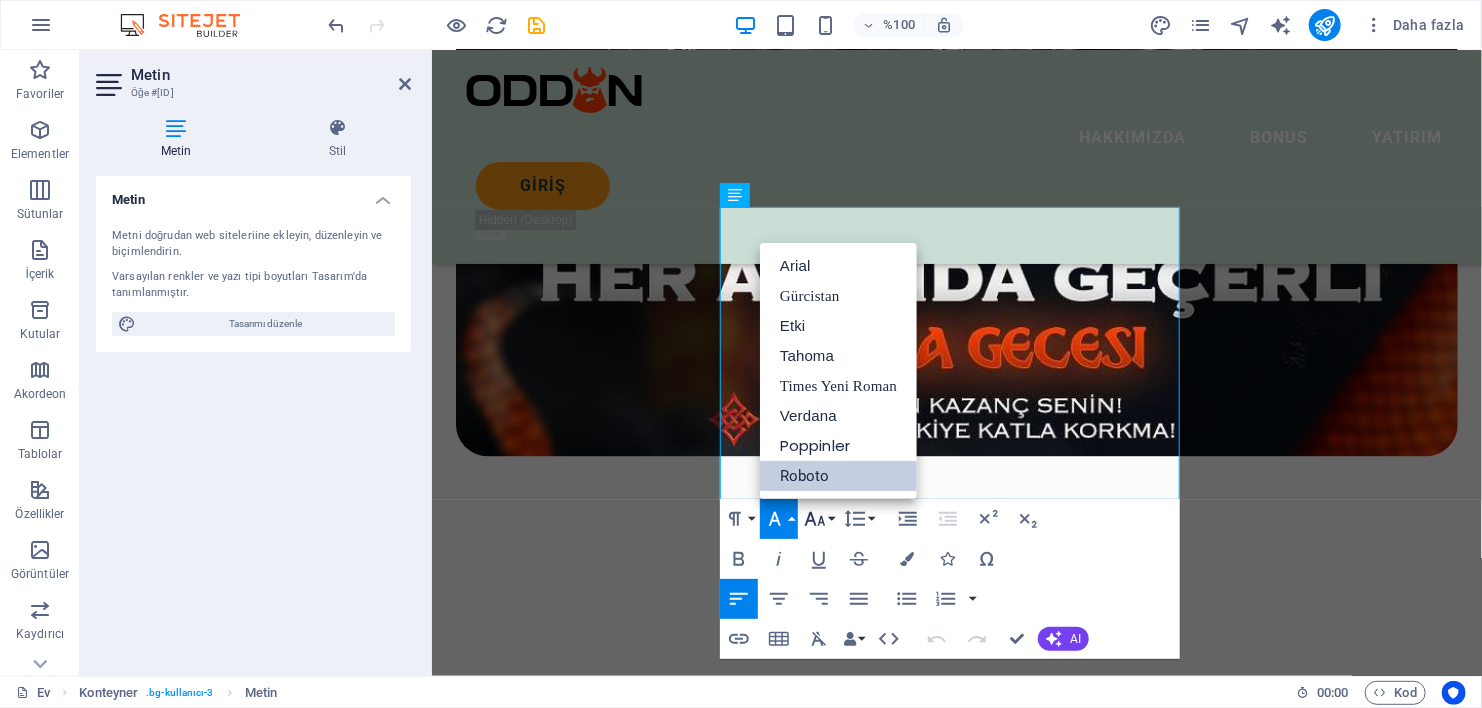 click 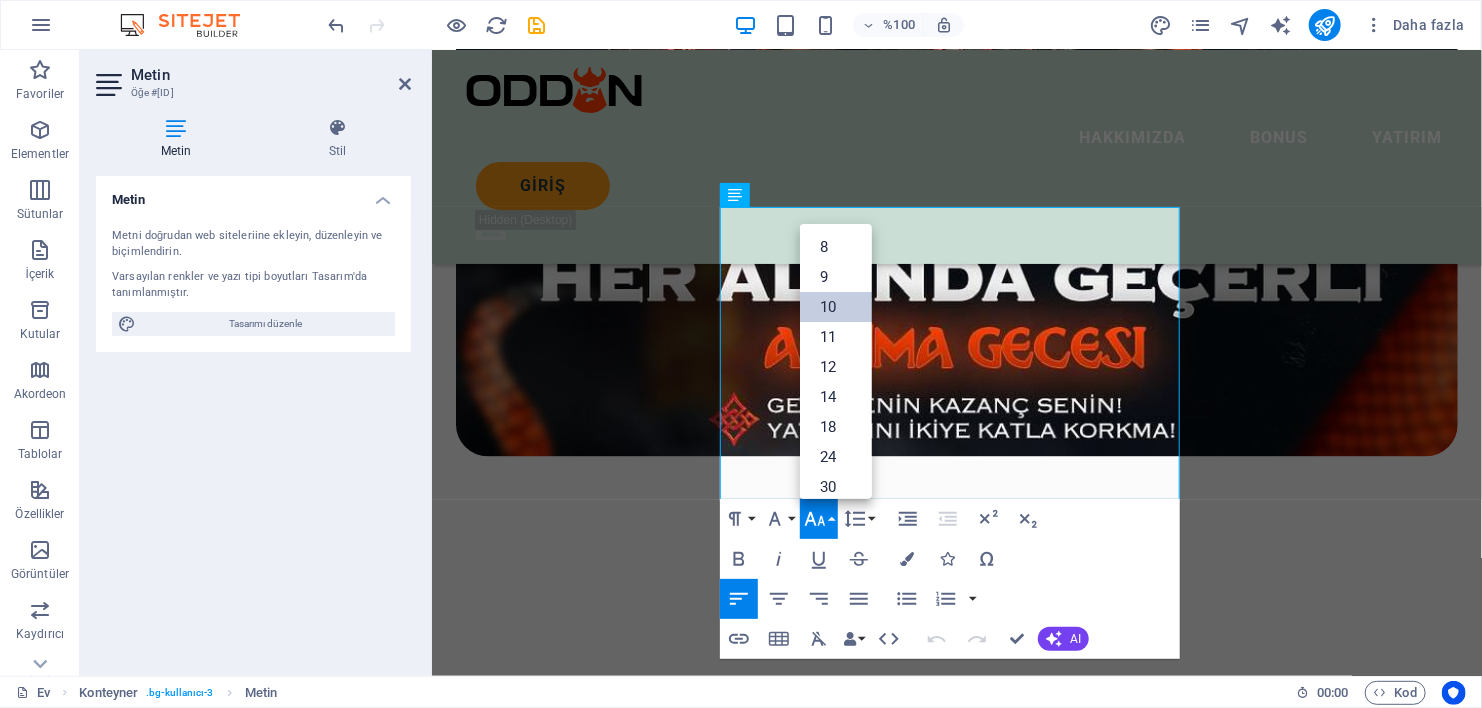 click on "10" at bounding box center [836, 307] 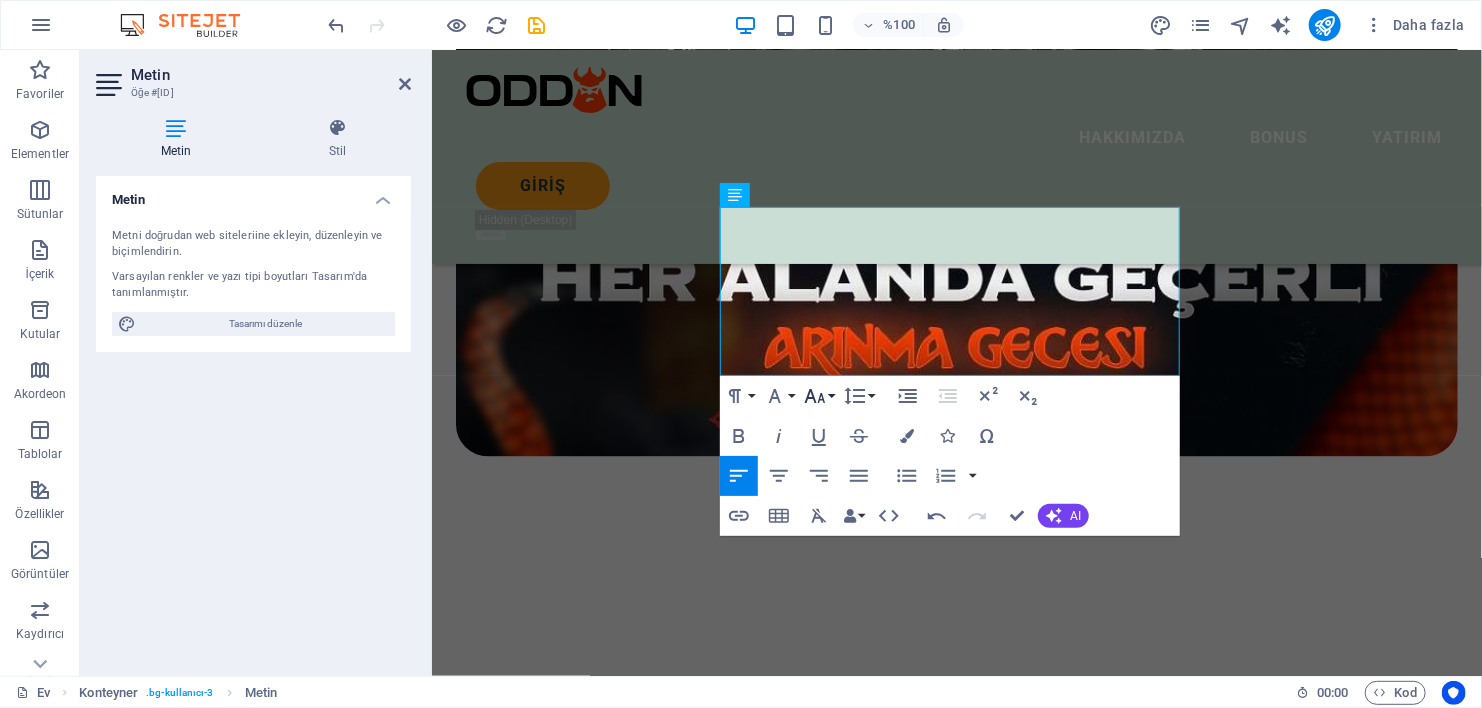 click 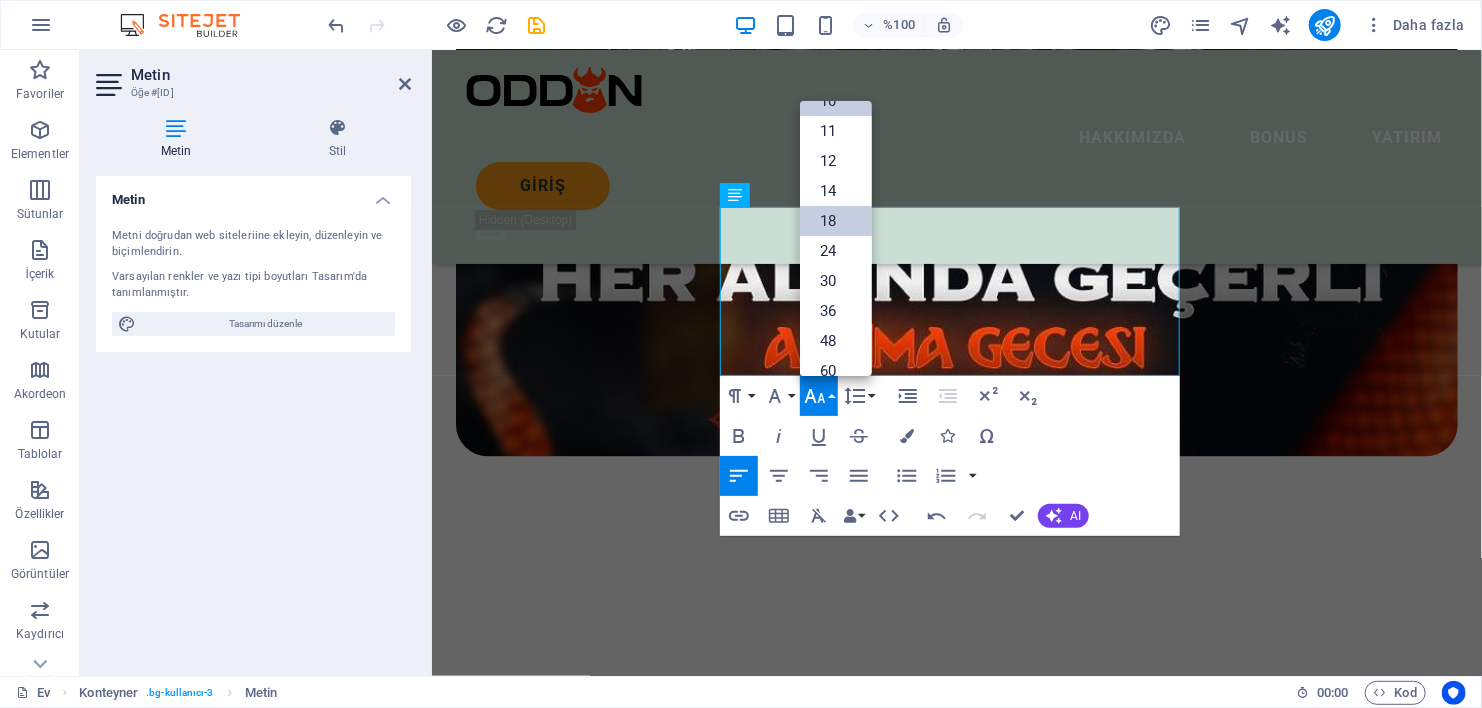 click on "18" at bounding box center [836, 221] 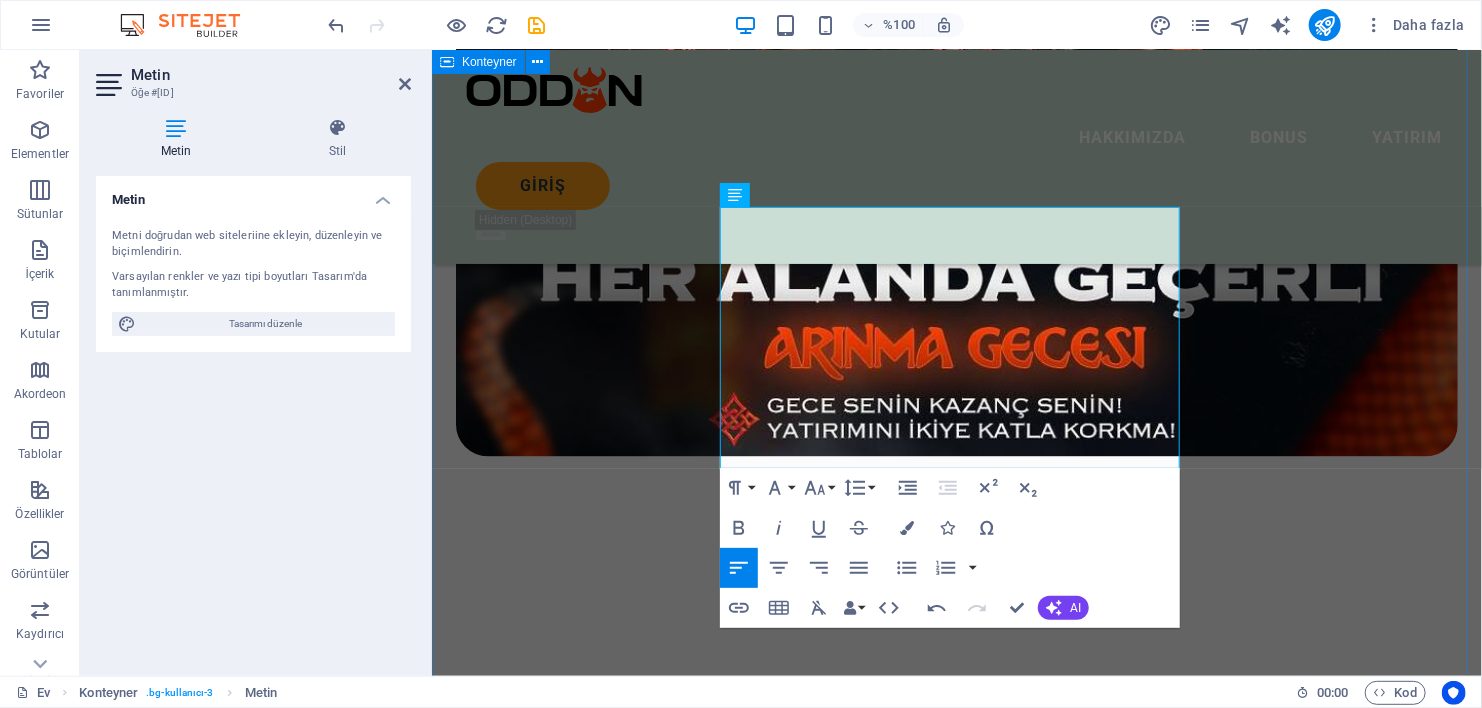 click on "OUR ACHIEVEMENTS İLETİŞİM KANALLARI Güncel Bağlantılar: Doğrulanmış adresler ile engel sorunu yaşamadan platformumuza ulaşın.  Kullanıcı Dostu Kayıt: Hızlı üyelik ile dakikalar içinde bahis ve casino seçeneklerine erişin.  Profesyonel Destek: 7/24 hizmet veren uzman ekibimiz her türlü sorunuz için yanınızda. 100.000  + Lorem ipsum dolor sit amet consectetur bibendum  $ 54.000 Lorem ipsum dolor sit amet consectetur bibendum 4000 Lorem ipsum dolor sit amet consectetur bibendum 12.000  + Lorem ipsum dolor sit amet consectetur bibendum" at bounding box center (956, 1922) 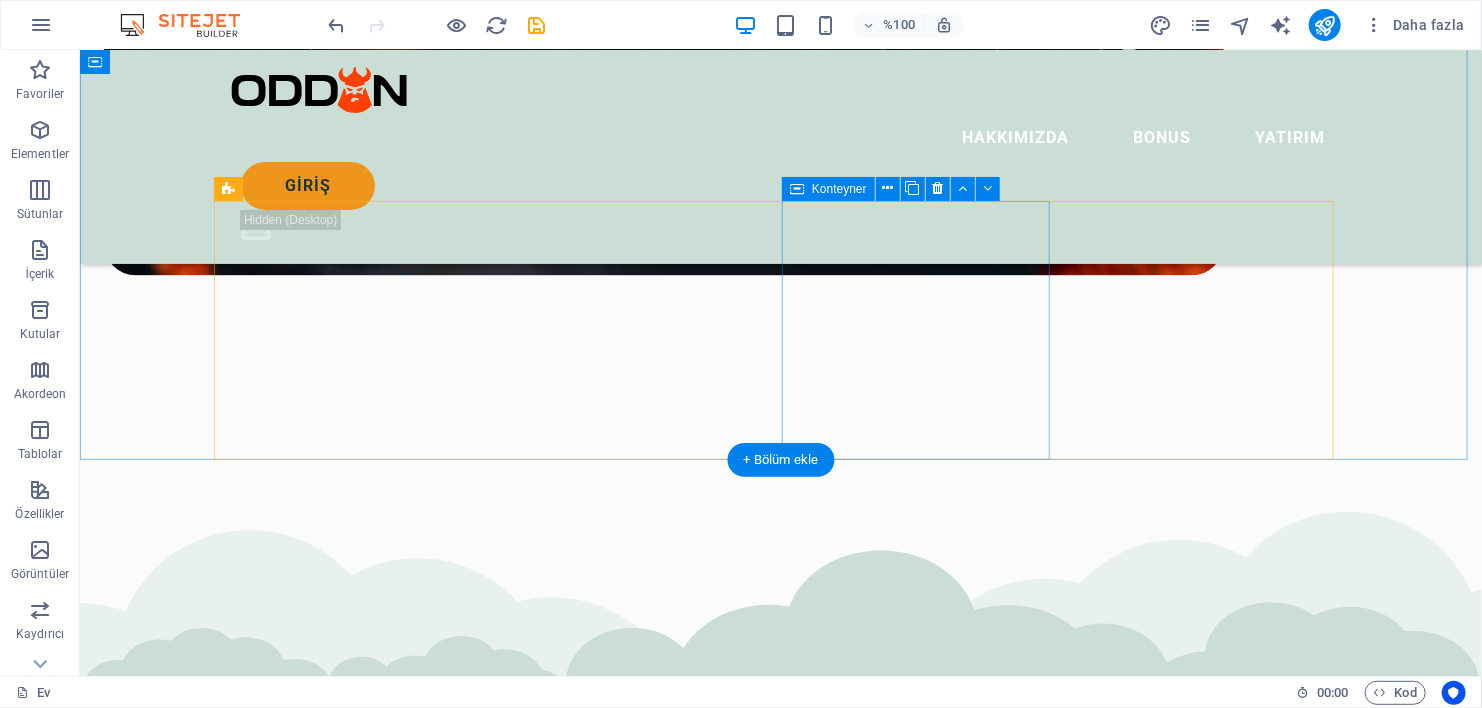 scroll, scrollTop: 2190, scrollLeft: 0, axis: vertical 